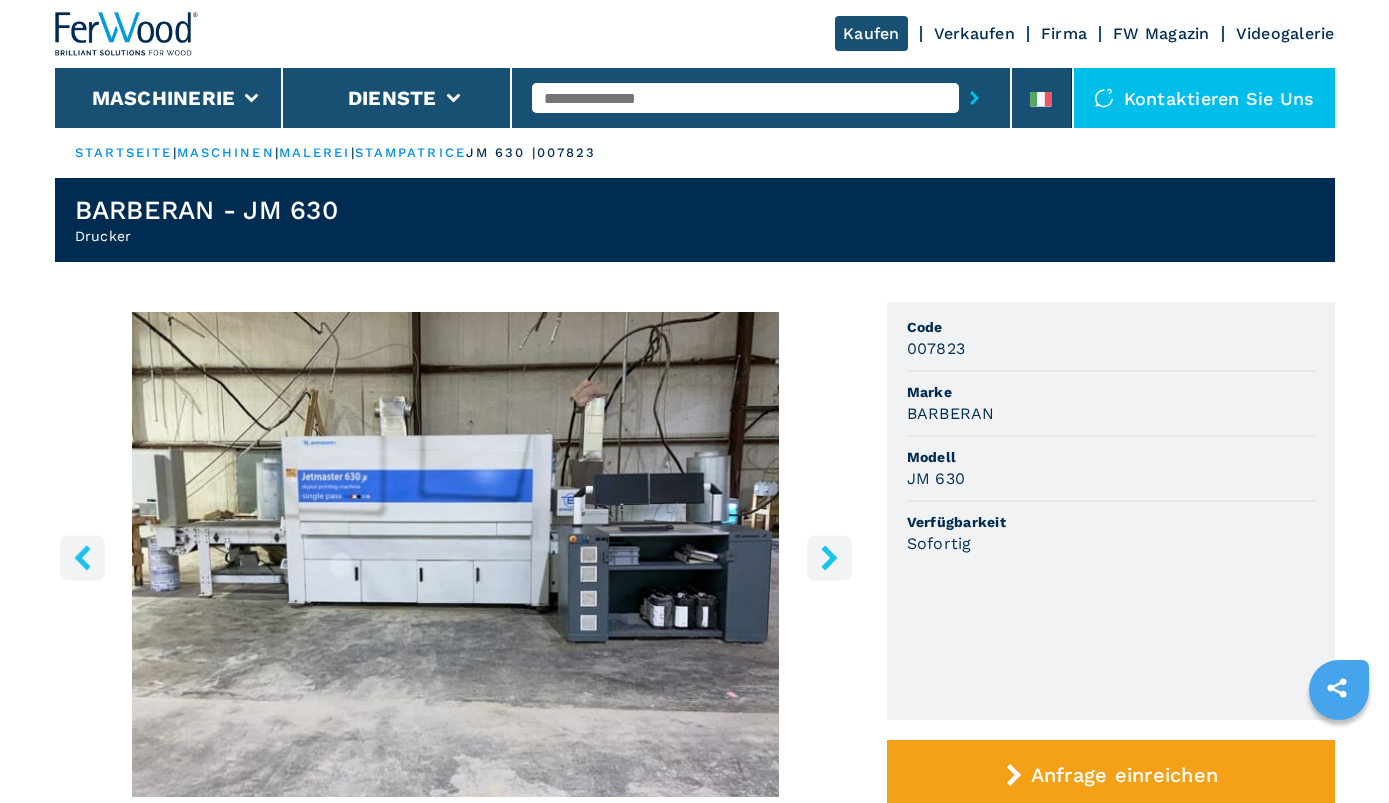 scroll, scrollTop: 0, scrollLeft: 0, axis: both 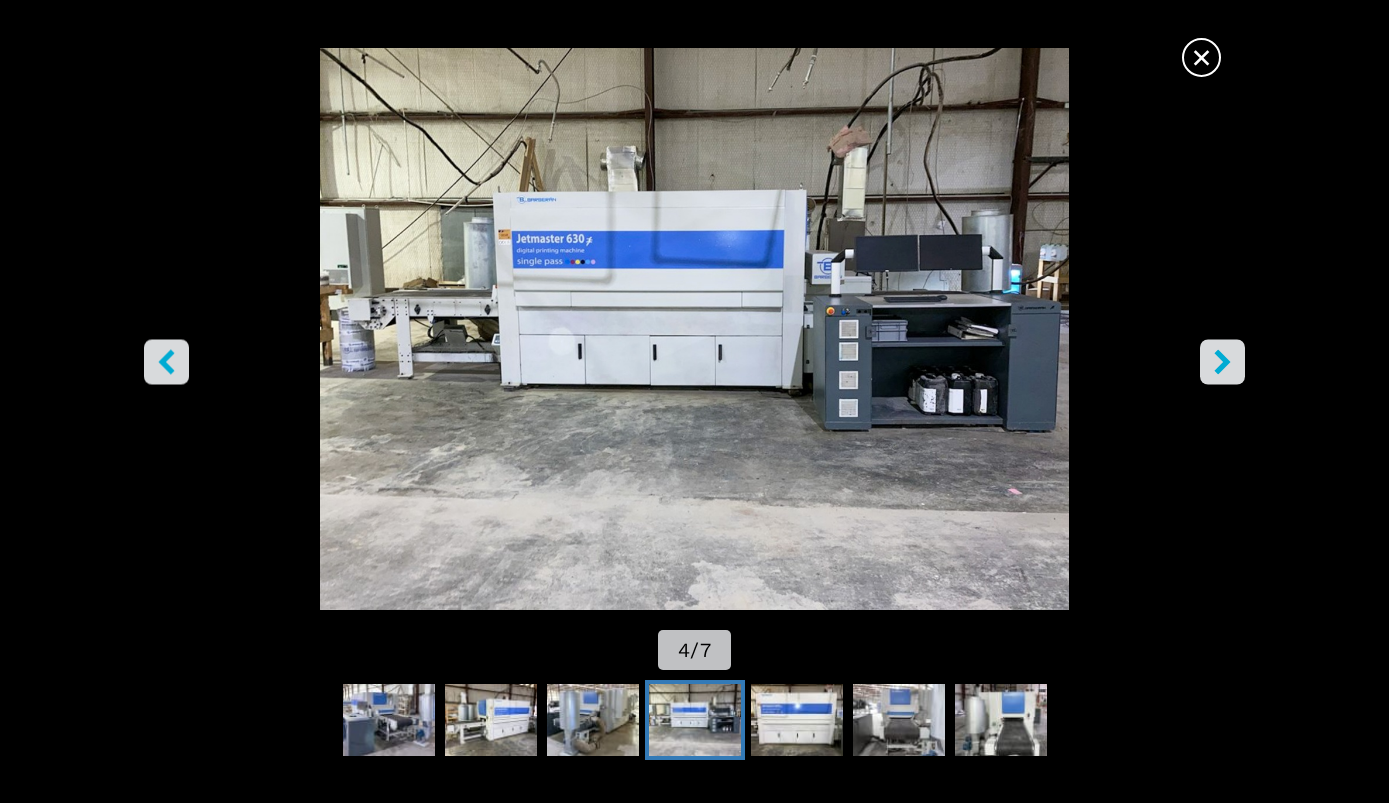 click 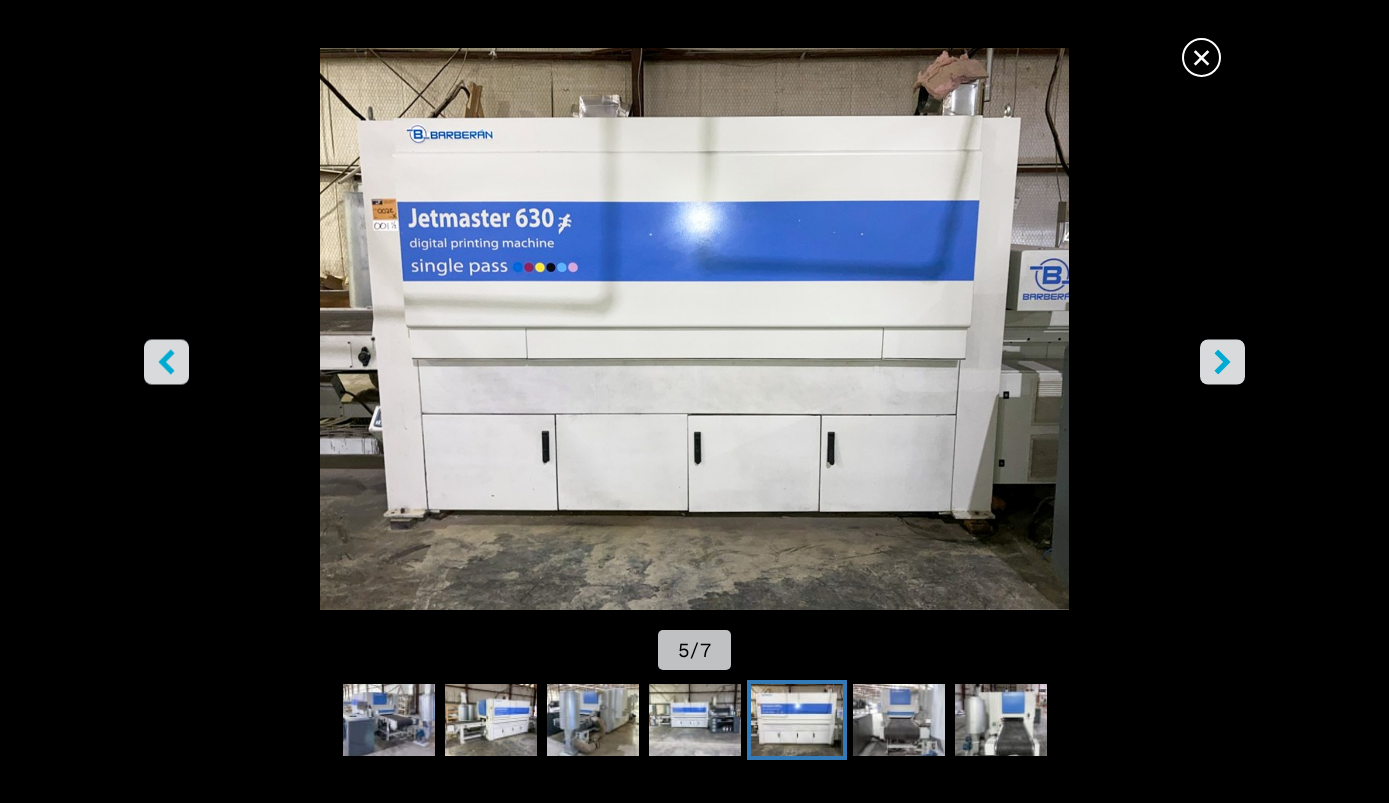 click 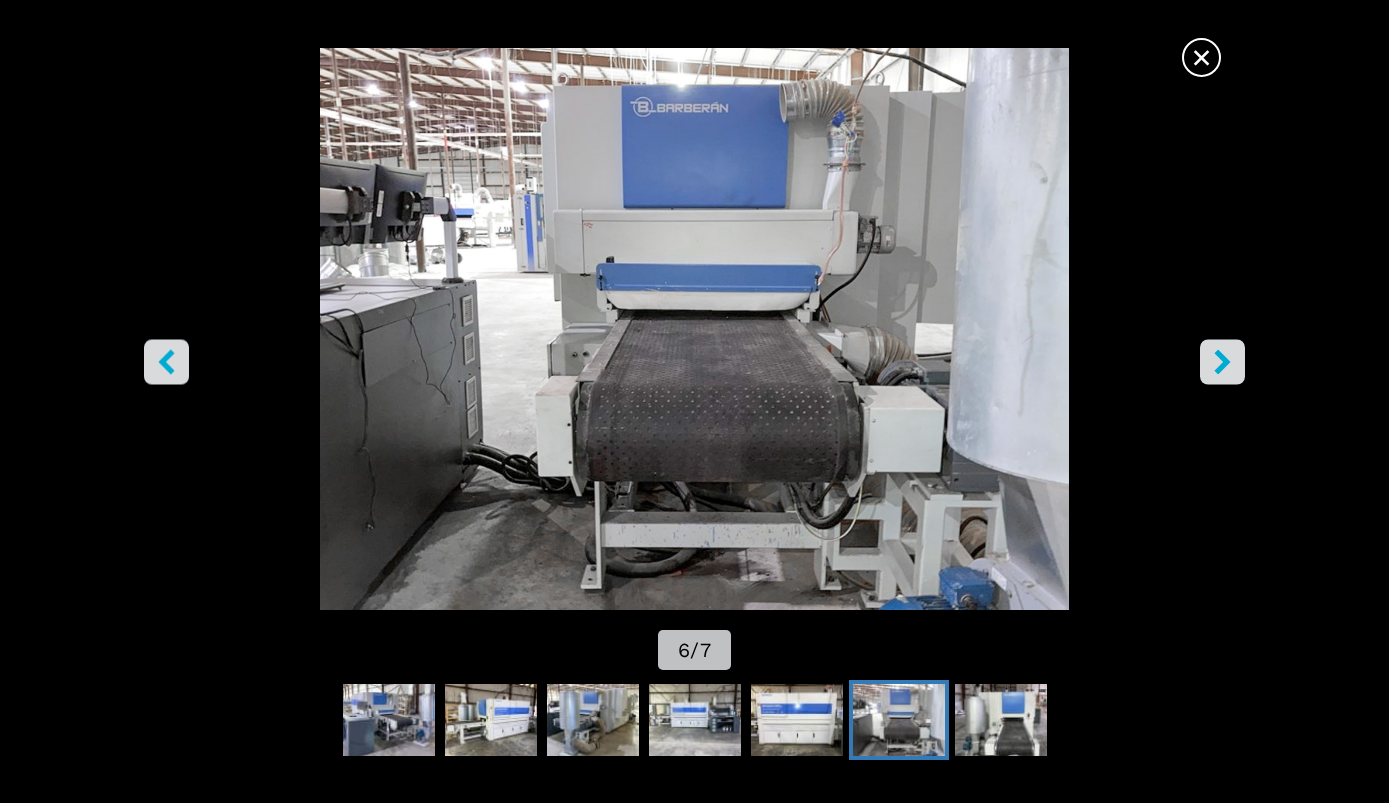 click 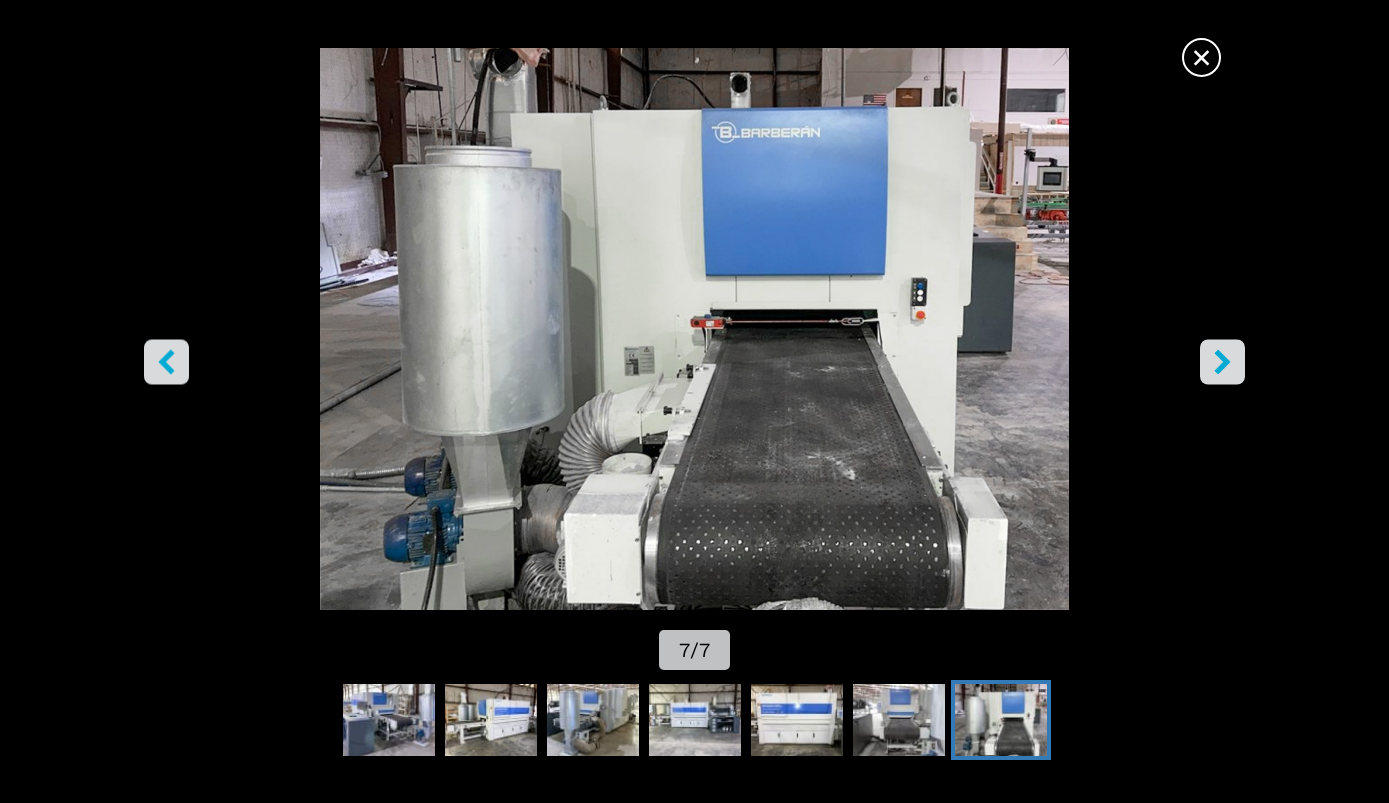 click 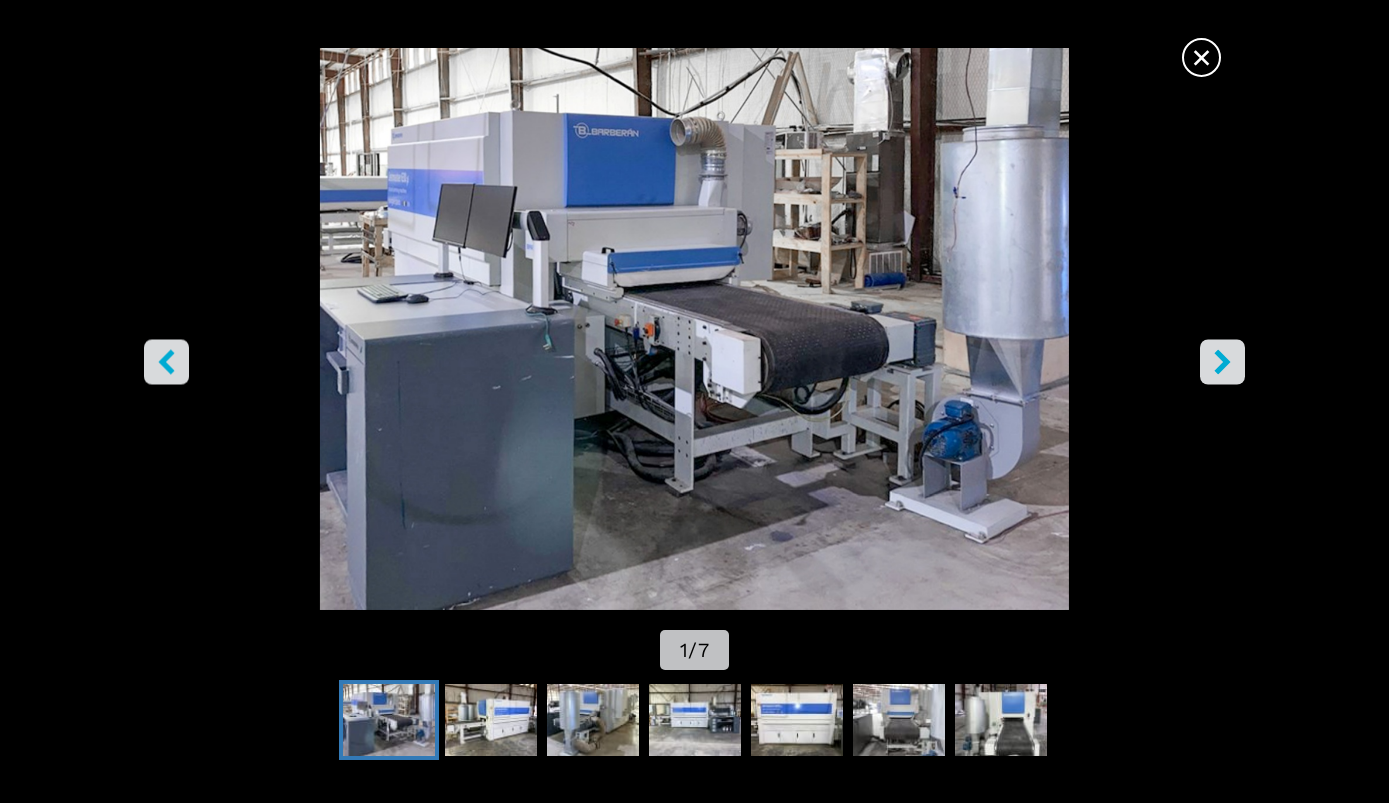 click on "×" at bounding box center [1201, 53] 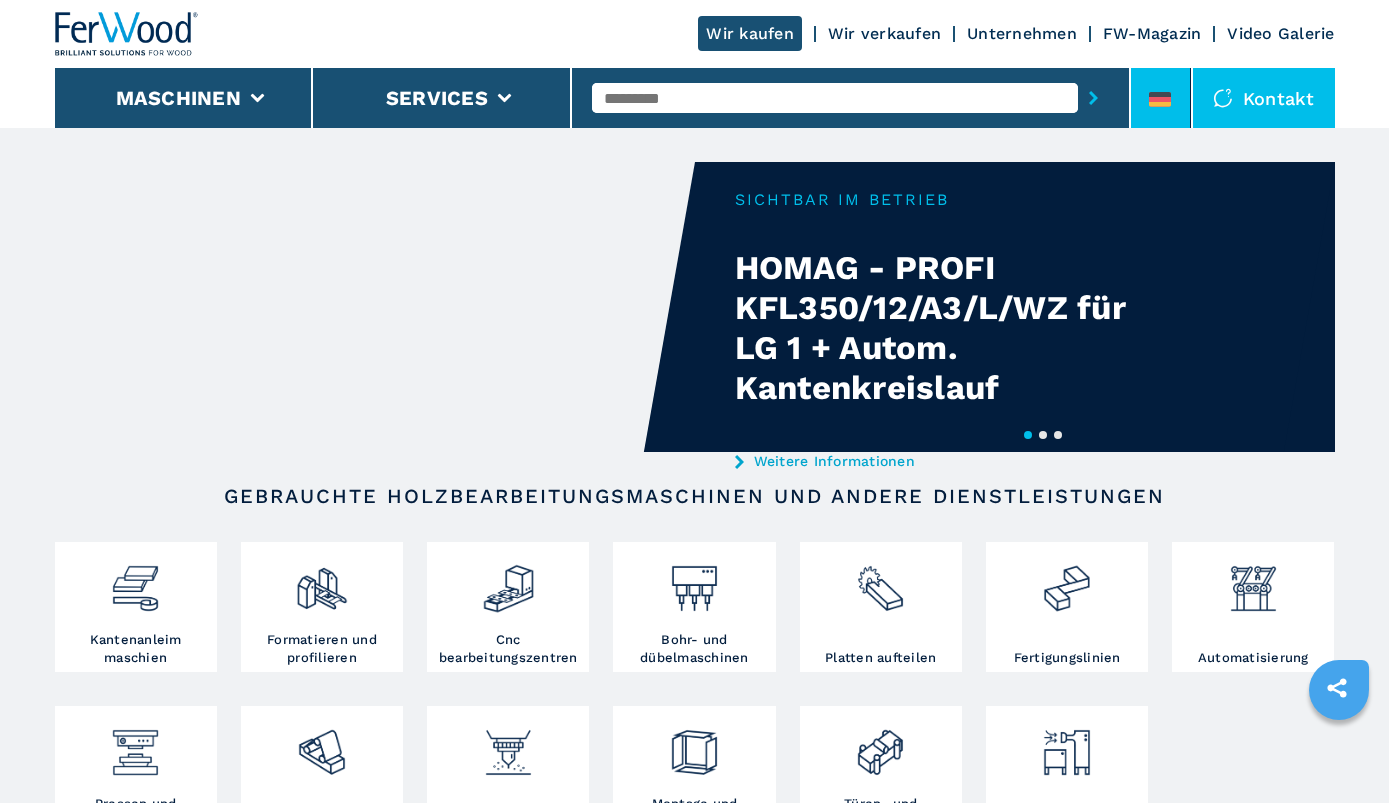 scroll, scrollTop: 0, scrollLeft: 0, axis: both 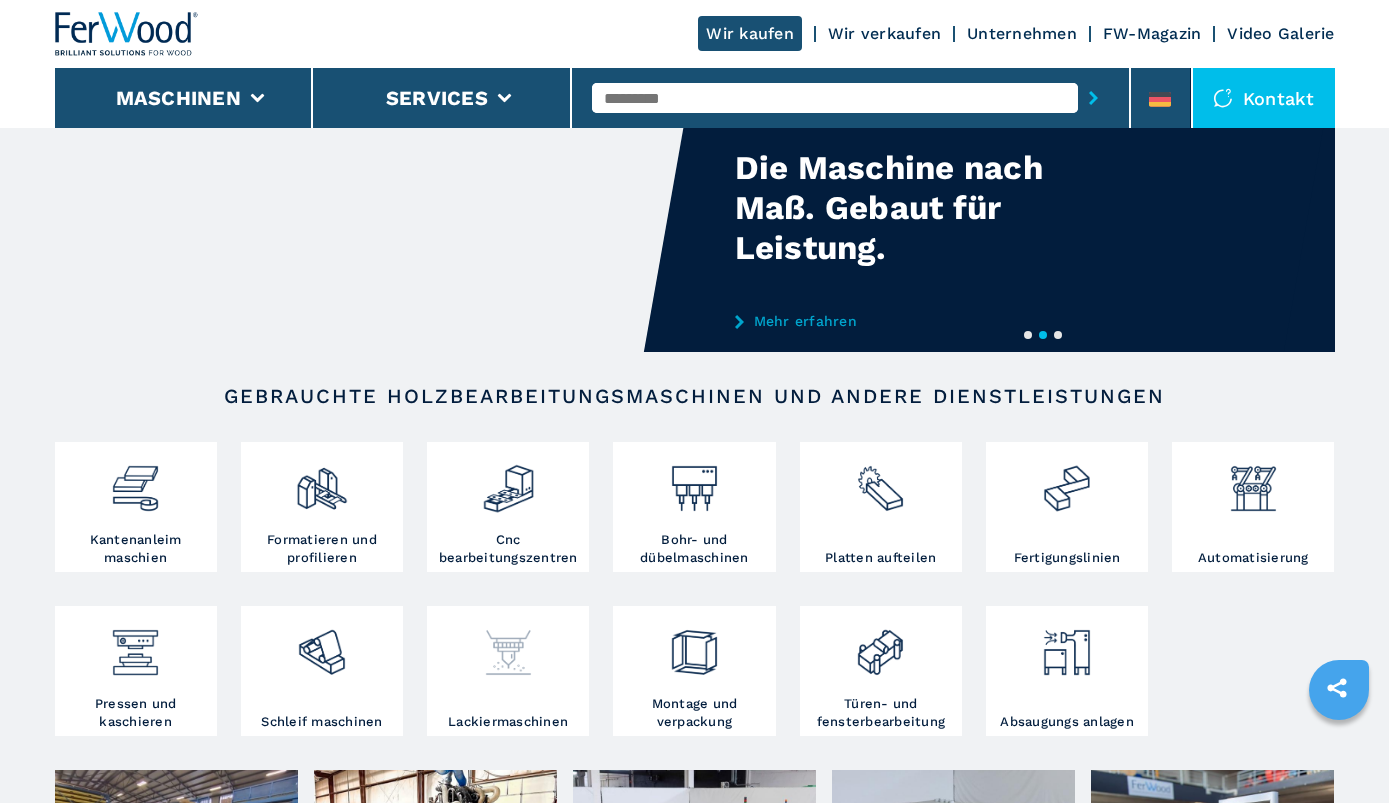 click at bounding box center [508, 645] 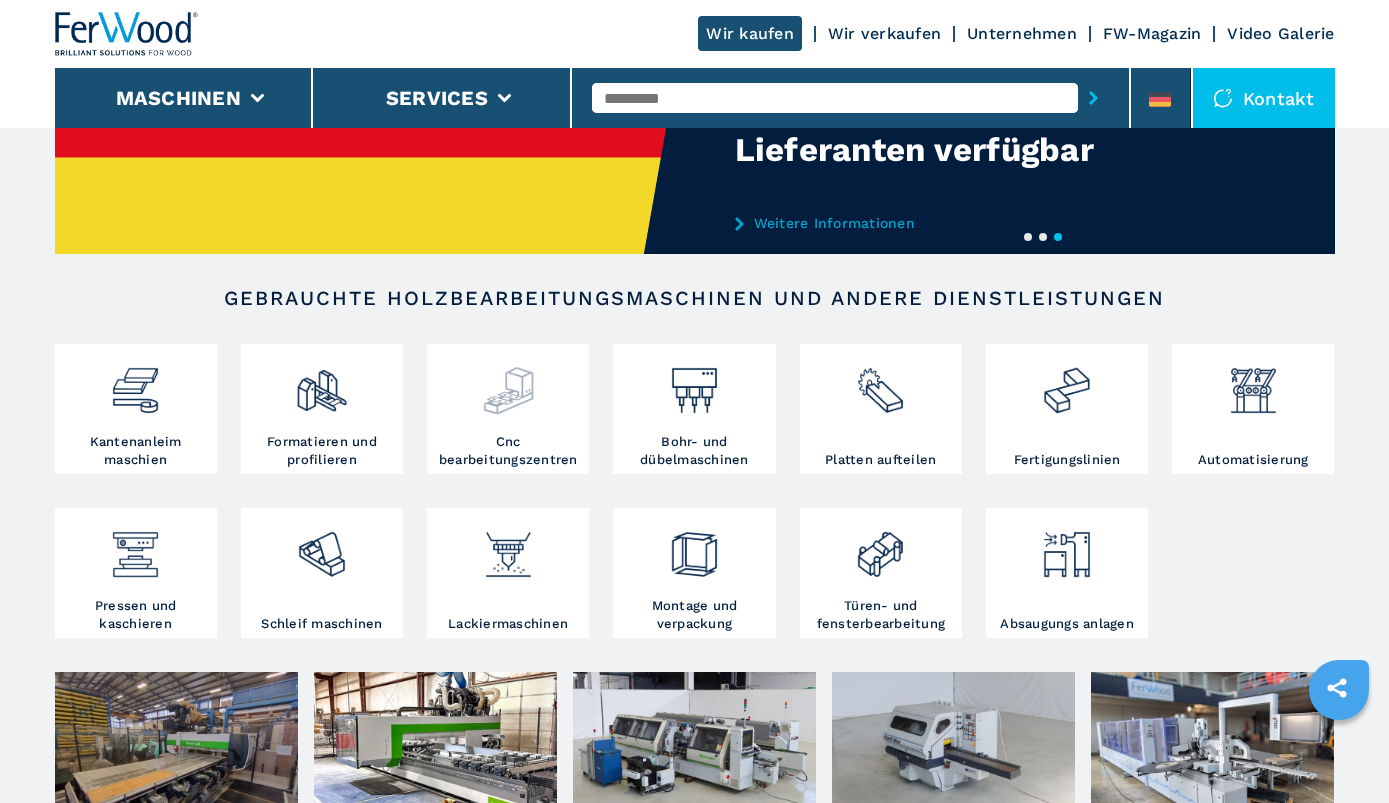 scroll, scrollTop: 200, scrollLeft: 0, axis: vertical 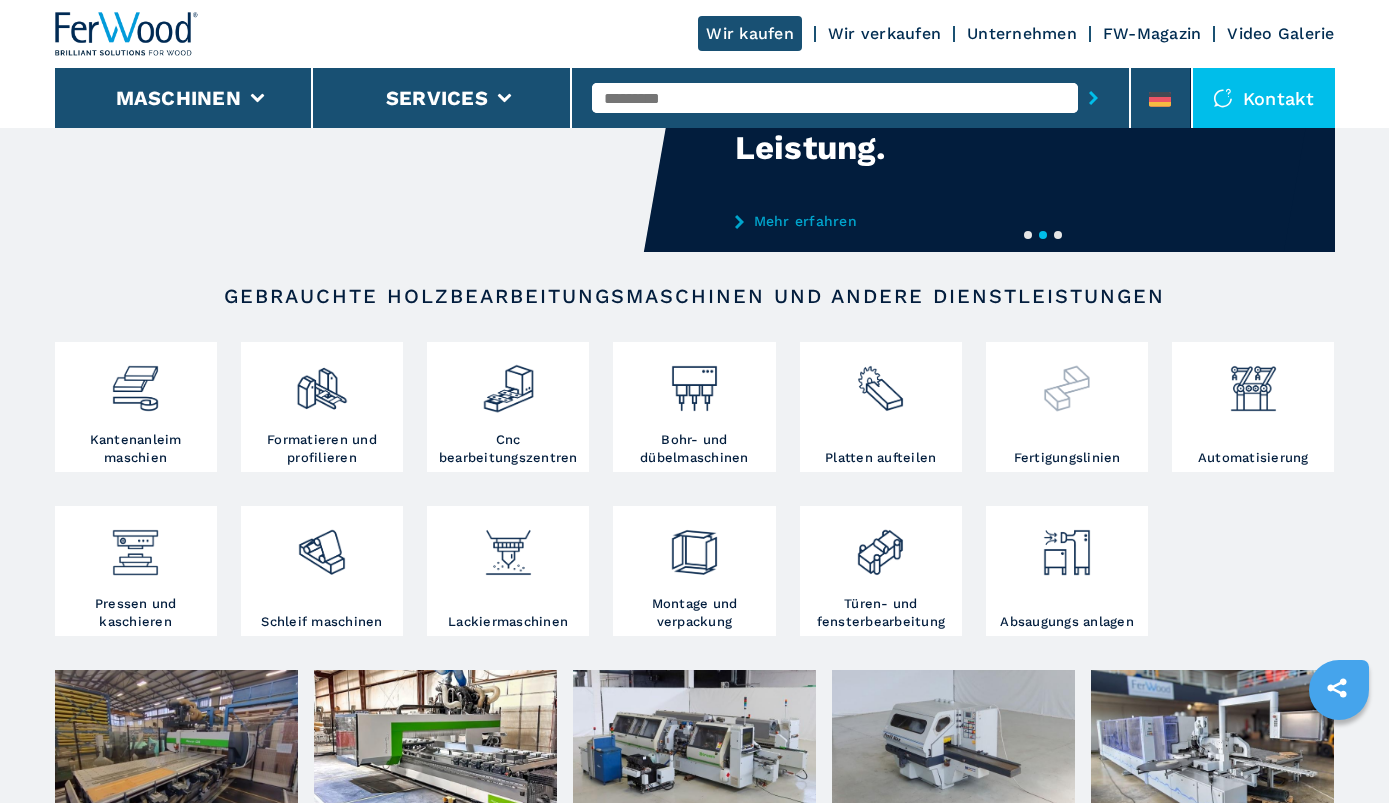 click at bounding box center [1067, 381] 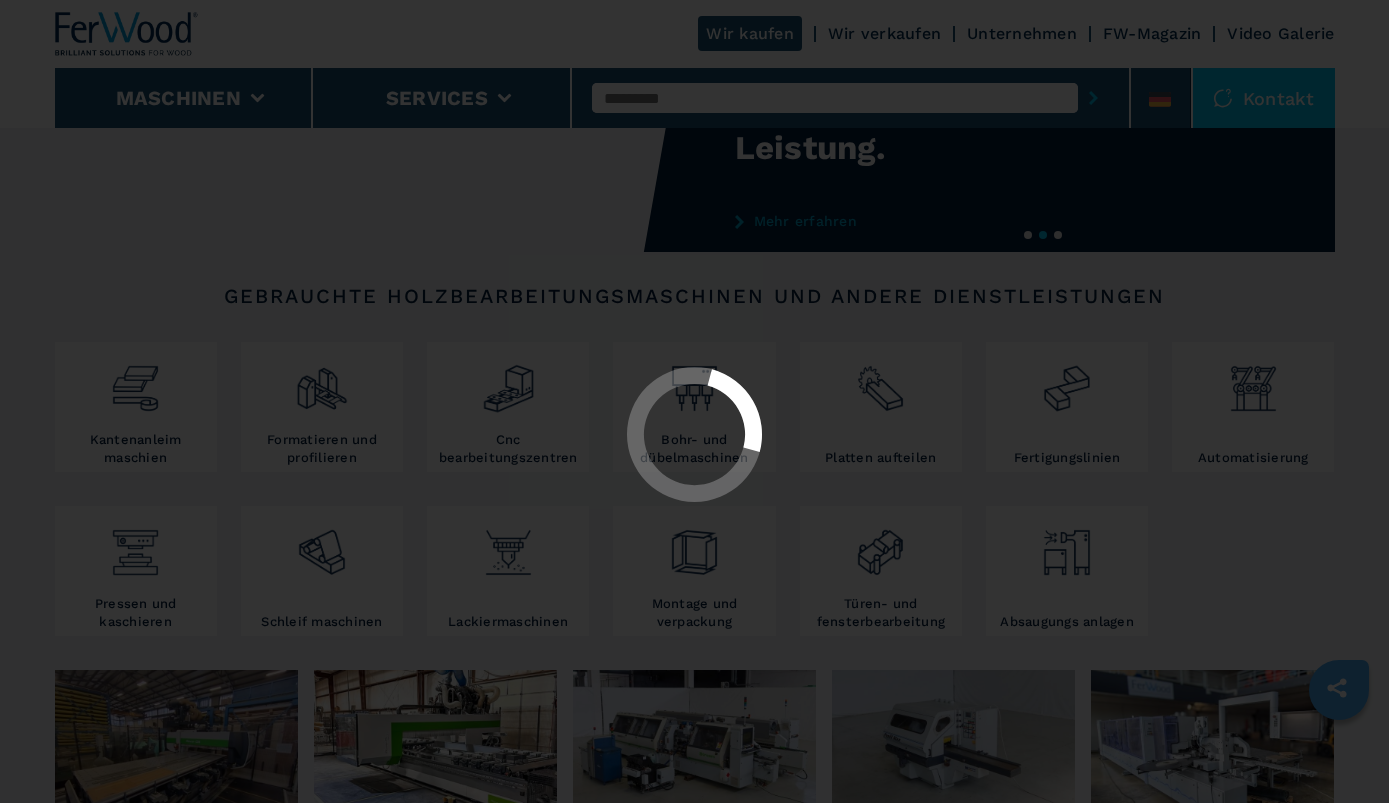 scroll, scrollTop: 0, scrollLeft: 0, axis: both 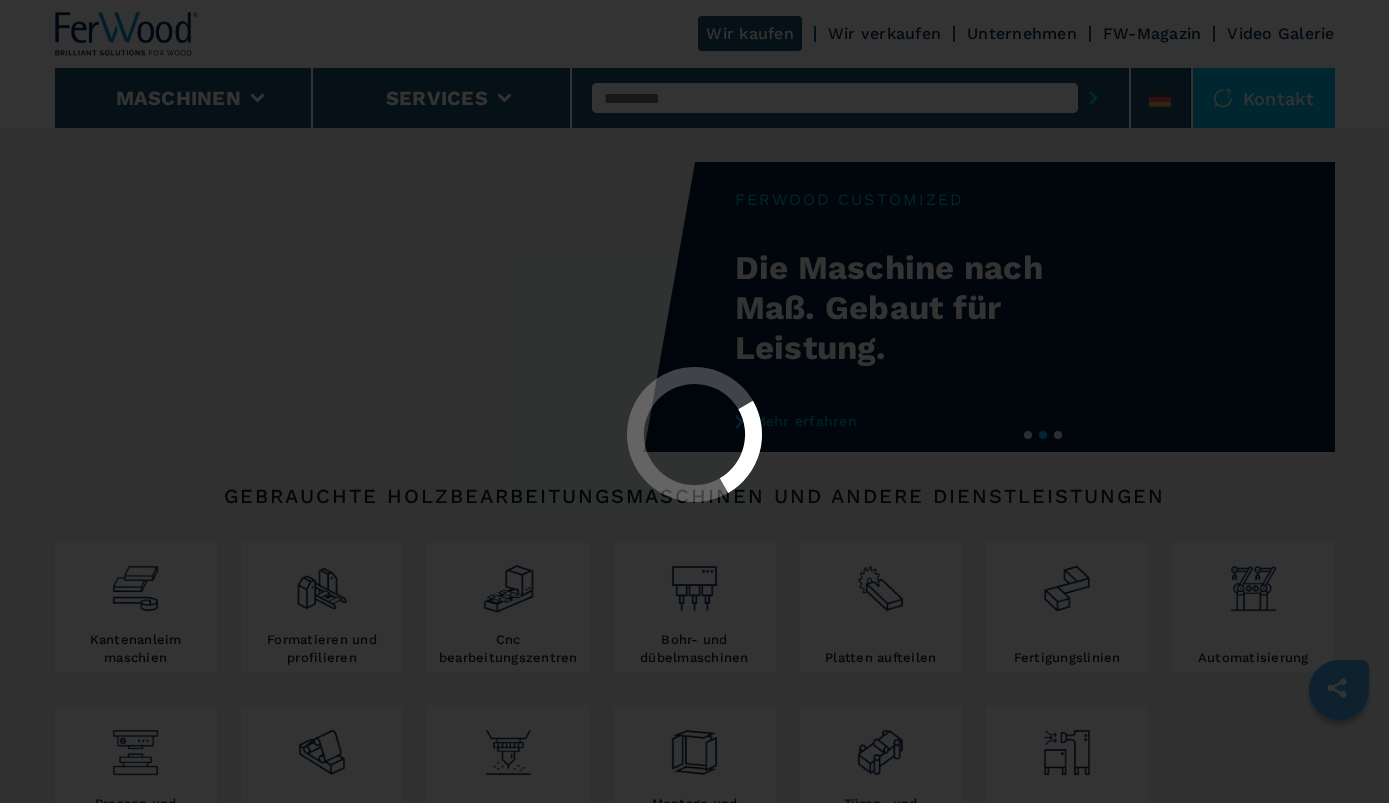 select on "**********" 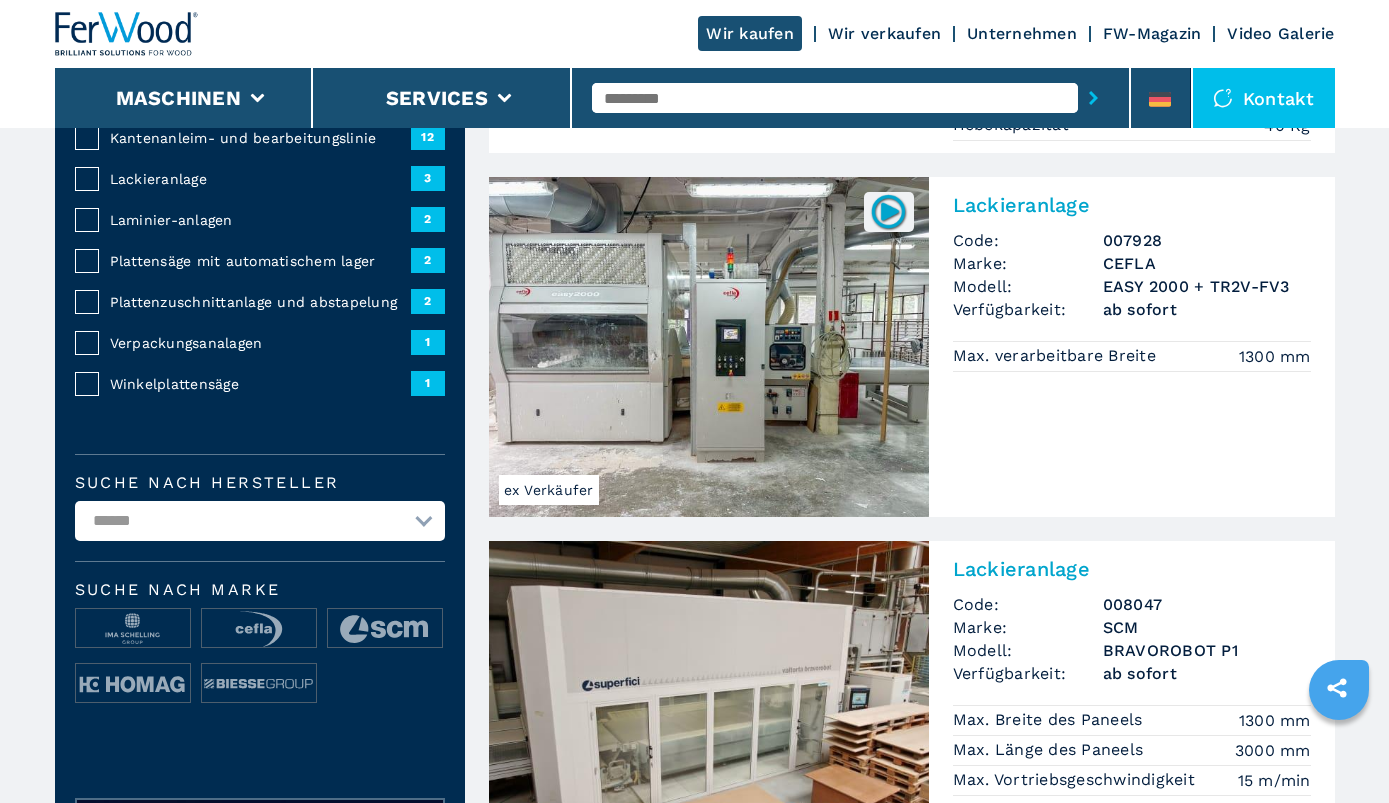 scroll, scrollTop: 500, scrollLeft: 0, axis: vertical 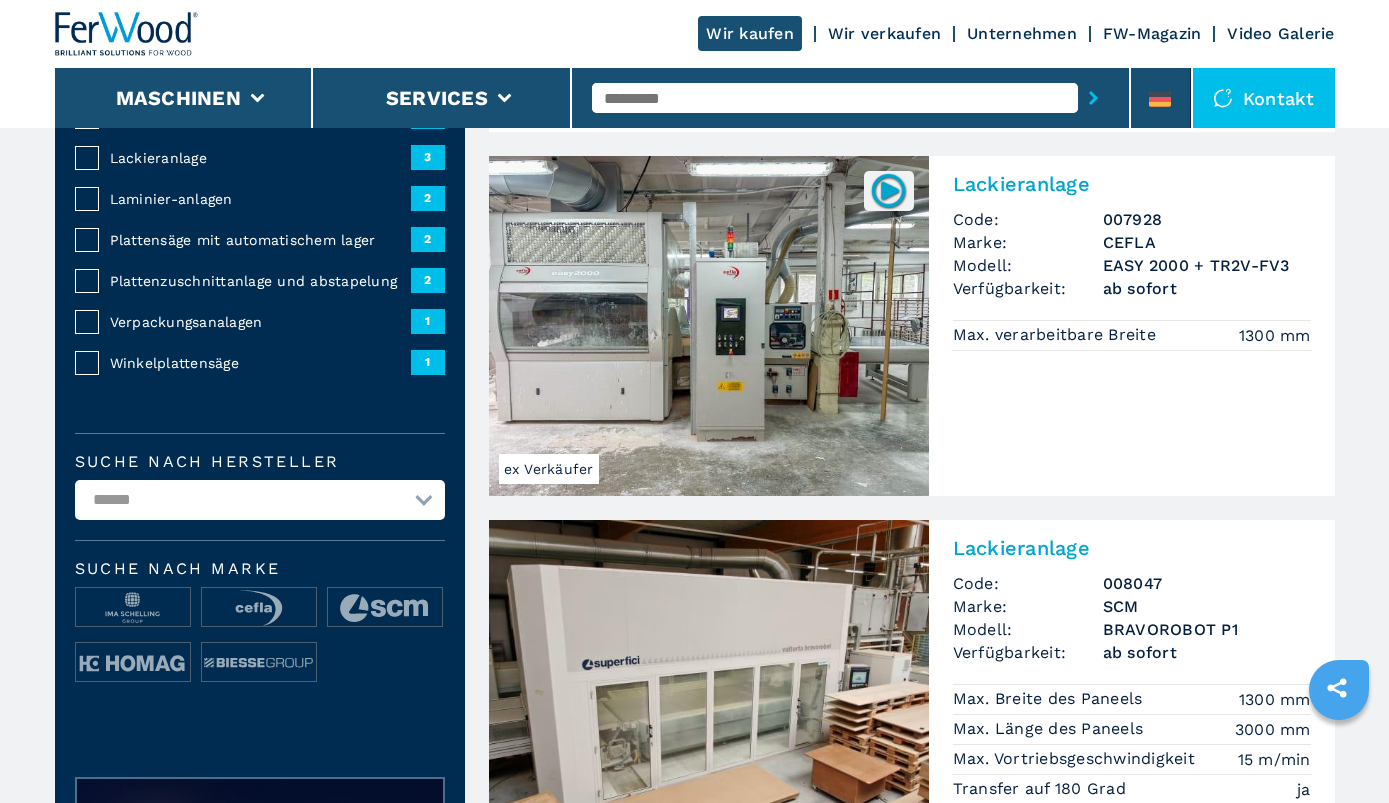 click at bounding box center [888, 190] 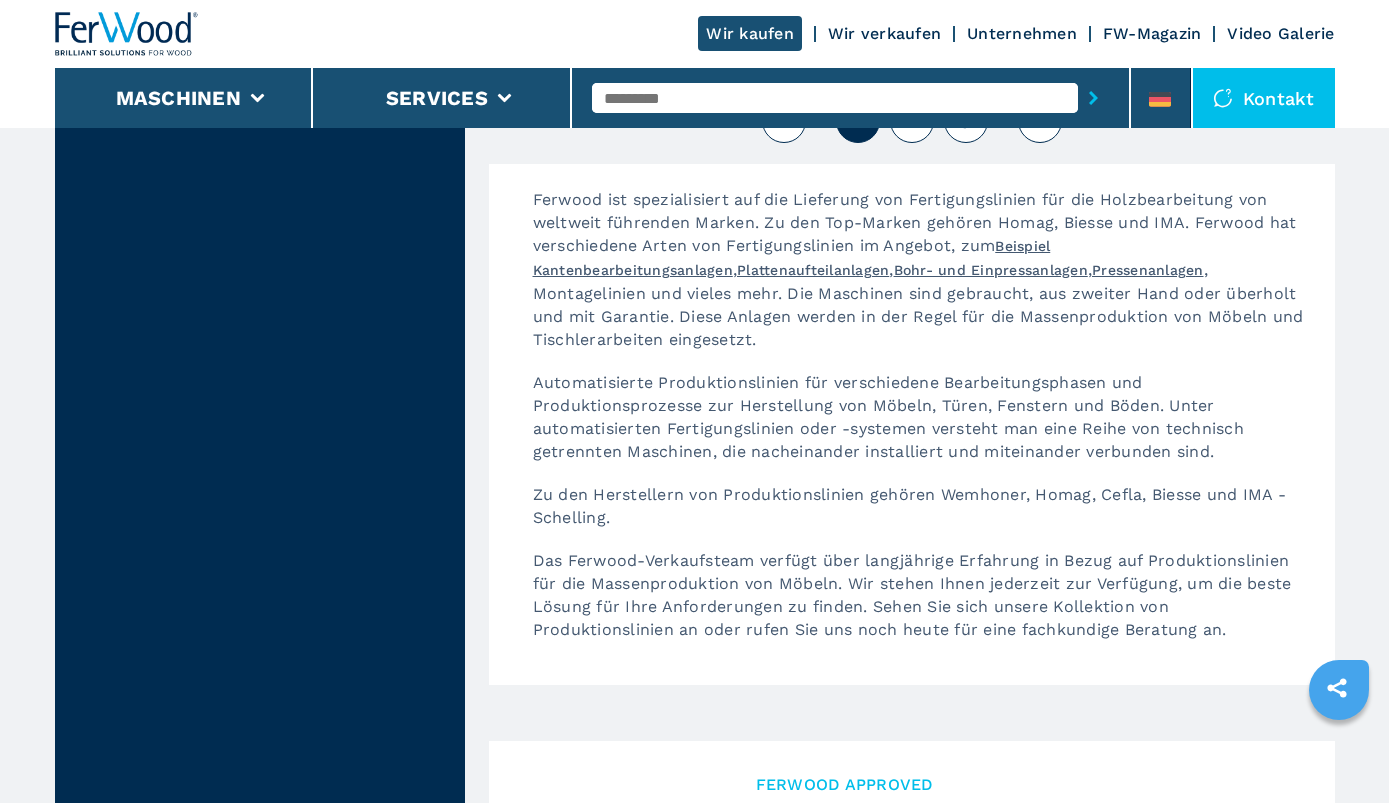 scroll, scrollTop: 4800, scrollLeft: 0, axis: vertical 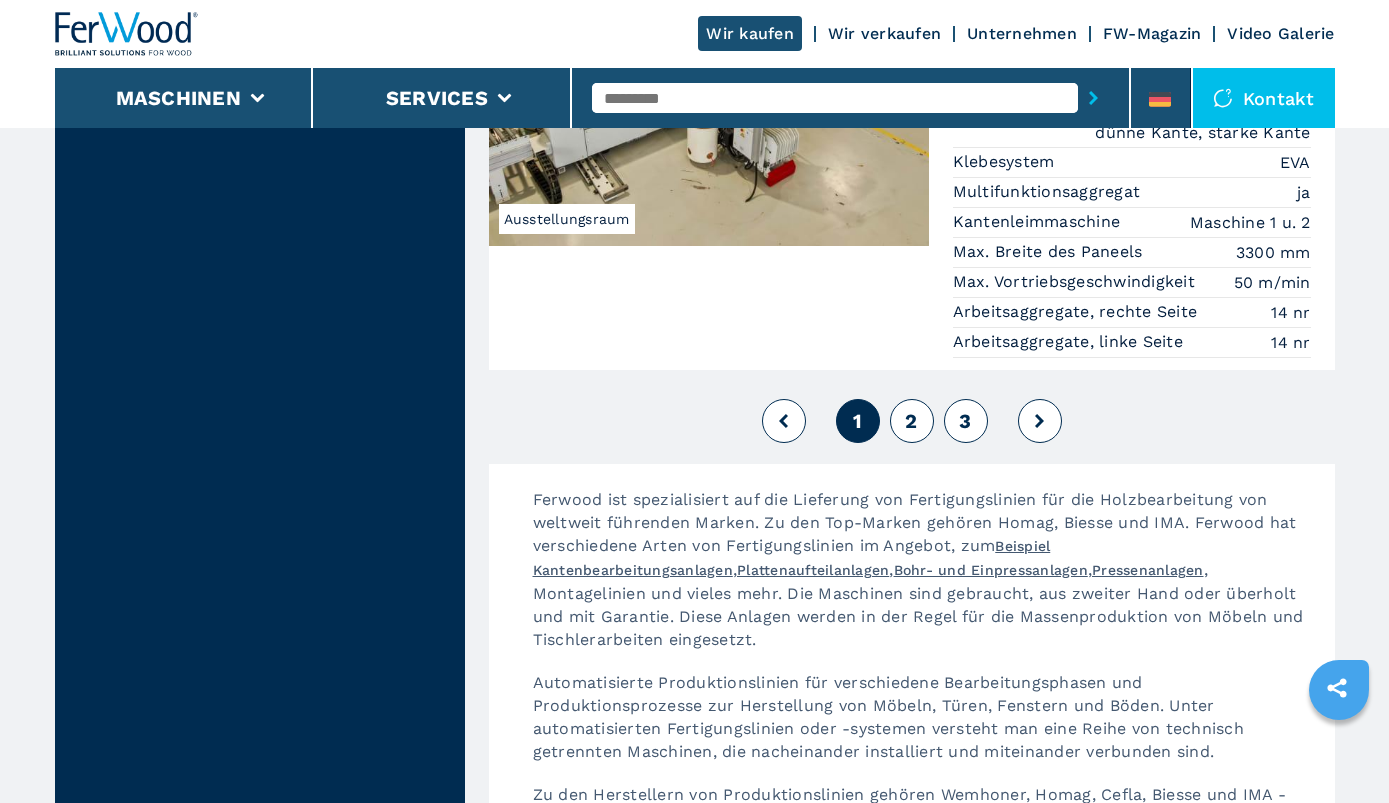 drag, startPoint x: 916, startPoint y: 411, endPoint x: 923, endPoint y: 427, distance: 17.464249 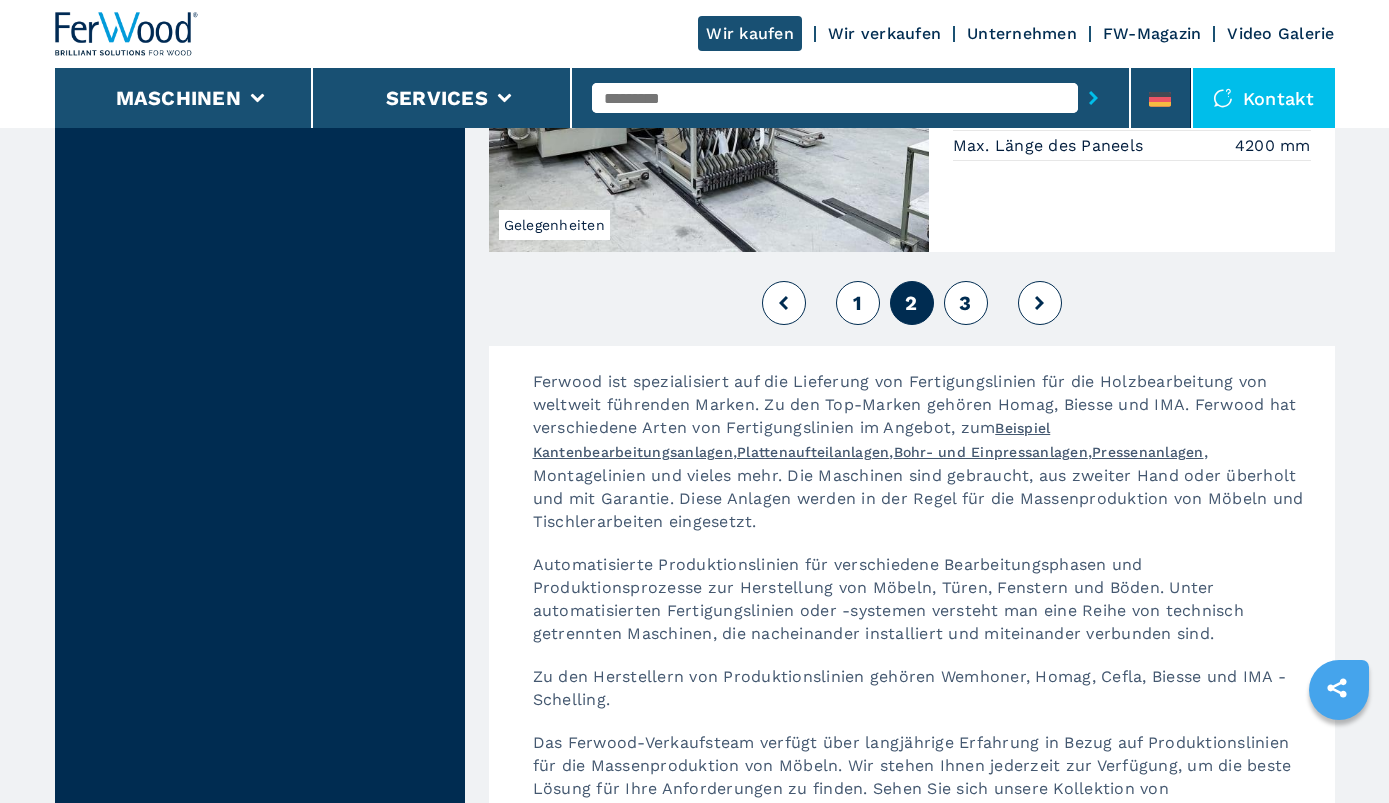 scroll, scrollTop: 4800, scrollLeft: 0, axis: vertical 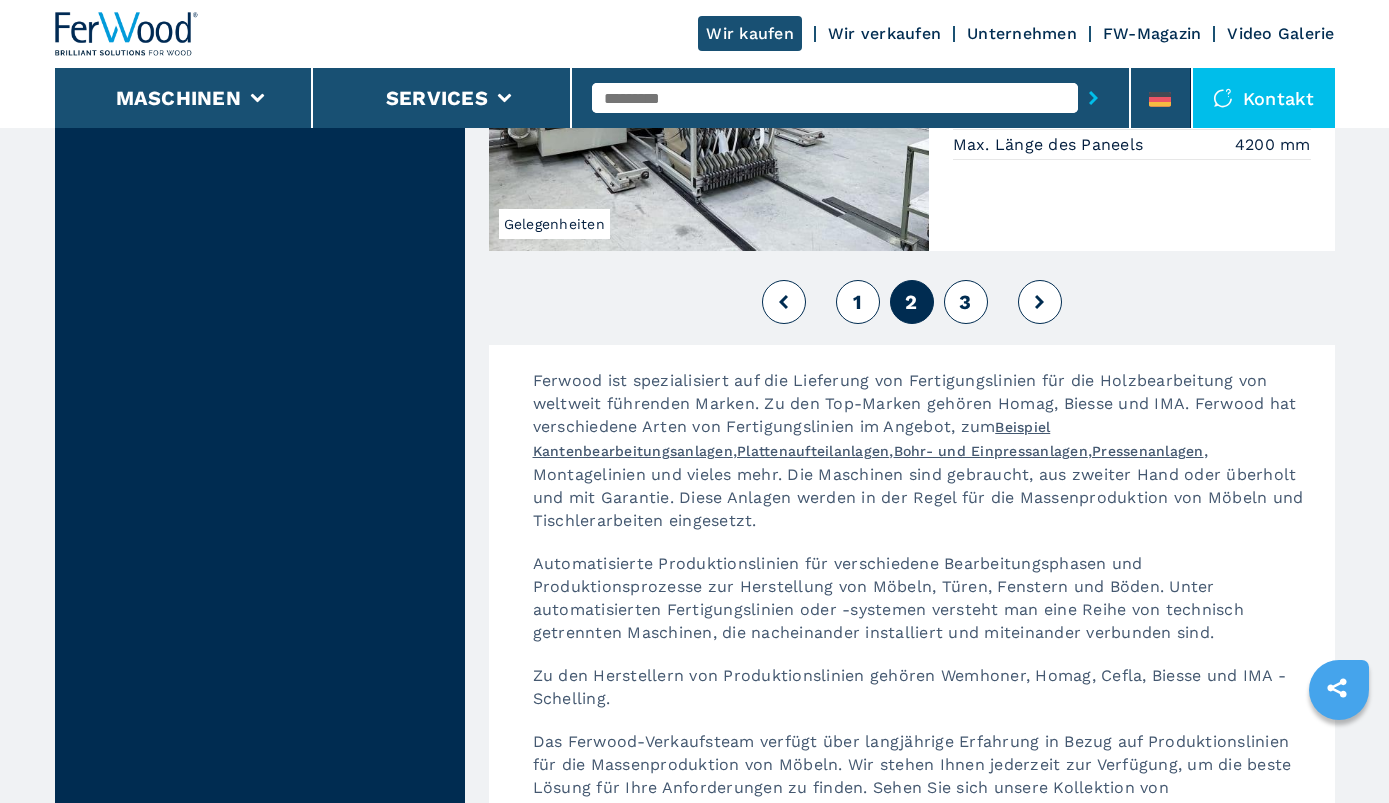 click on "3" at bounding box center (966, 302) 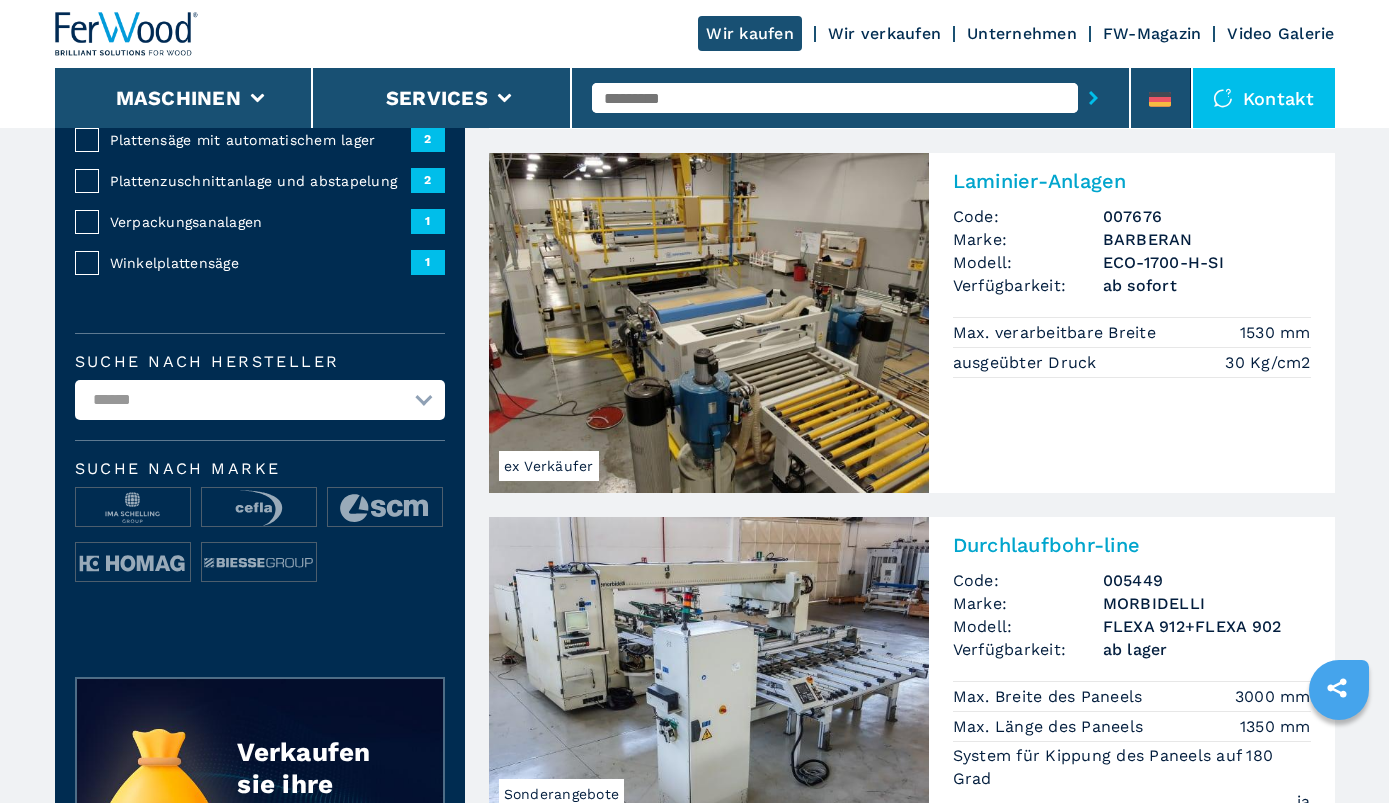 scroll, scrollTop: 500, scrollLeft: 0, axis: vertical 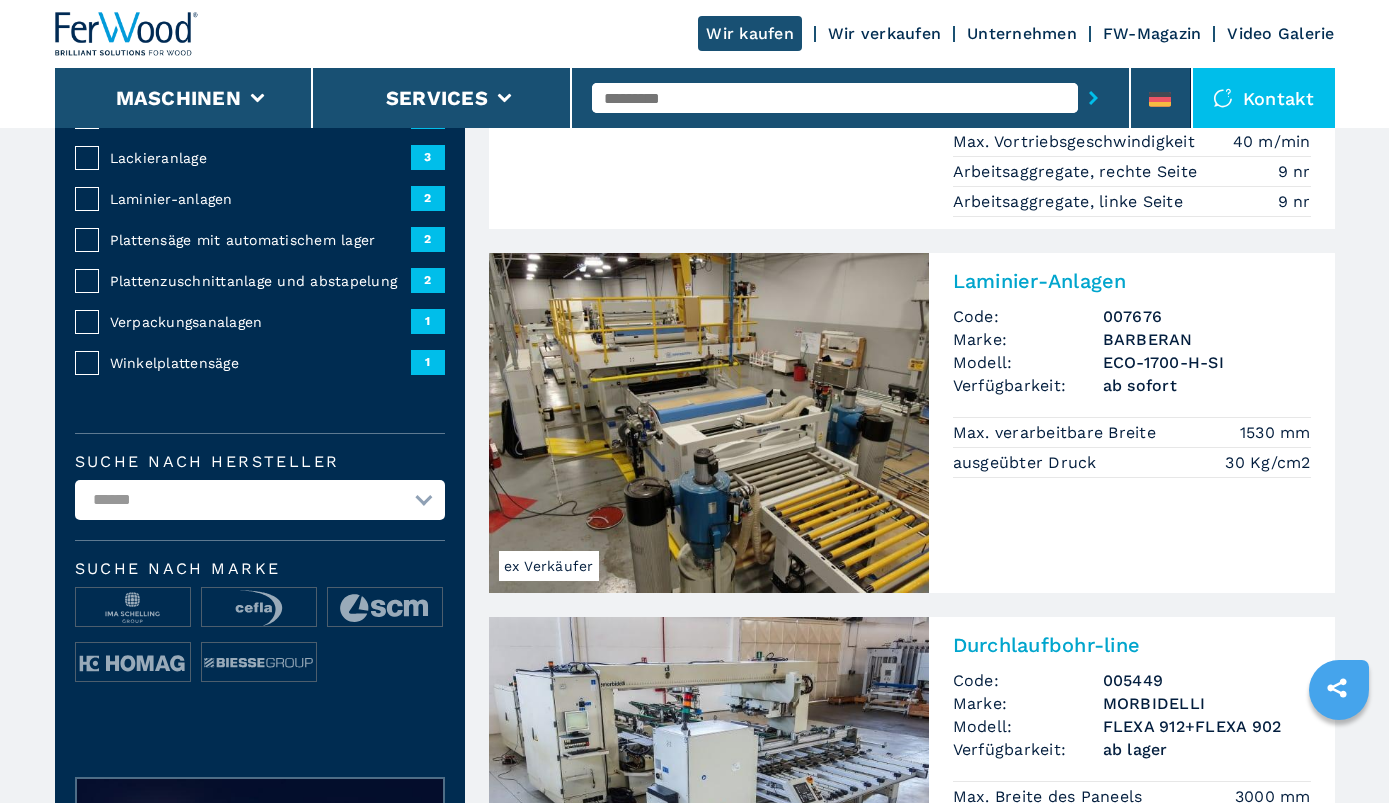 click at bounding box center (709, 423) 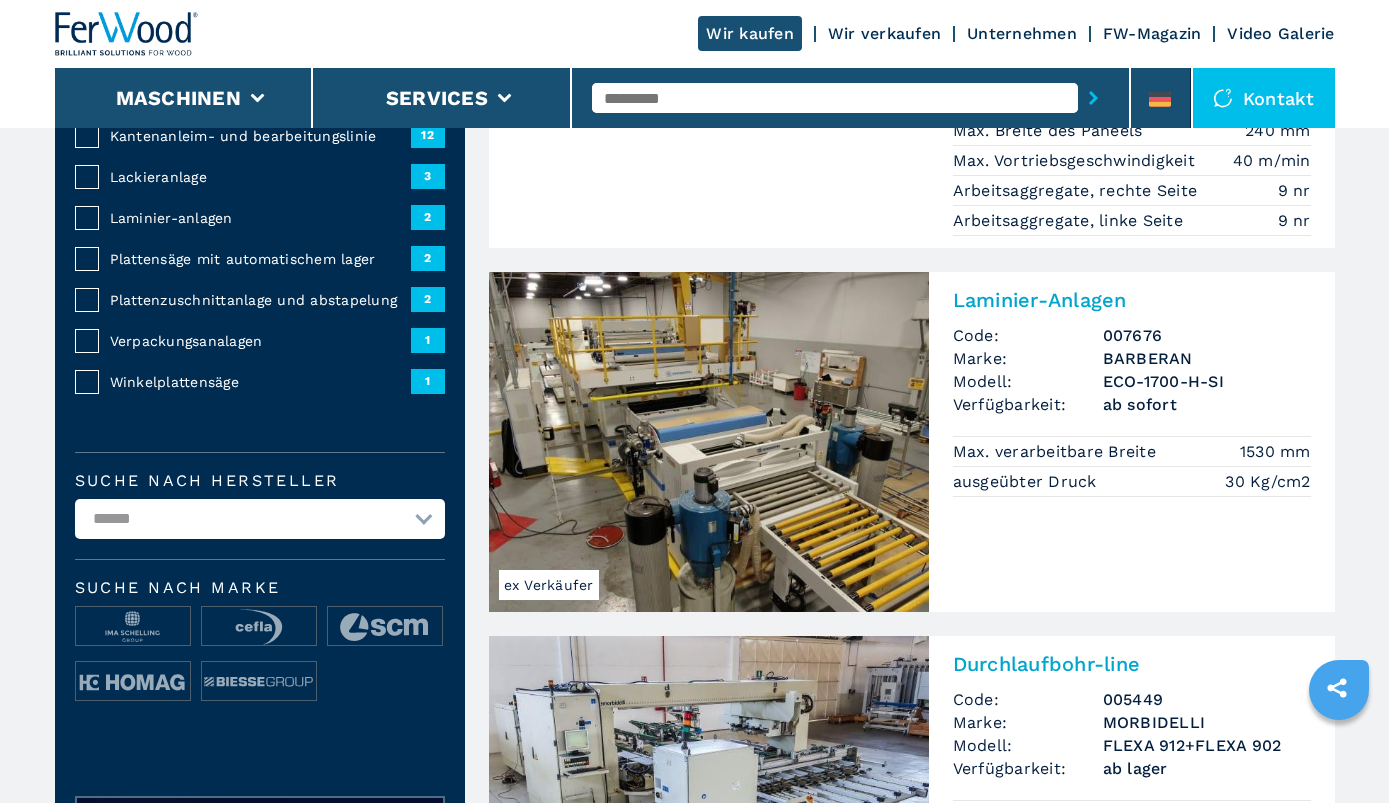 scroll, scrollTop: 0, scrollLeft: 0, axis: both 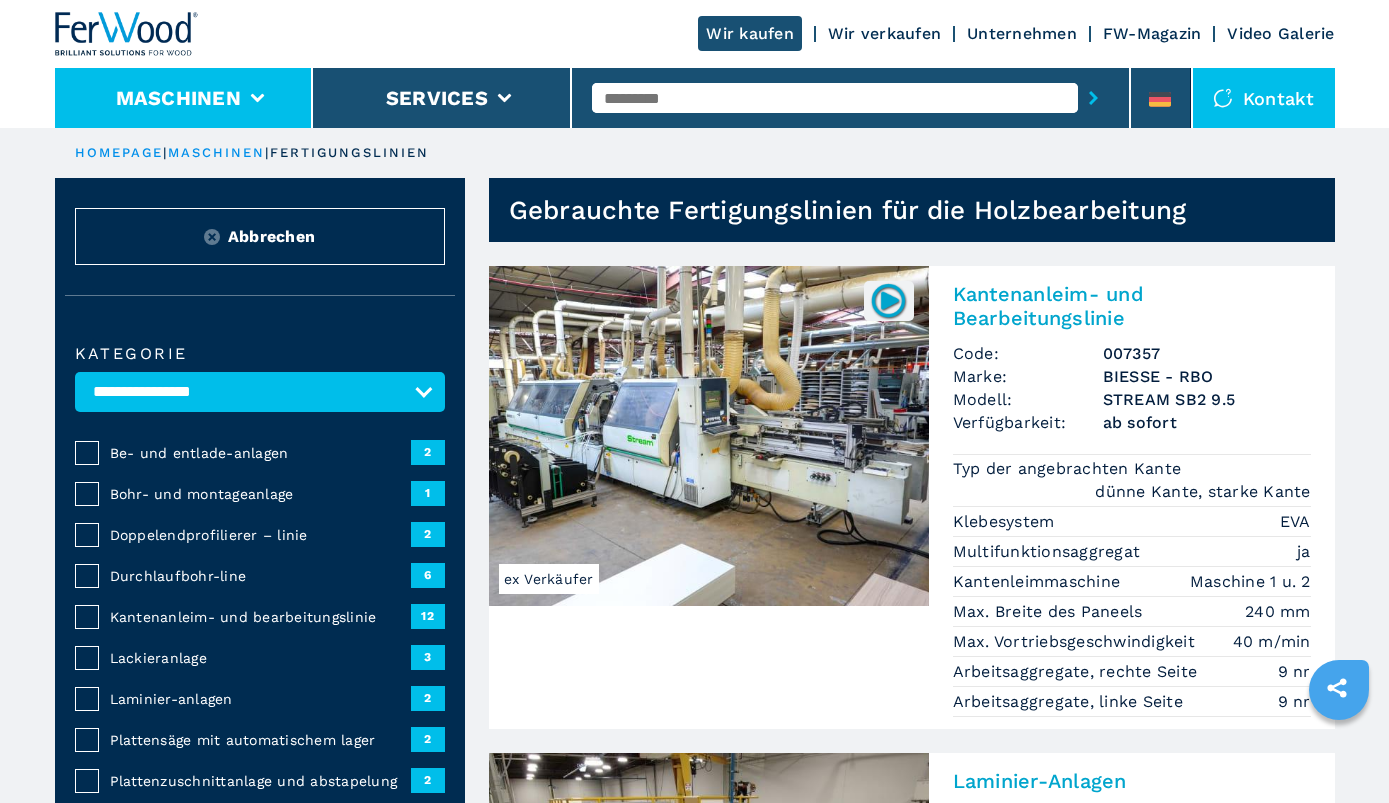click on "Maschinen" at bounding box center (184, 98) 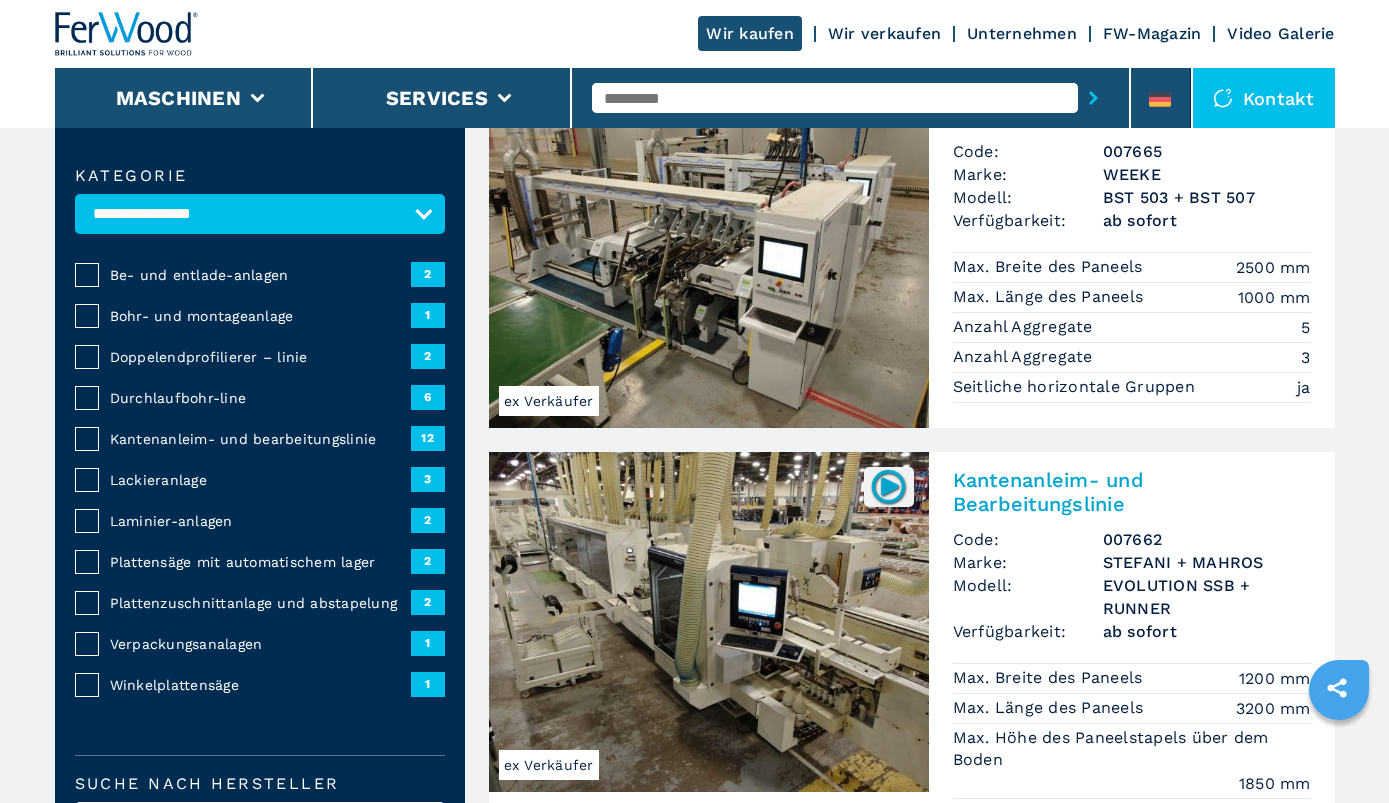 scroll, scrollTop: 0, scrollLeft: 0, axis: both 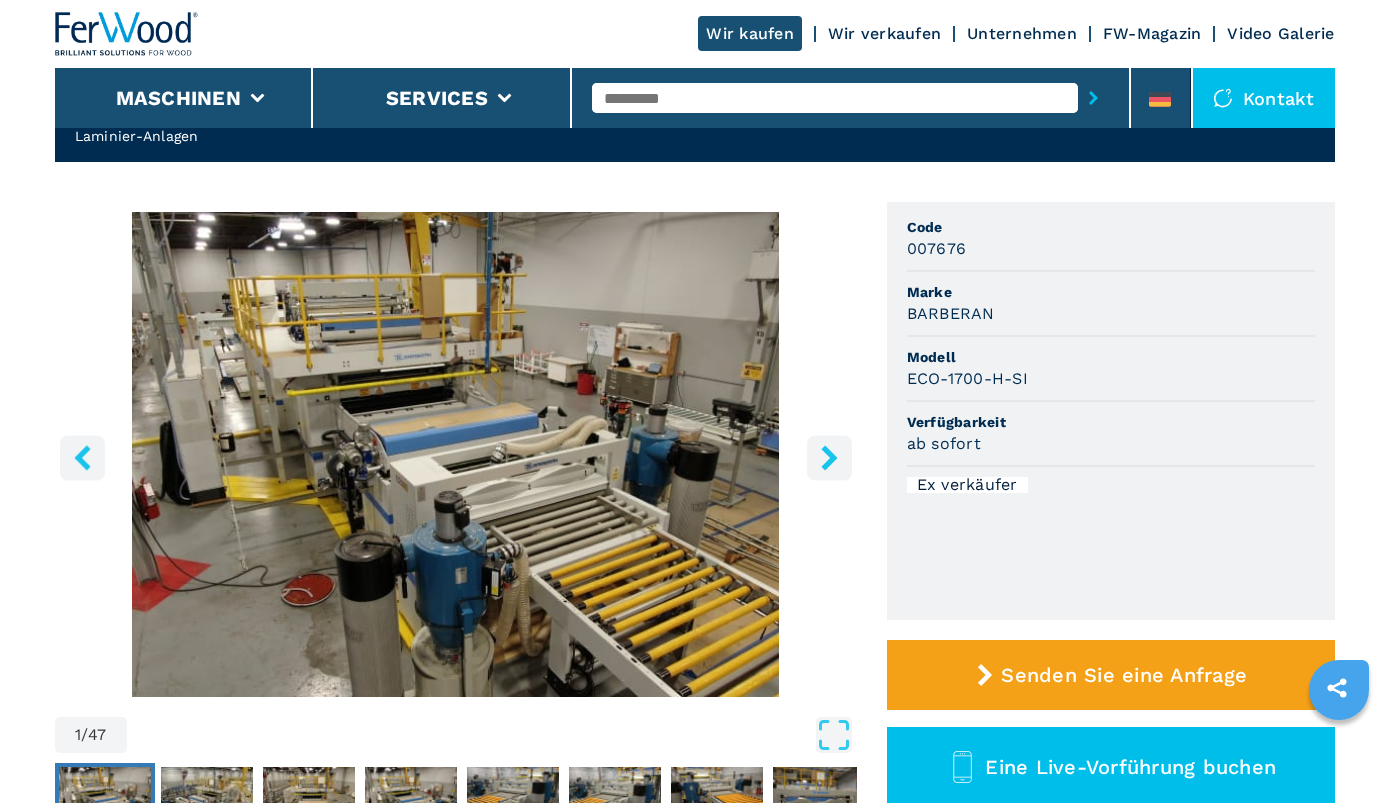 click 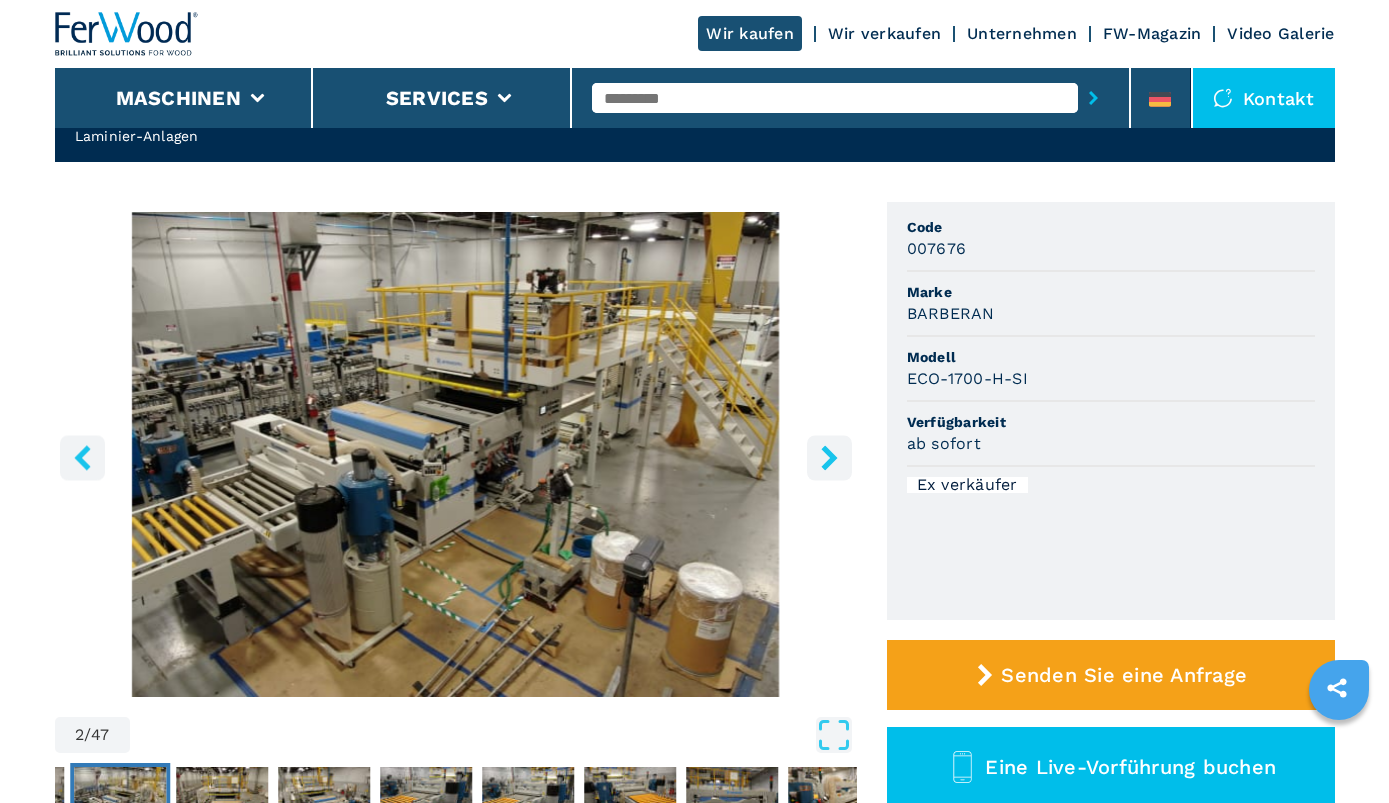 click 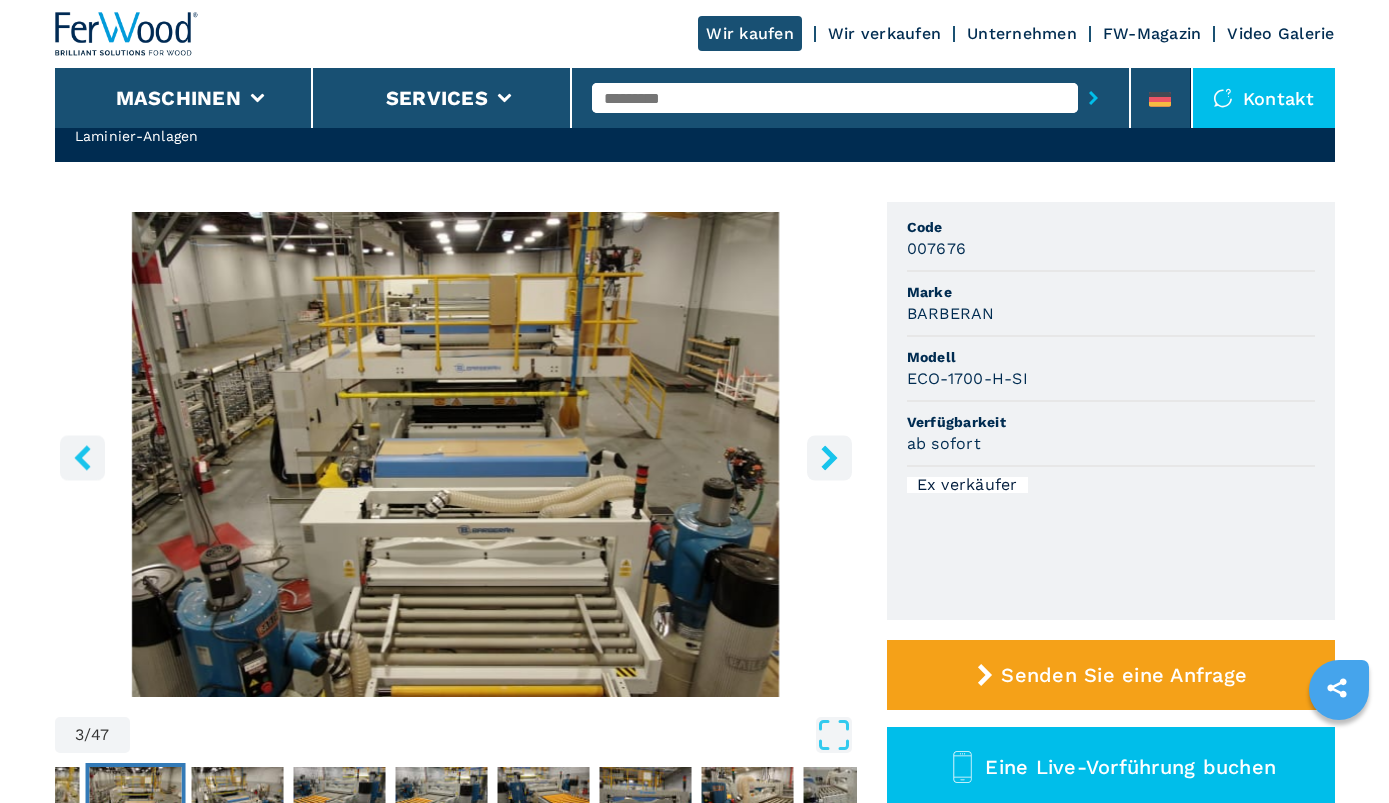 click 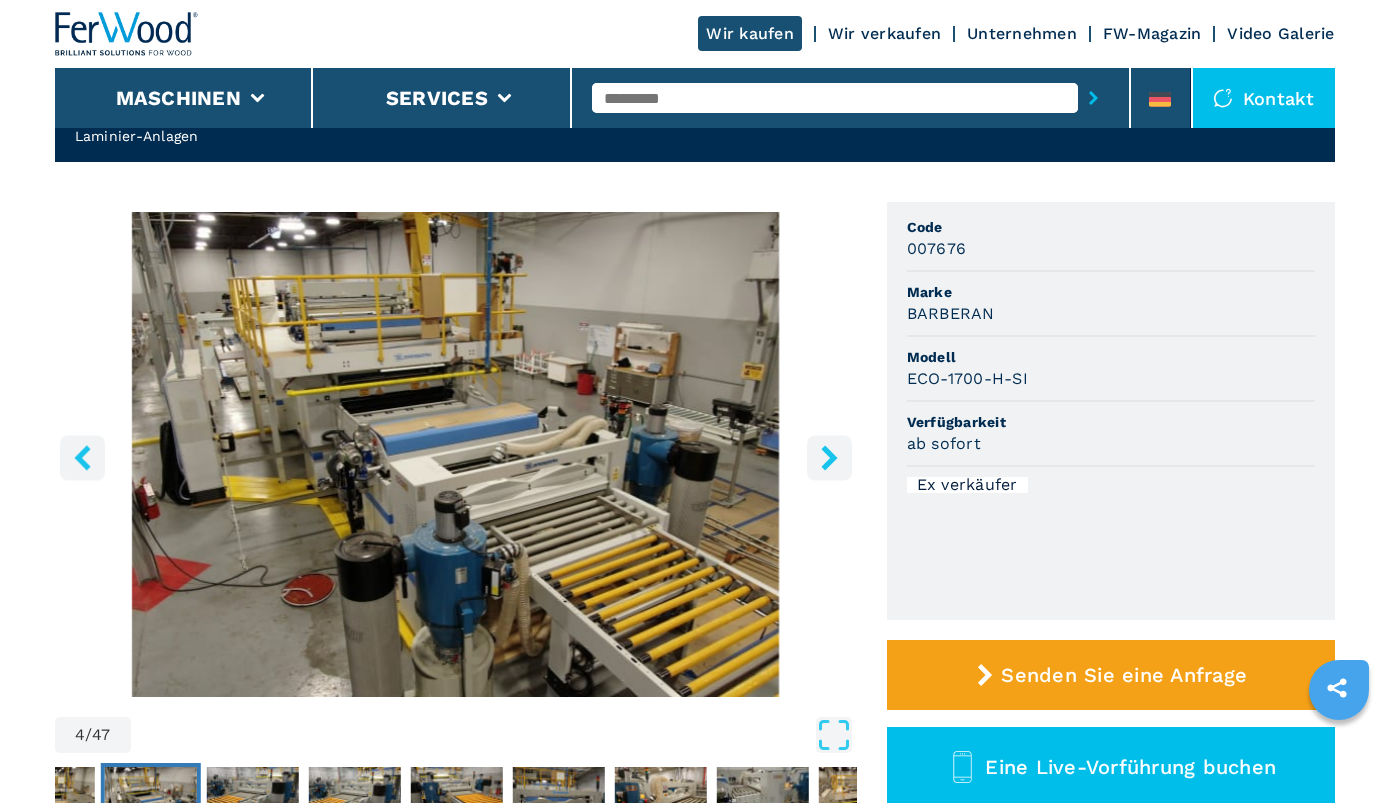 click 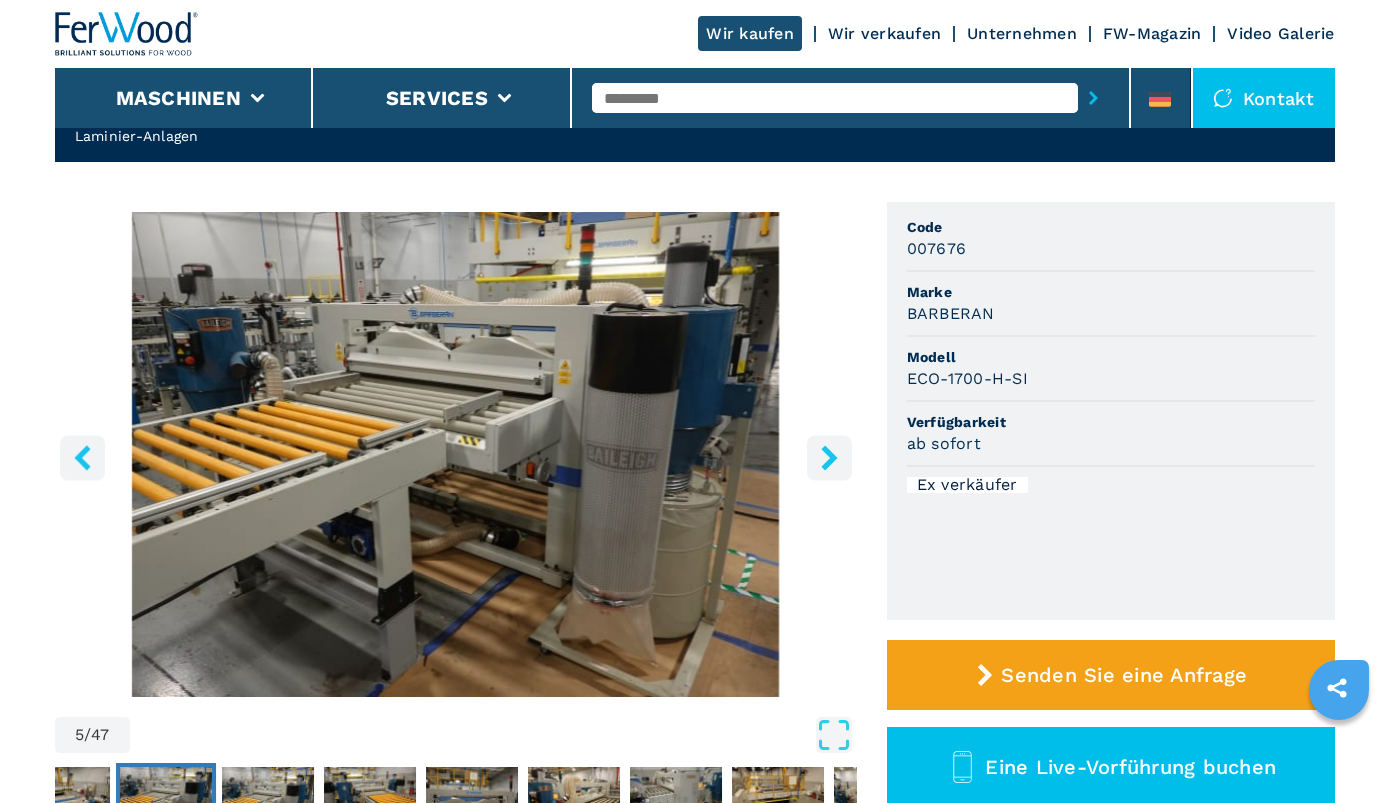 click 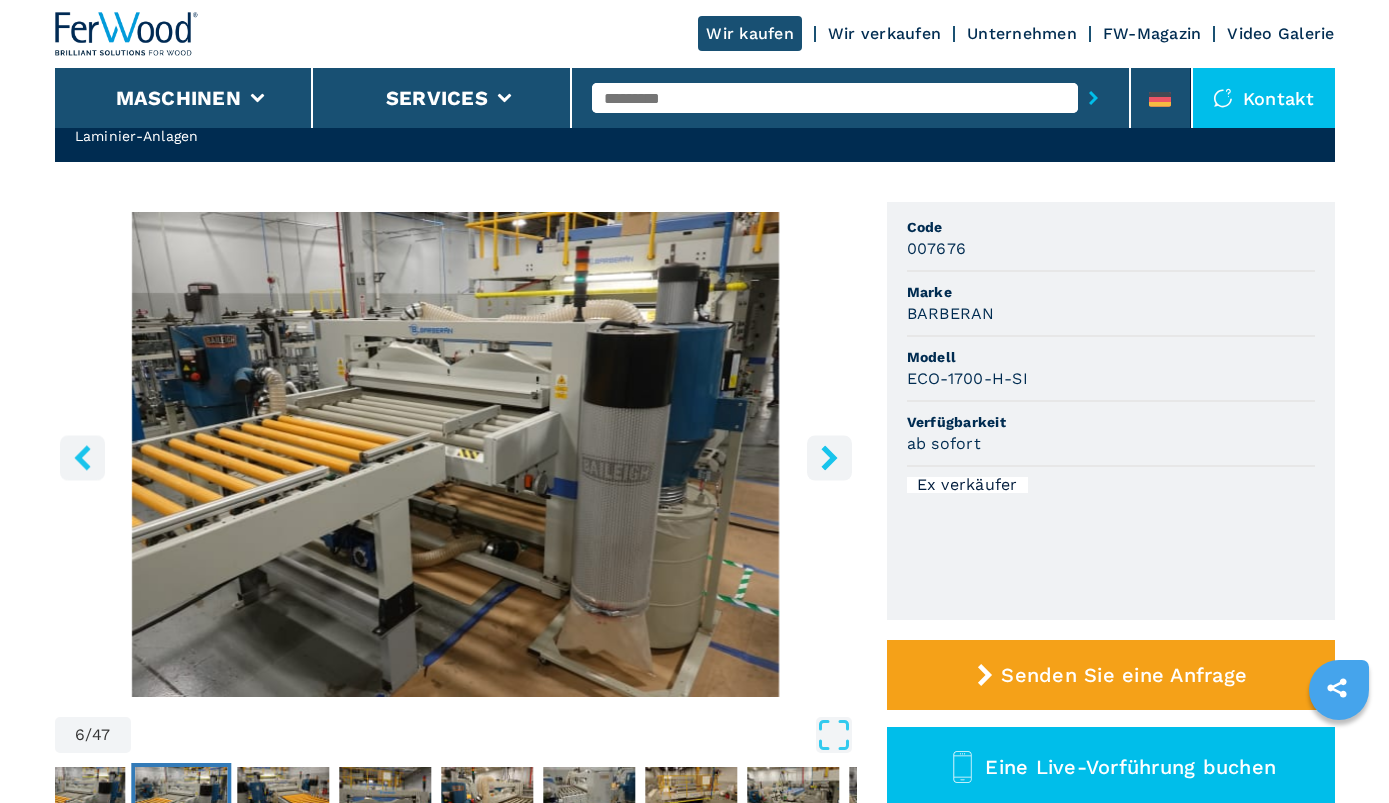 click 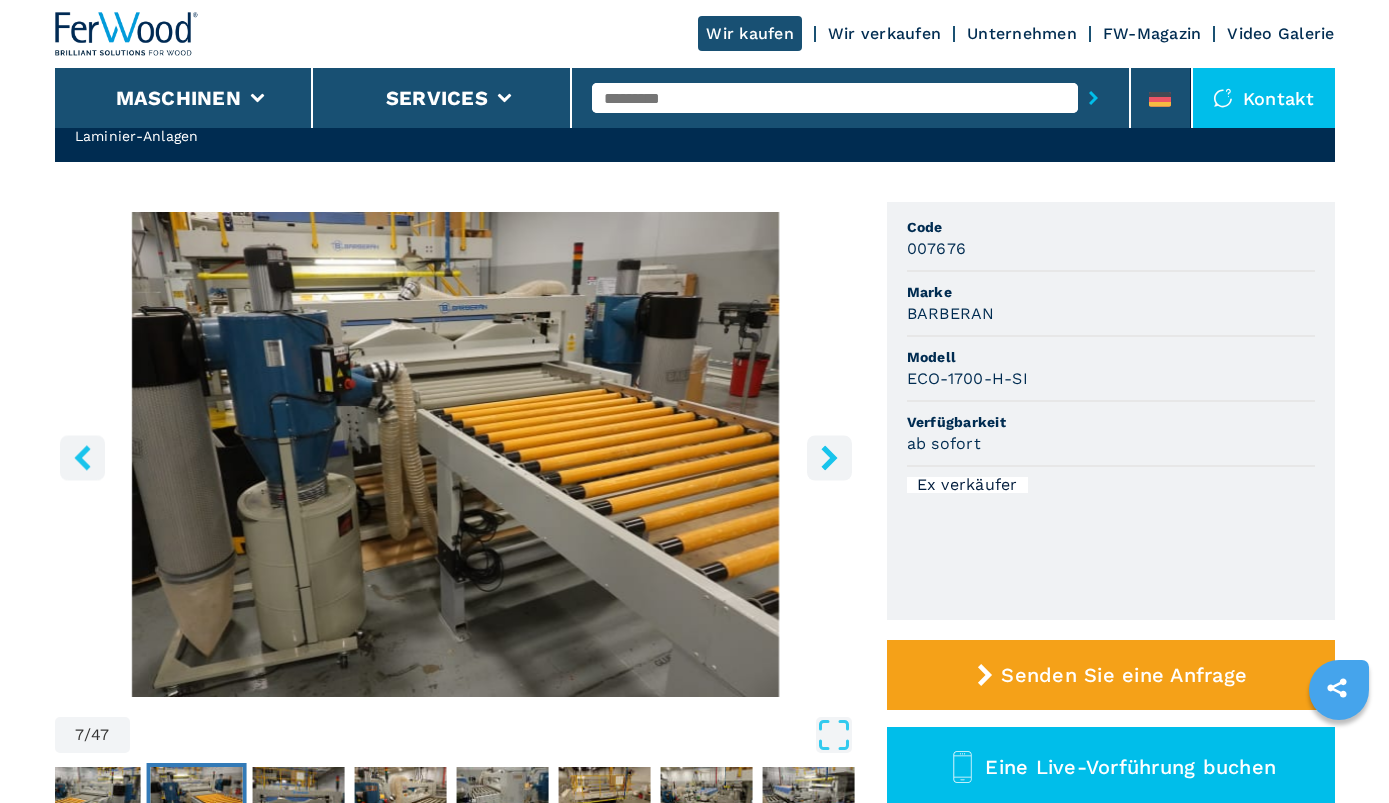 click 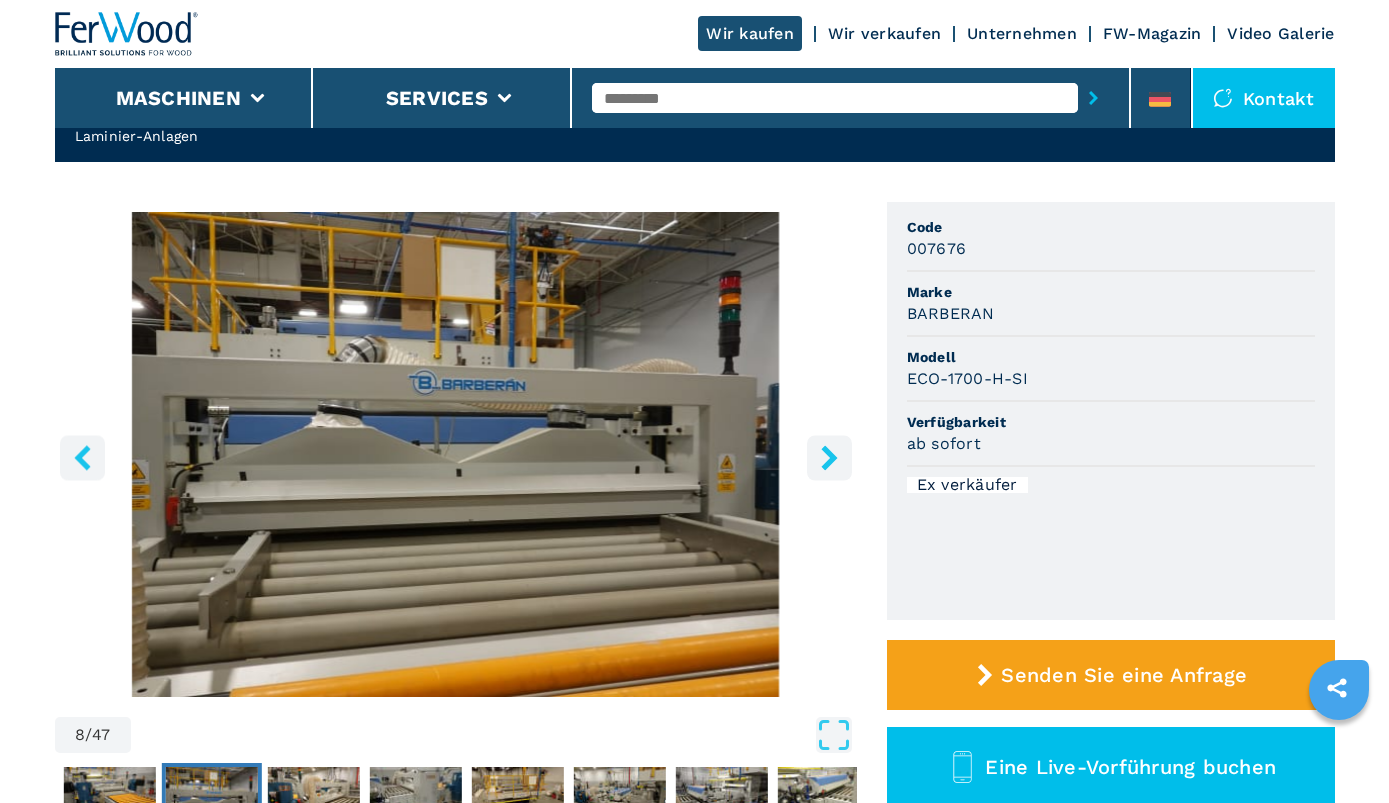 click 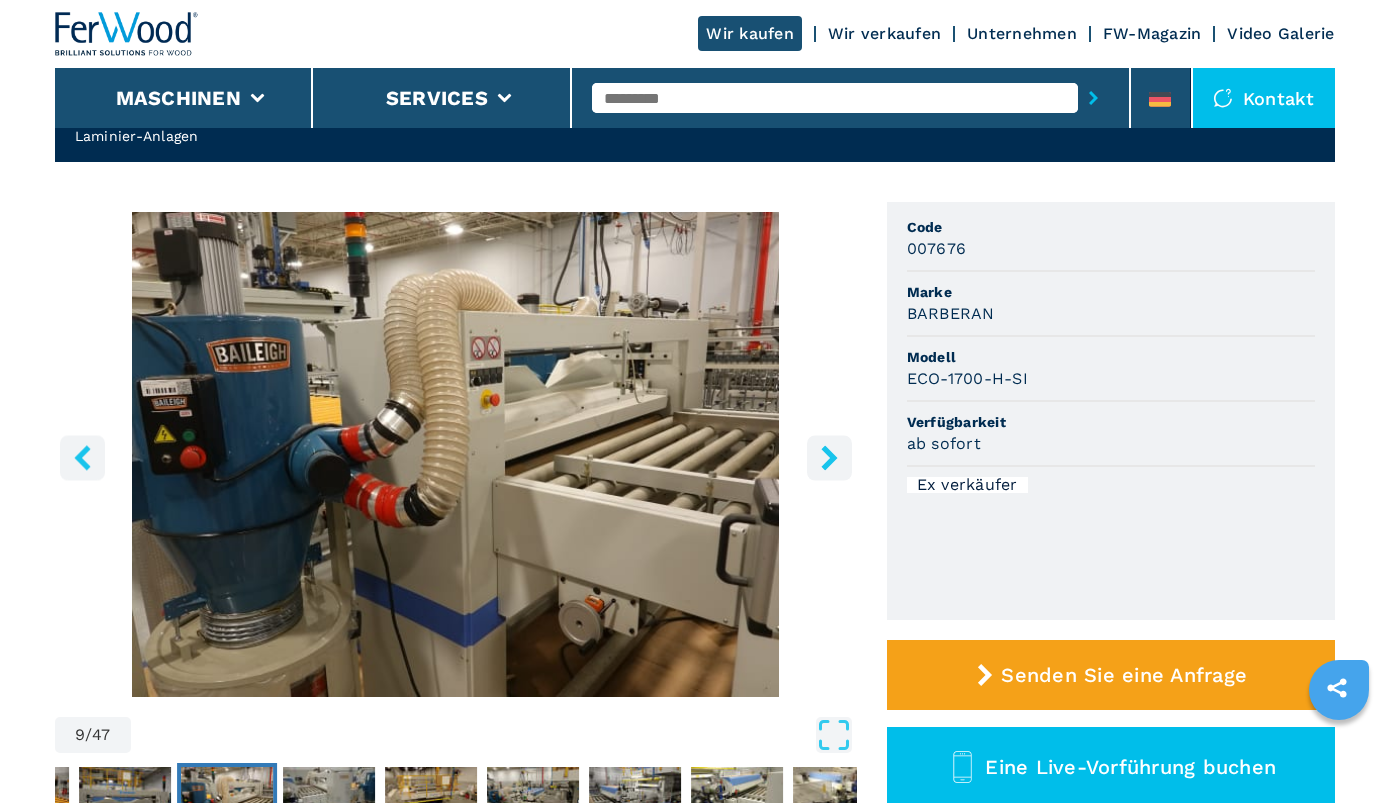 click 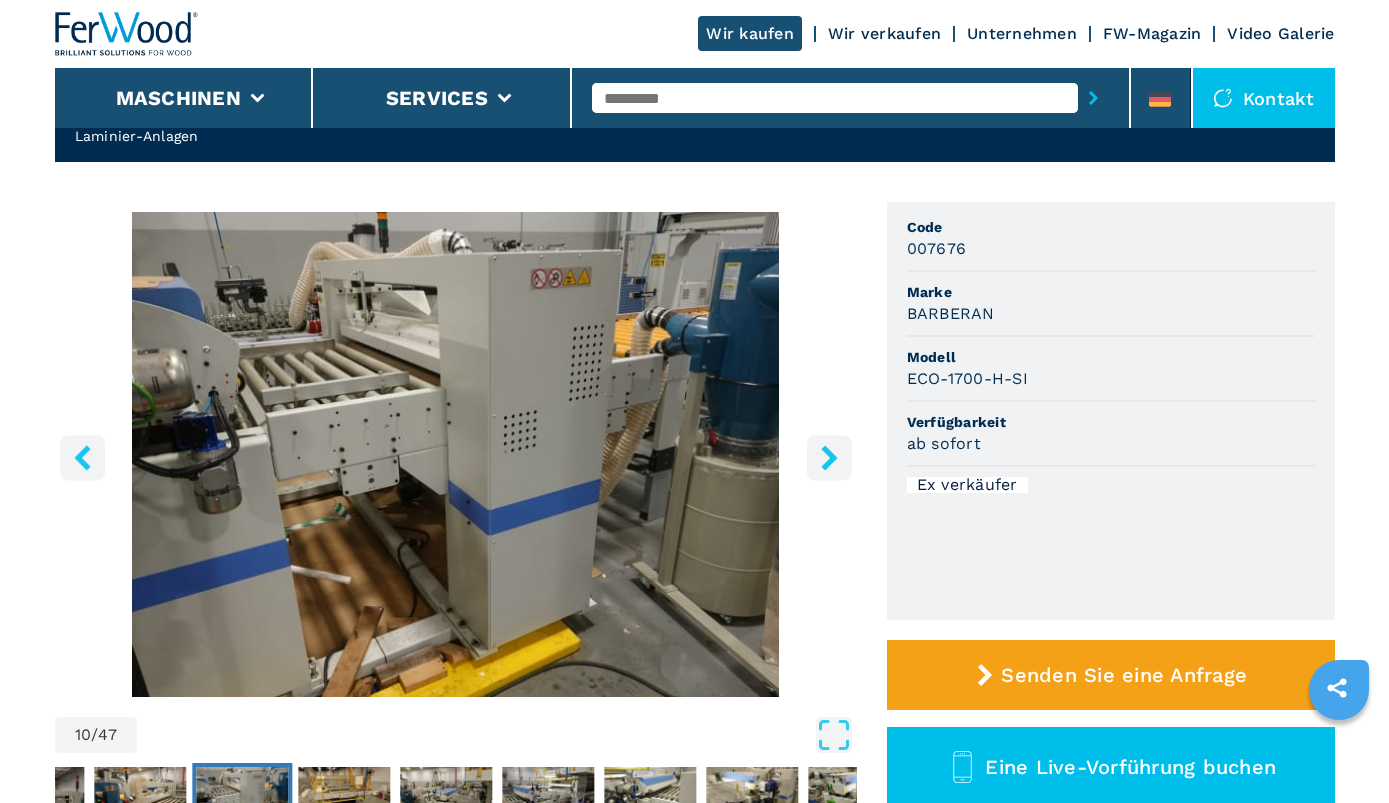 click 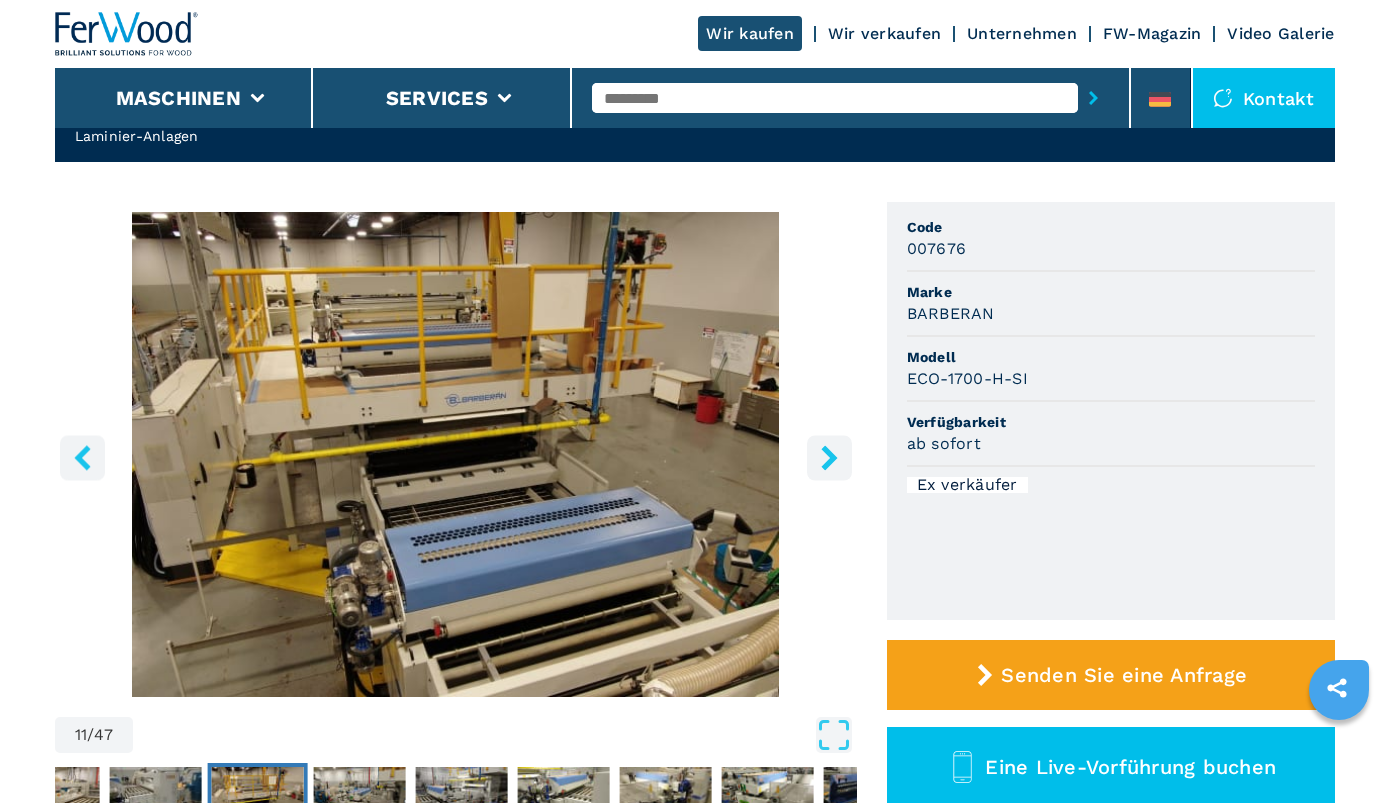 click 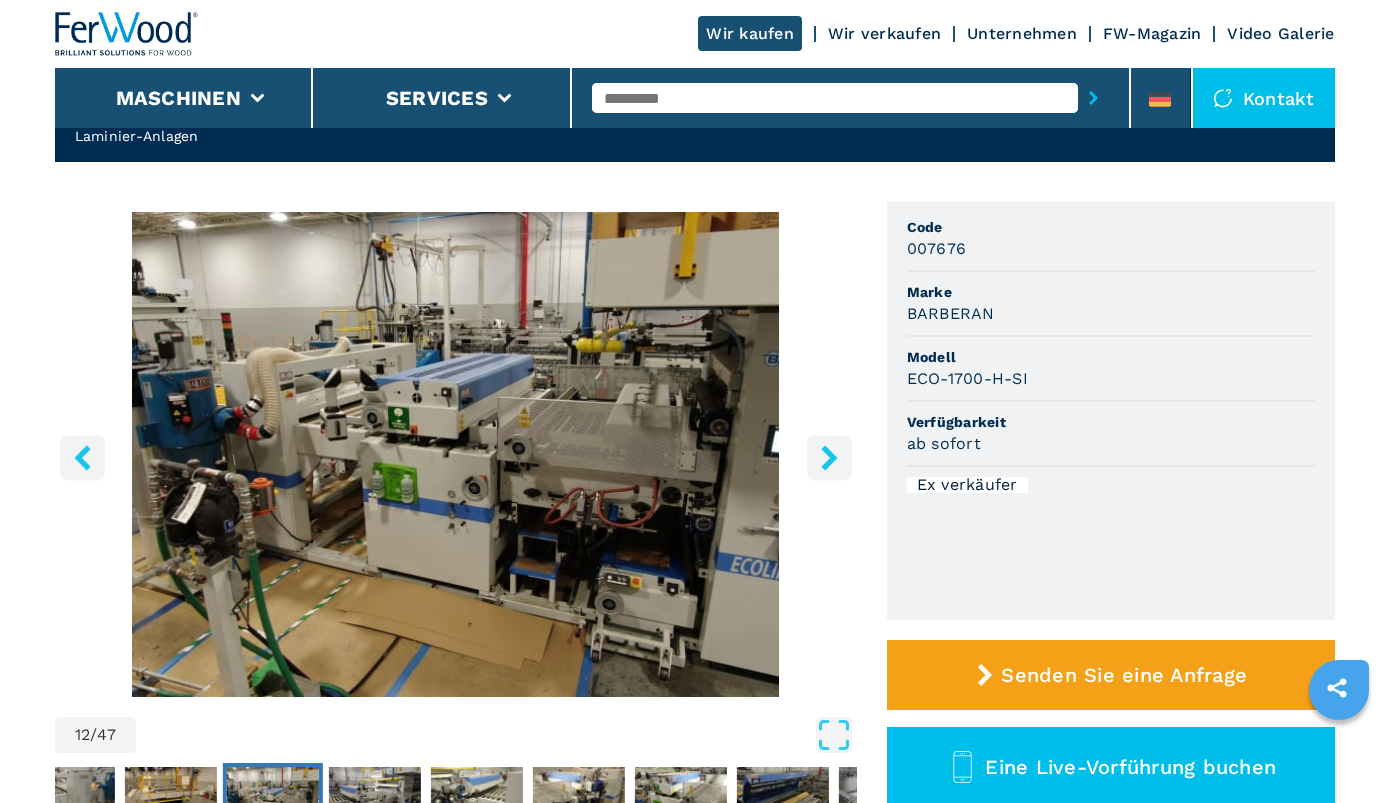 click 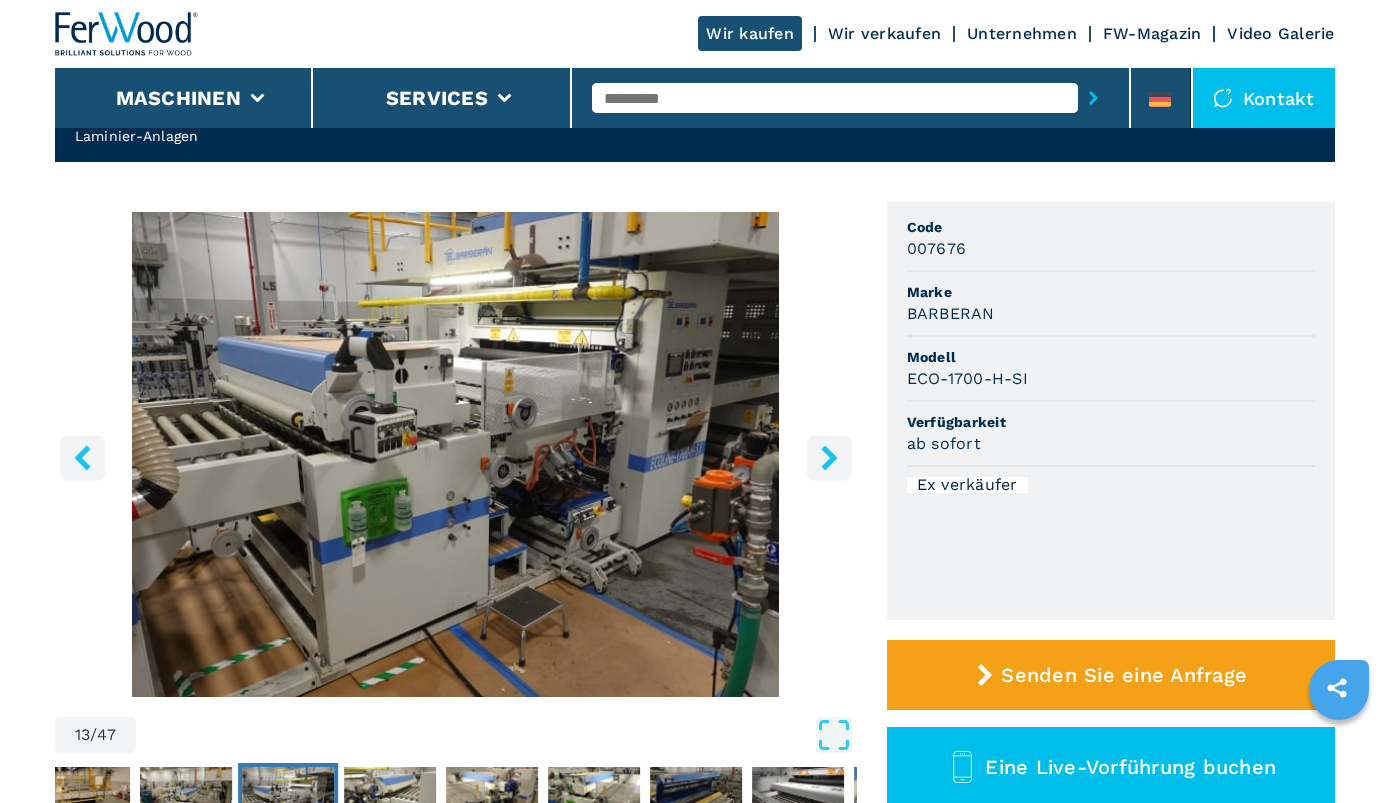 click 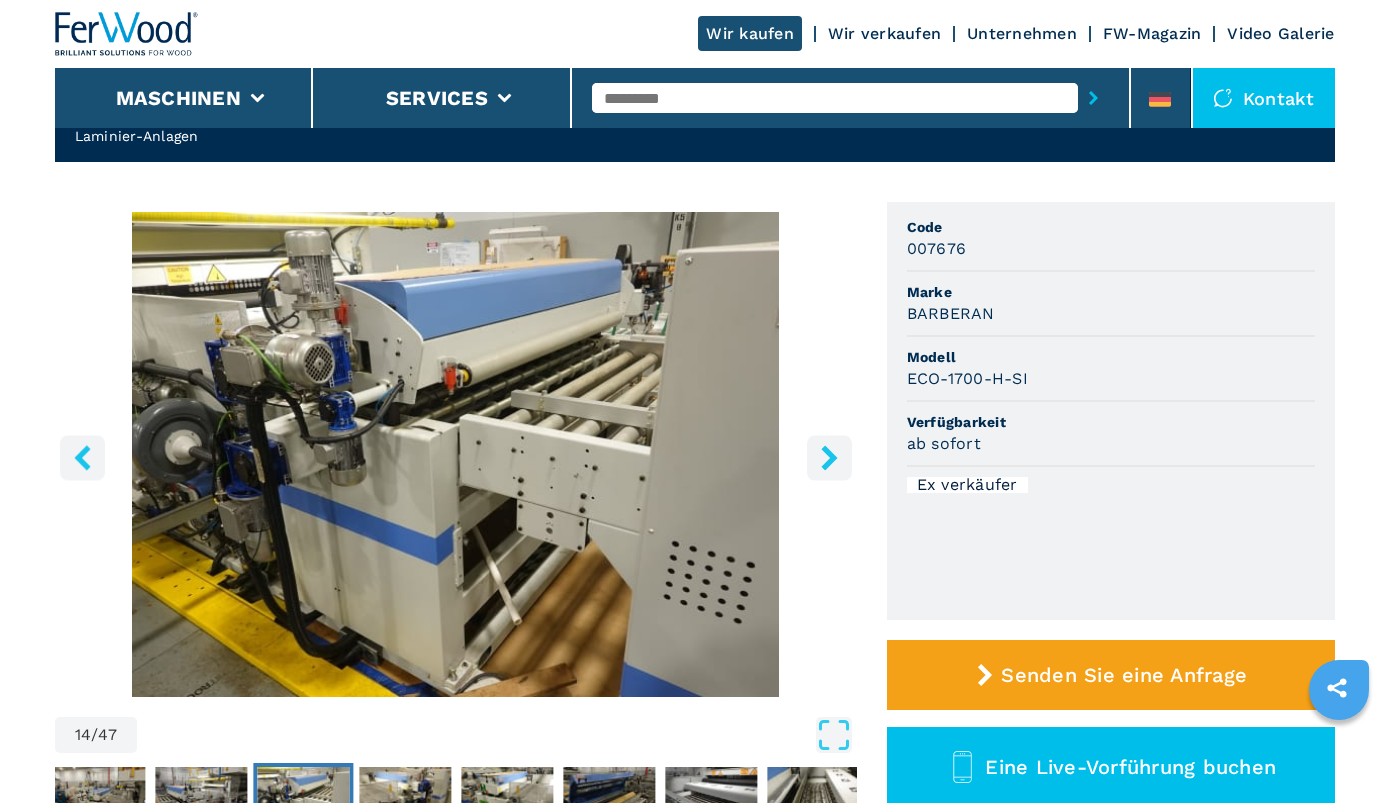 click 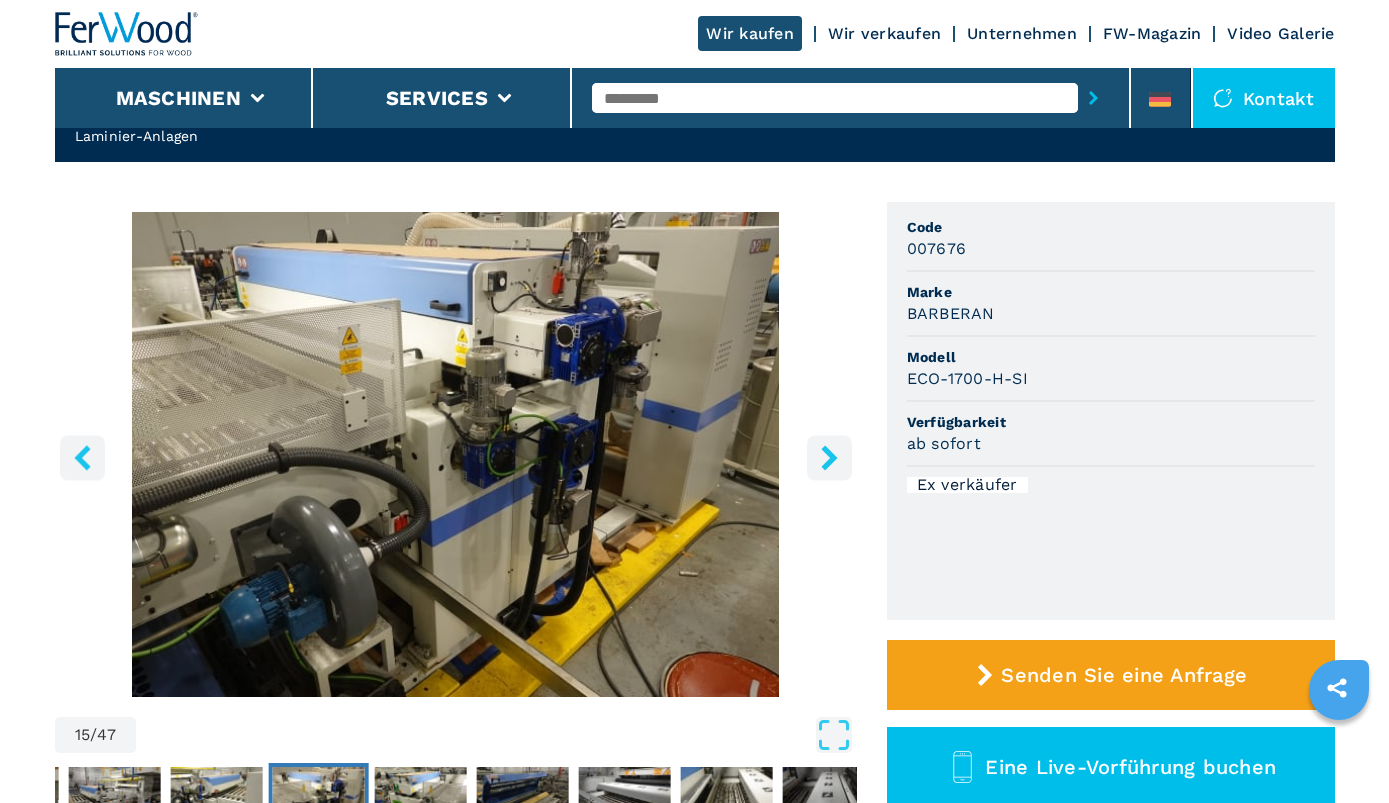 click 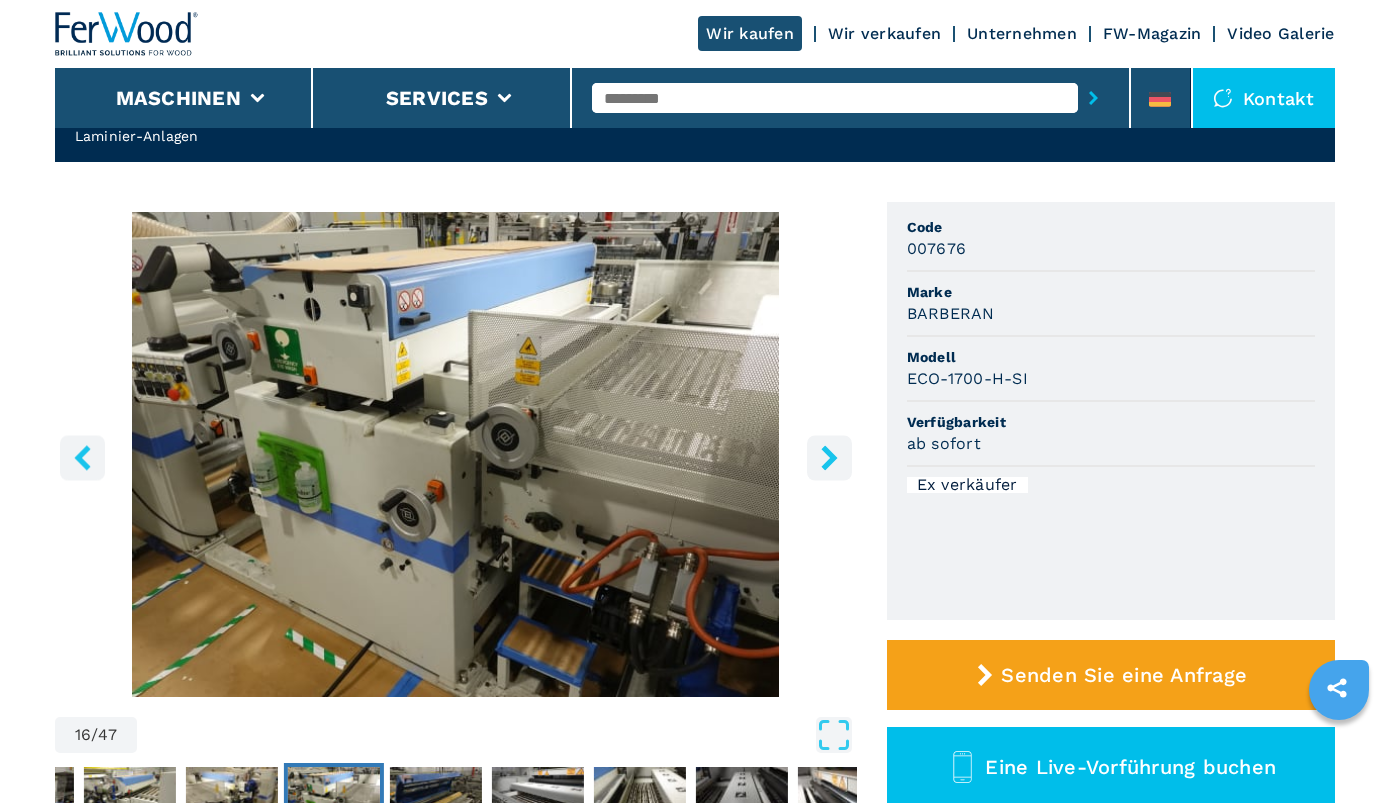 click 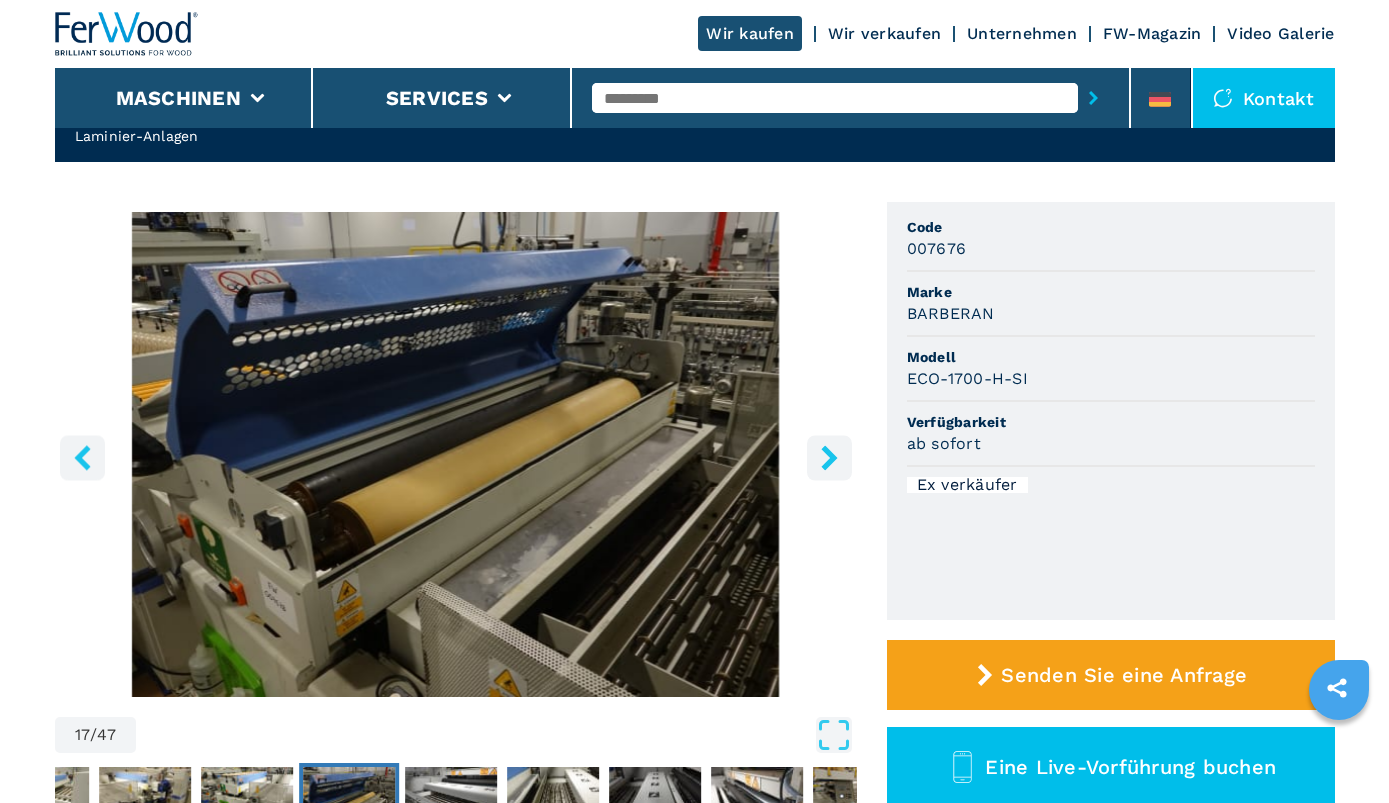 click 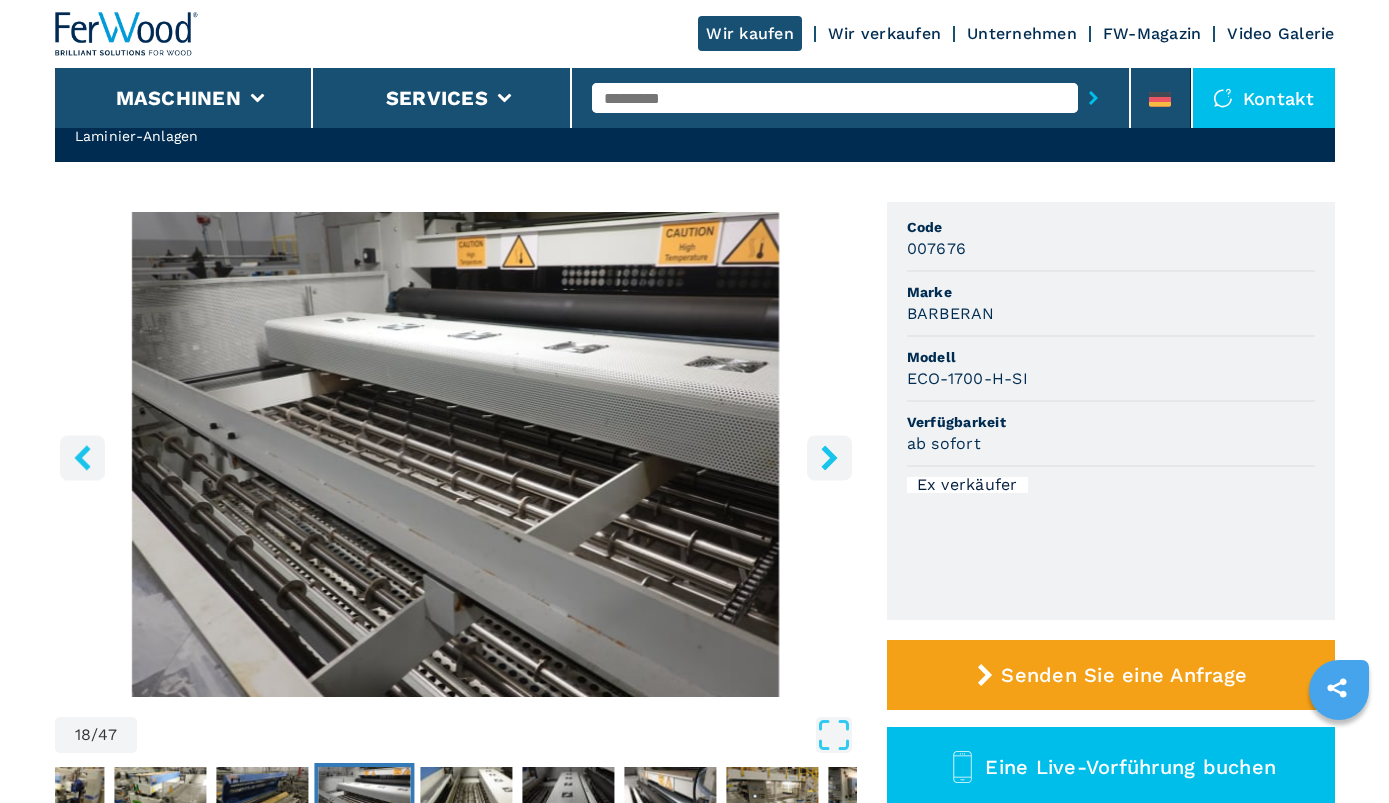 click 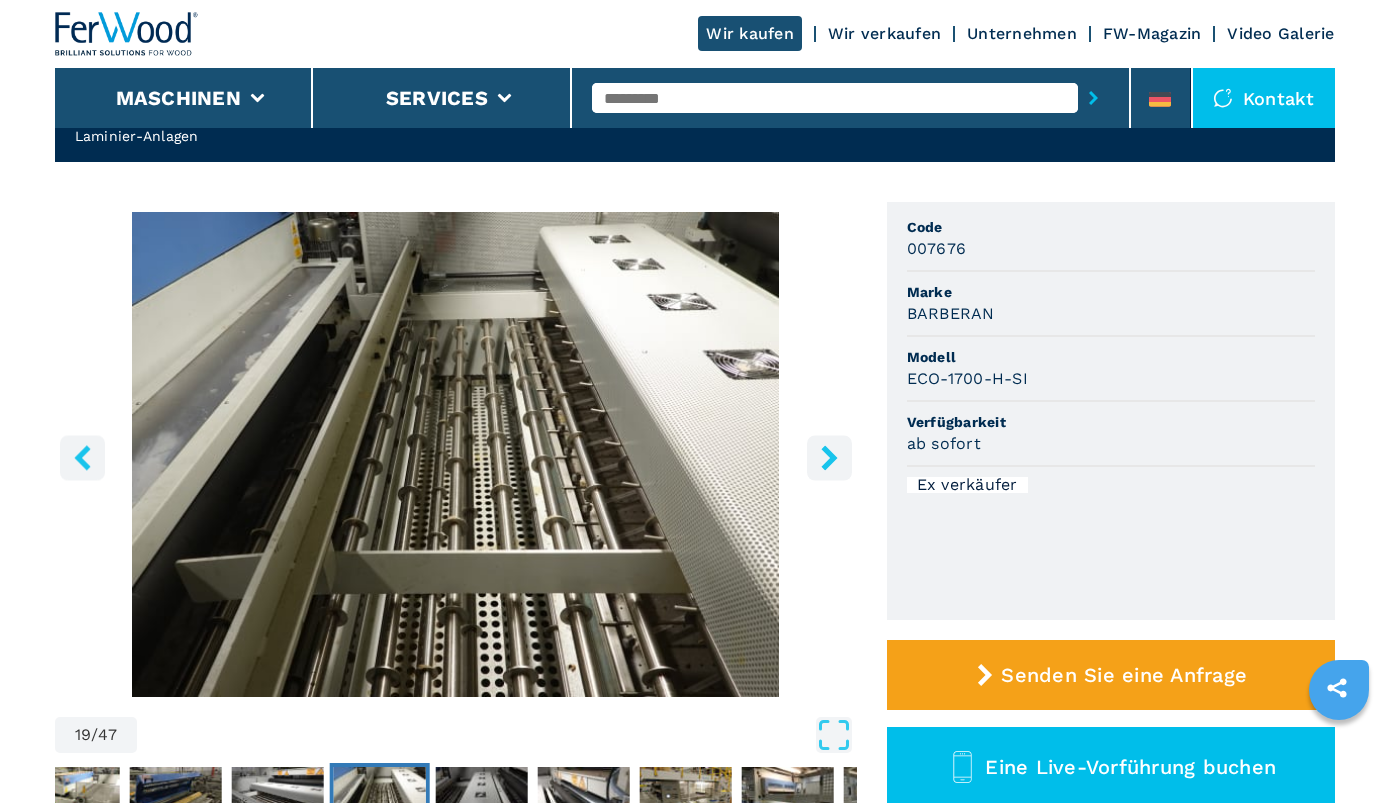click 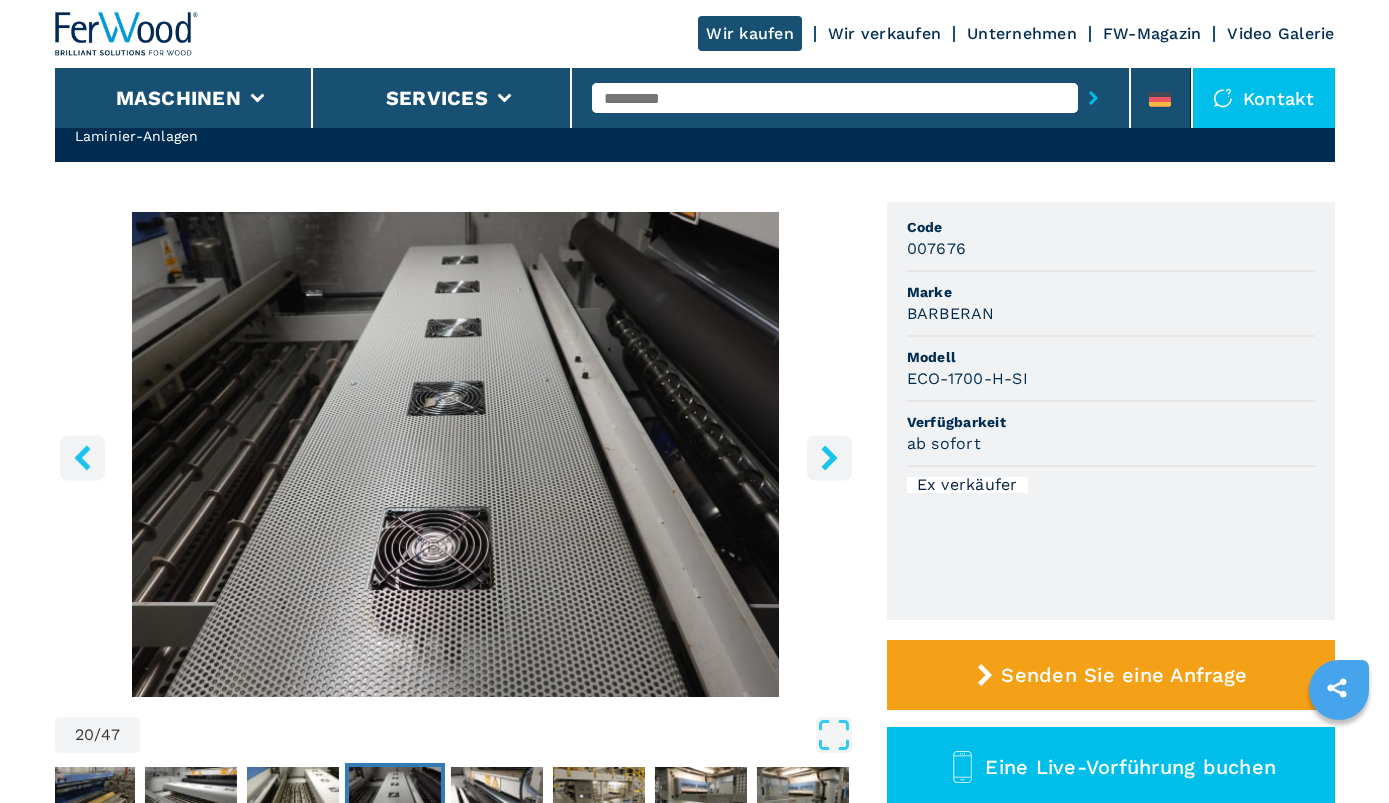click 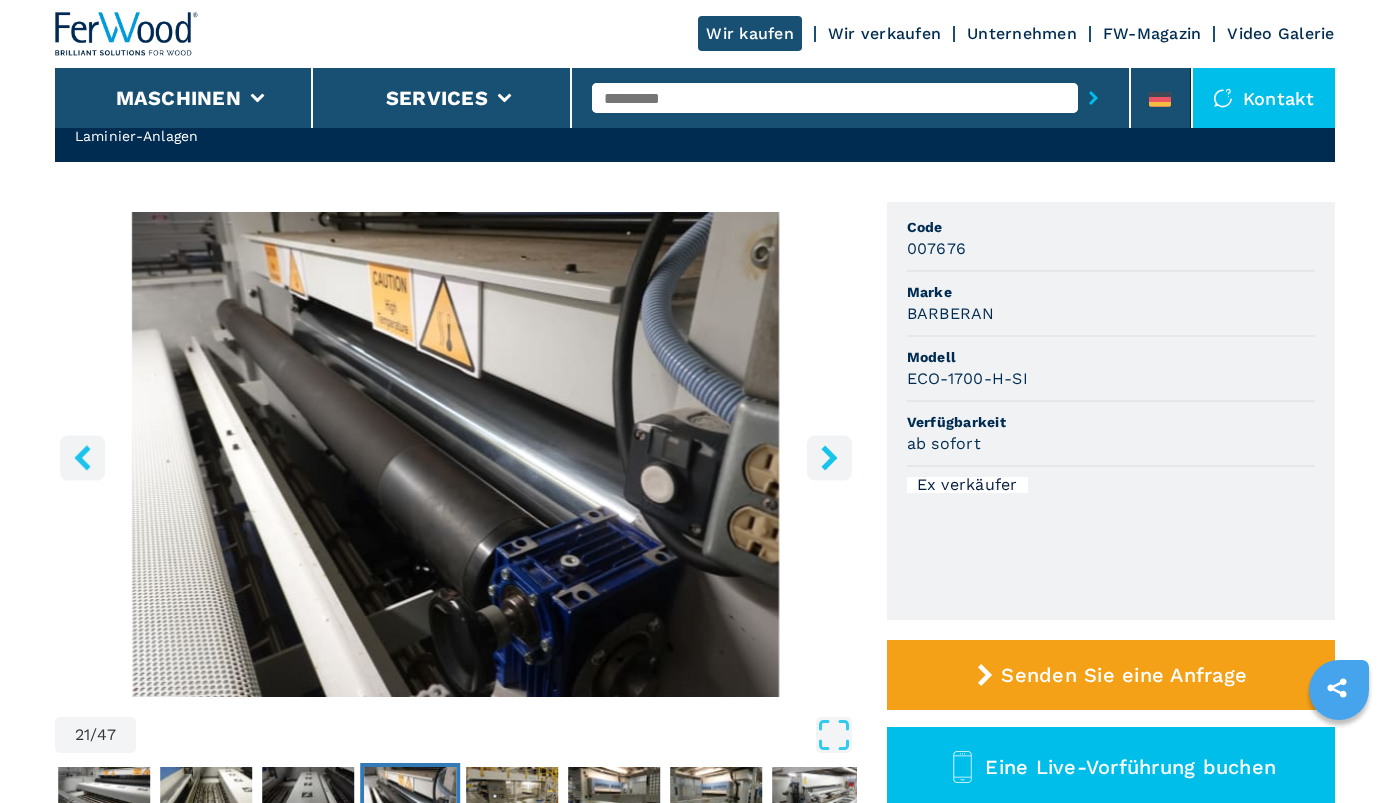 click 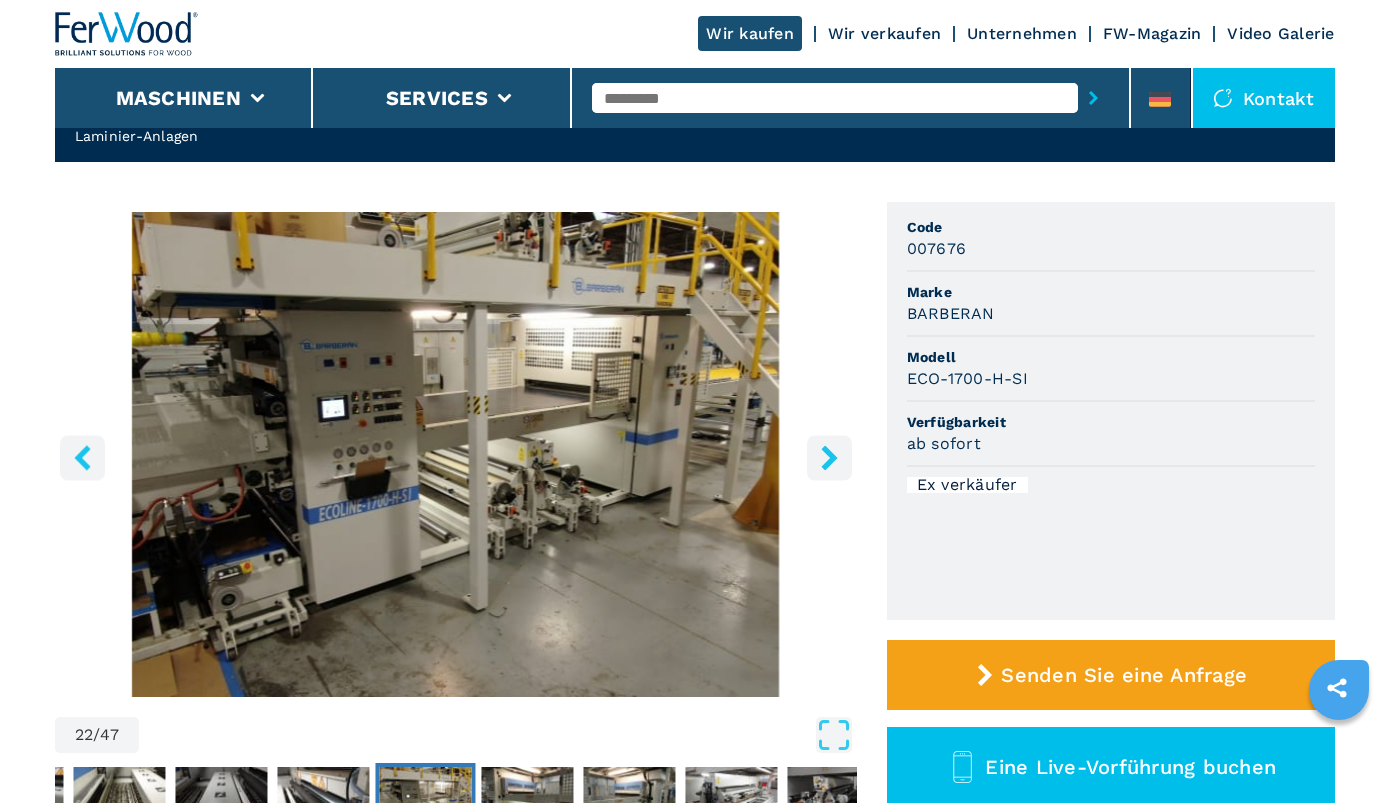 click 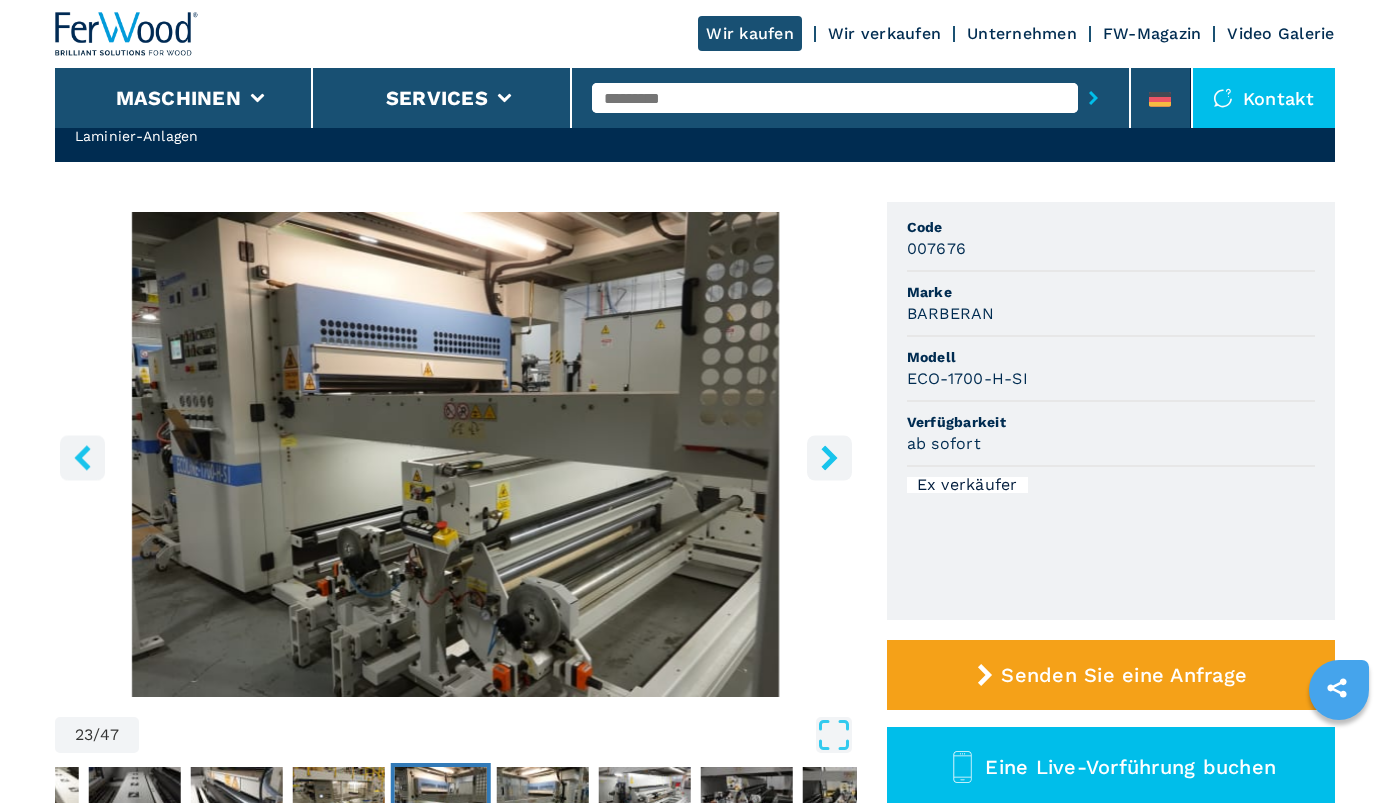 click 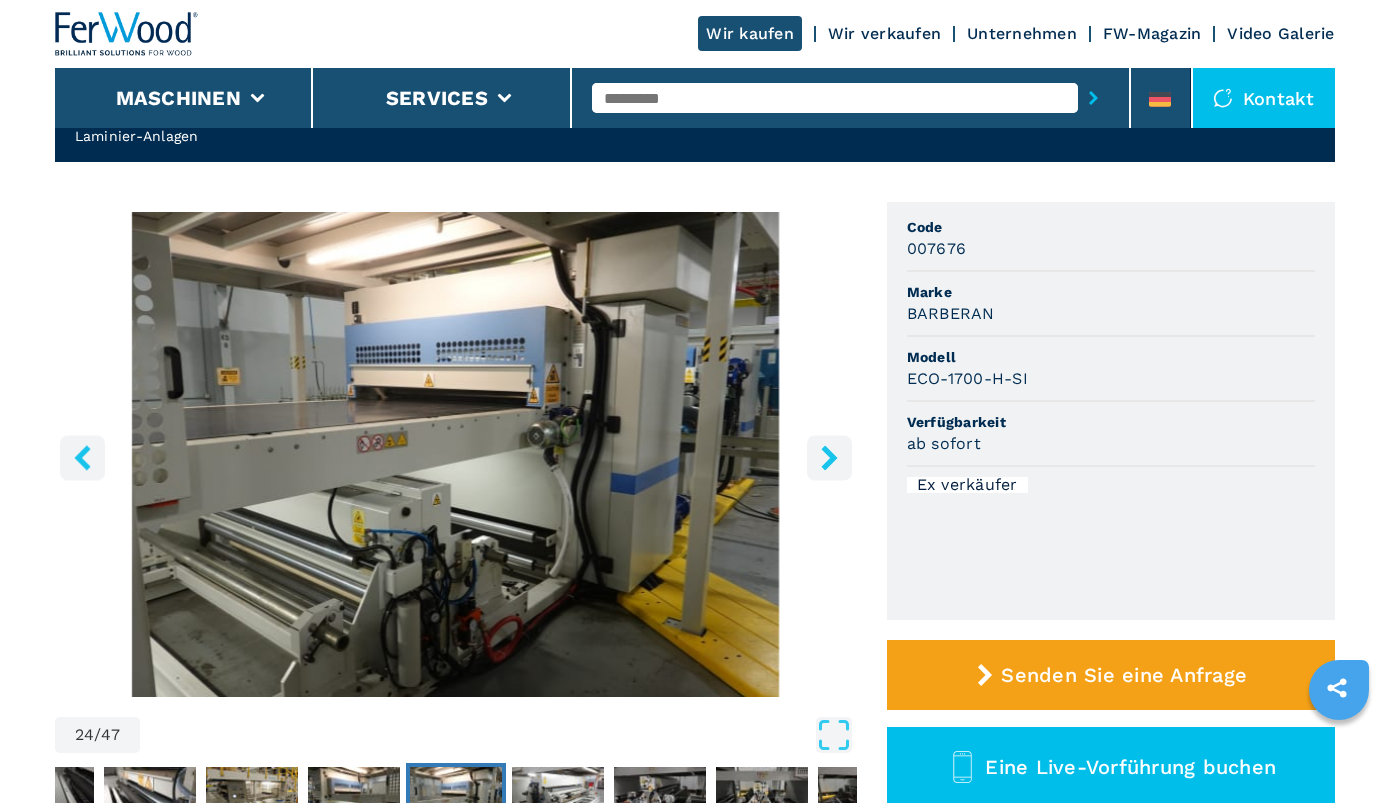 click 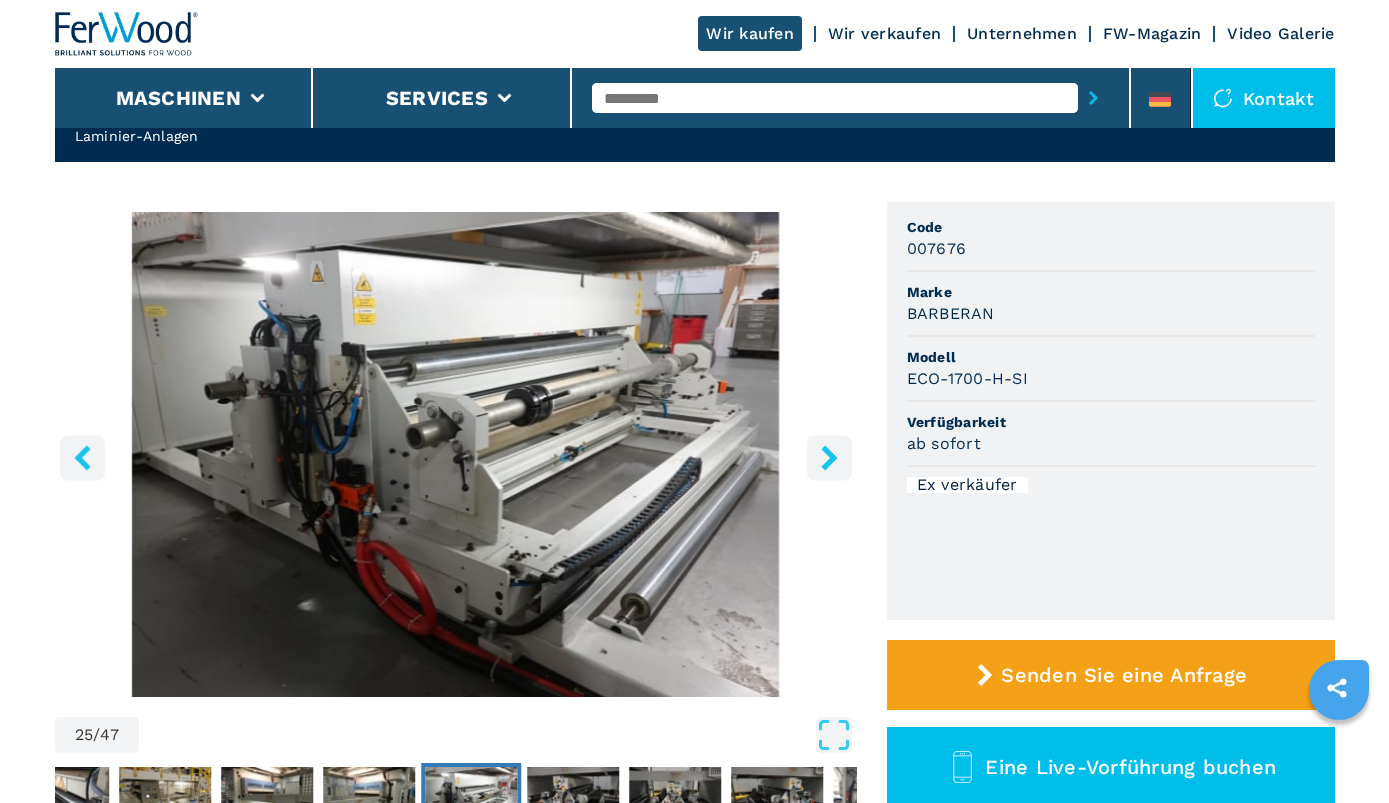 click 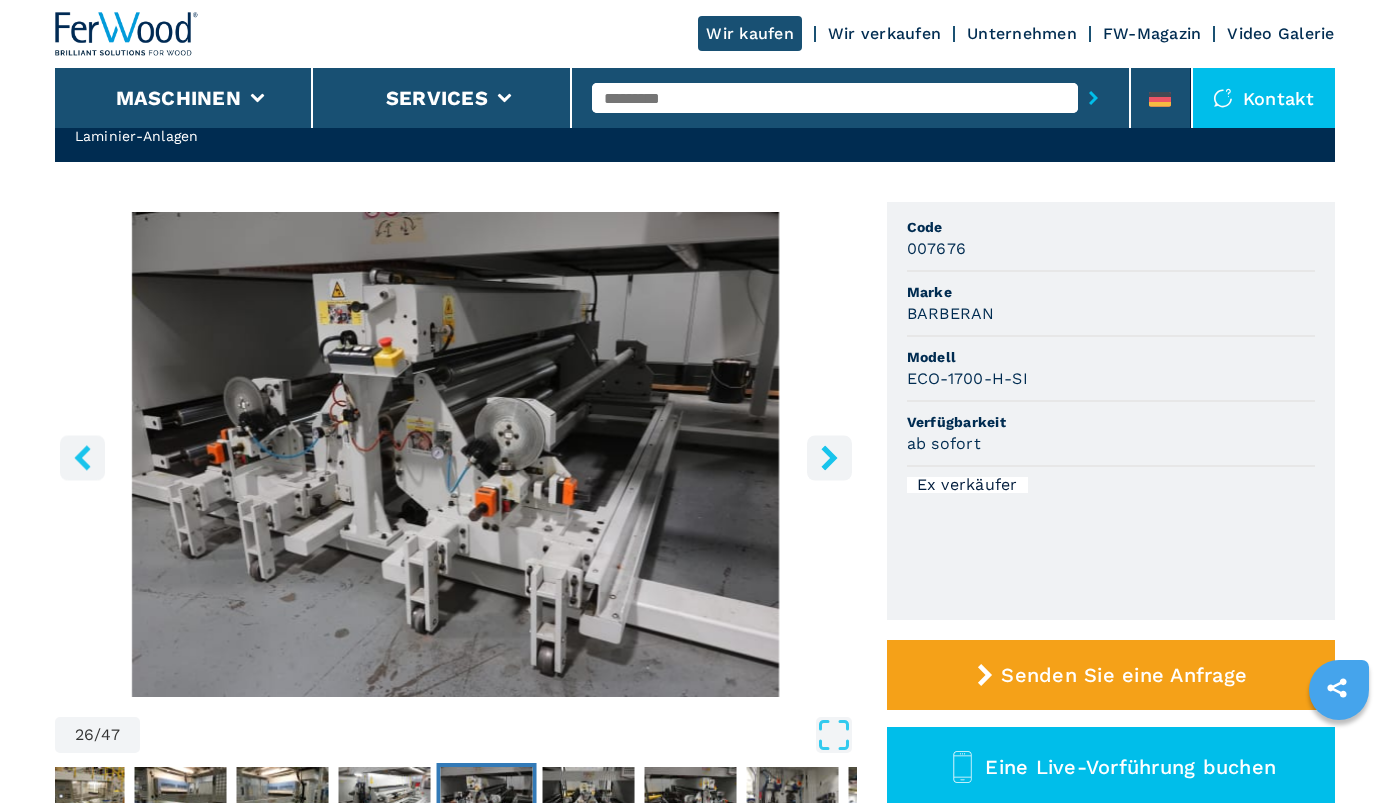 click 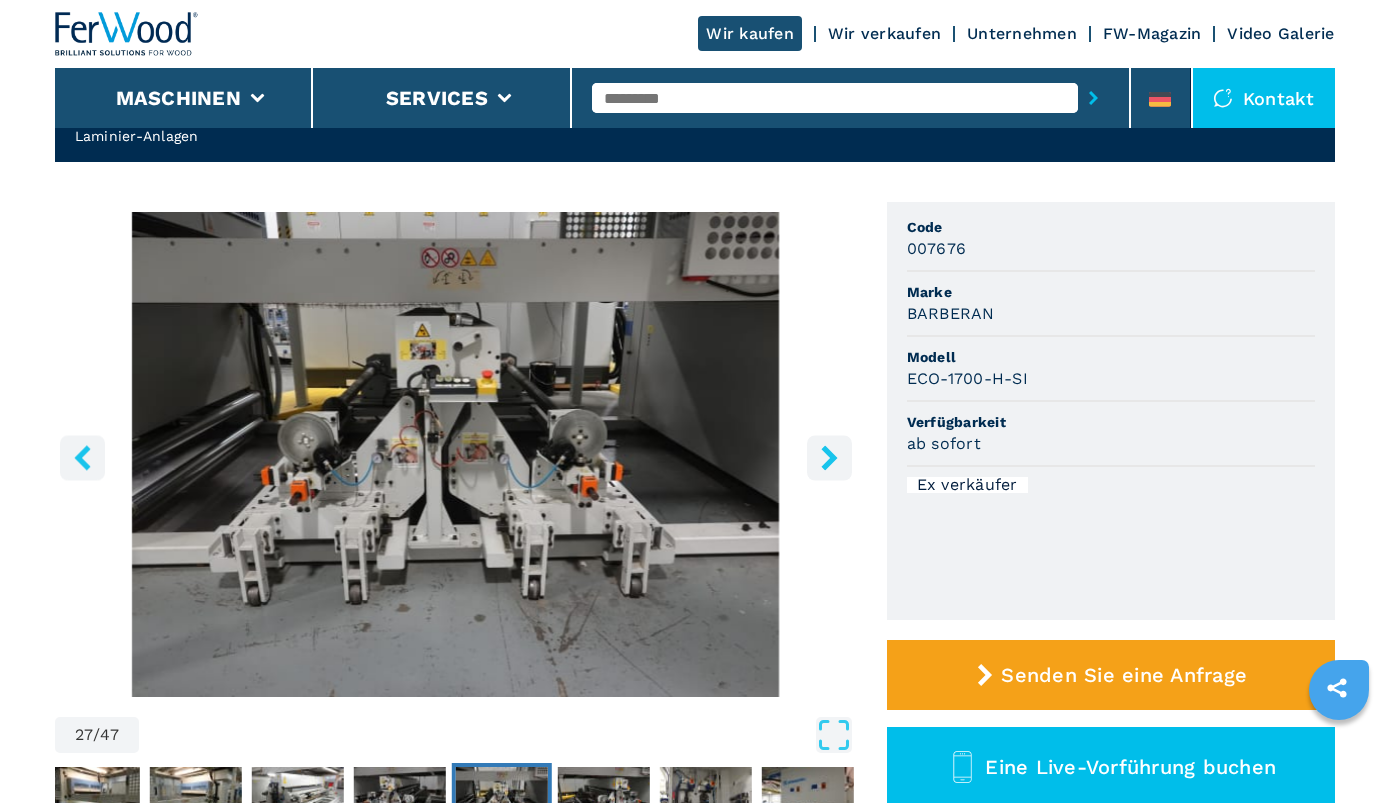 click 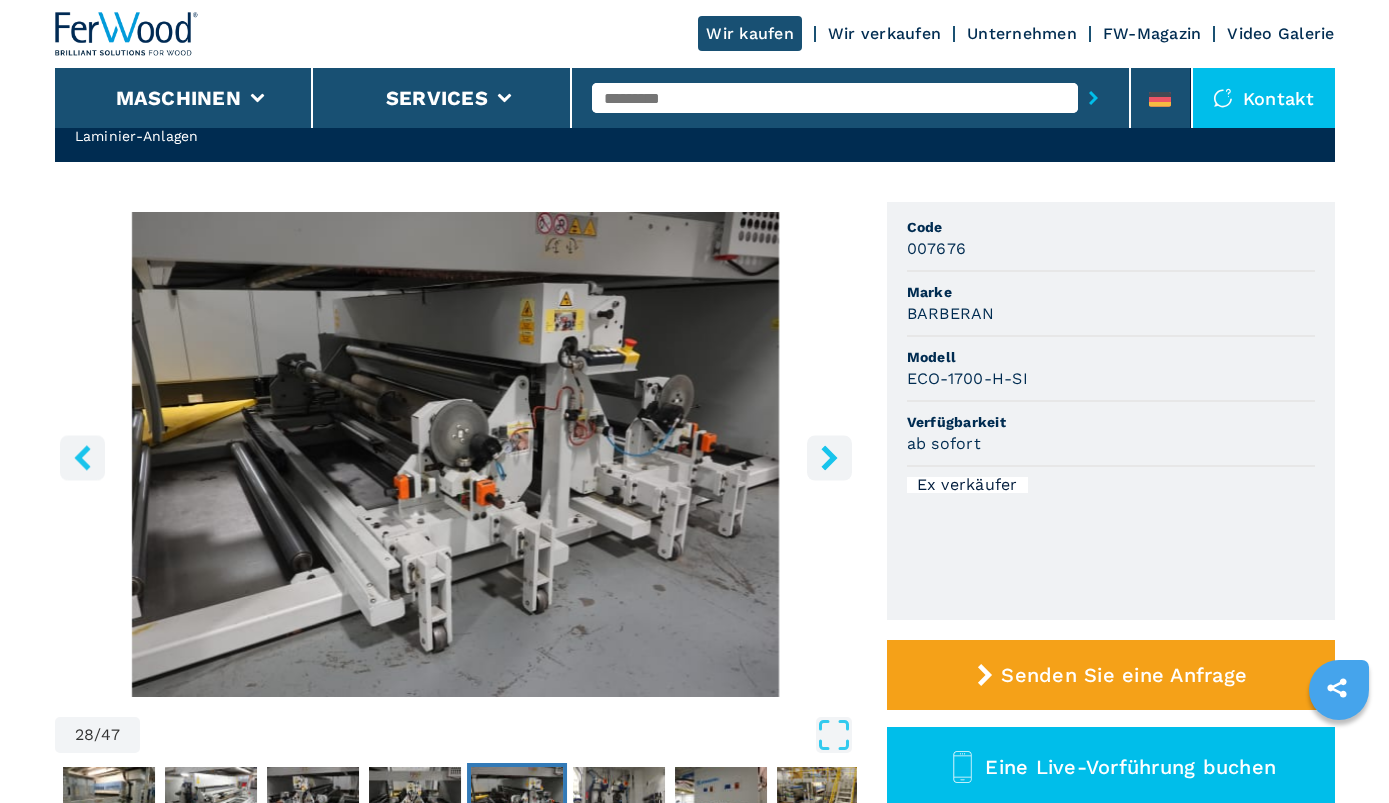 click 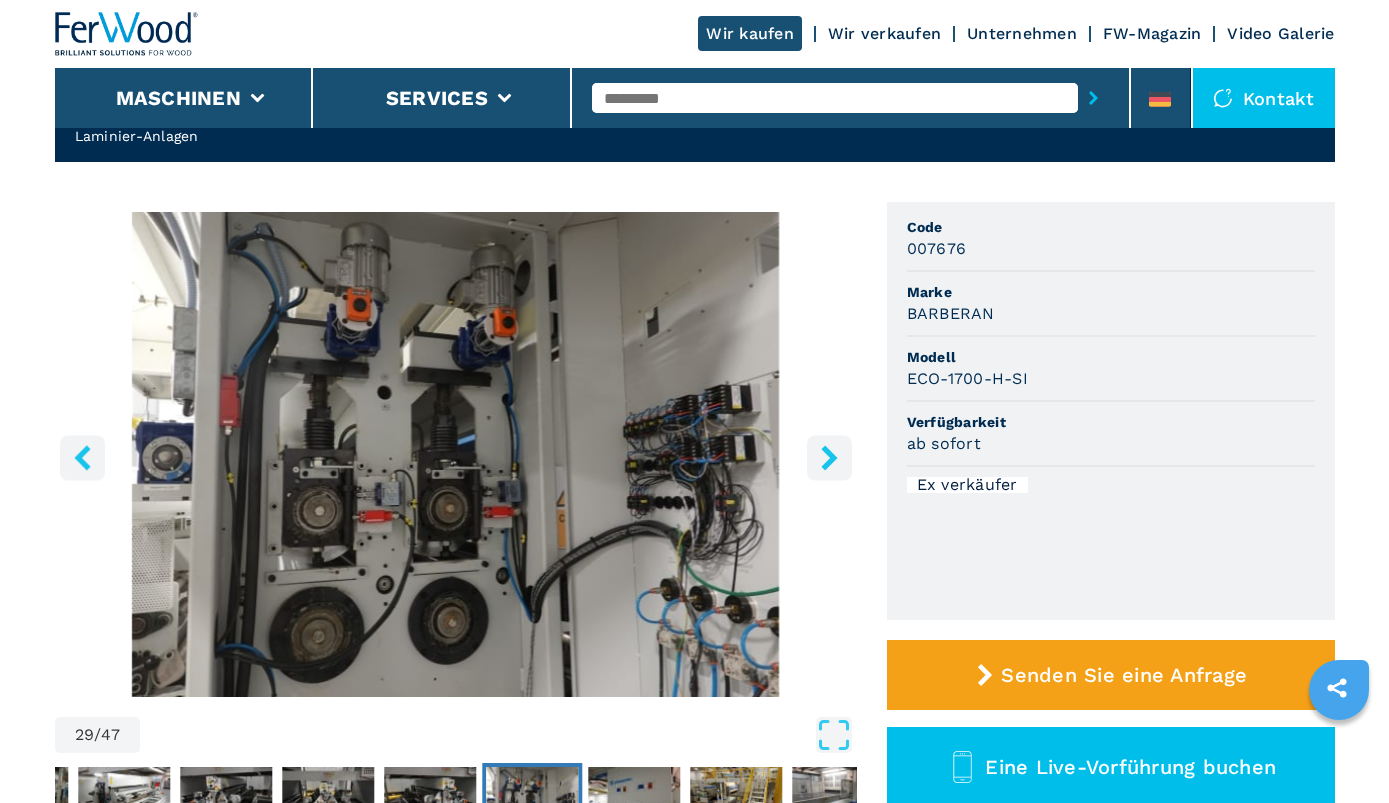click 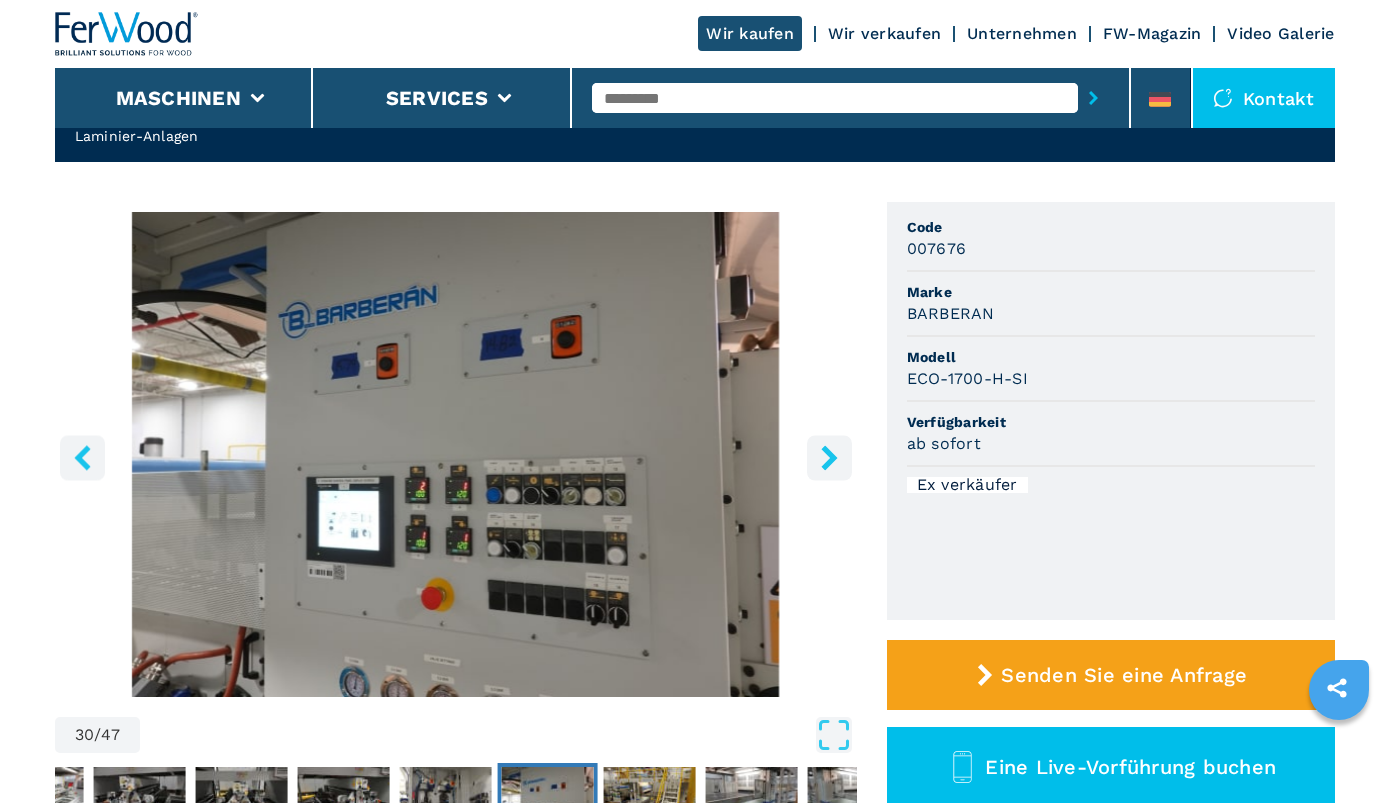 click 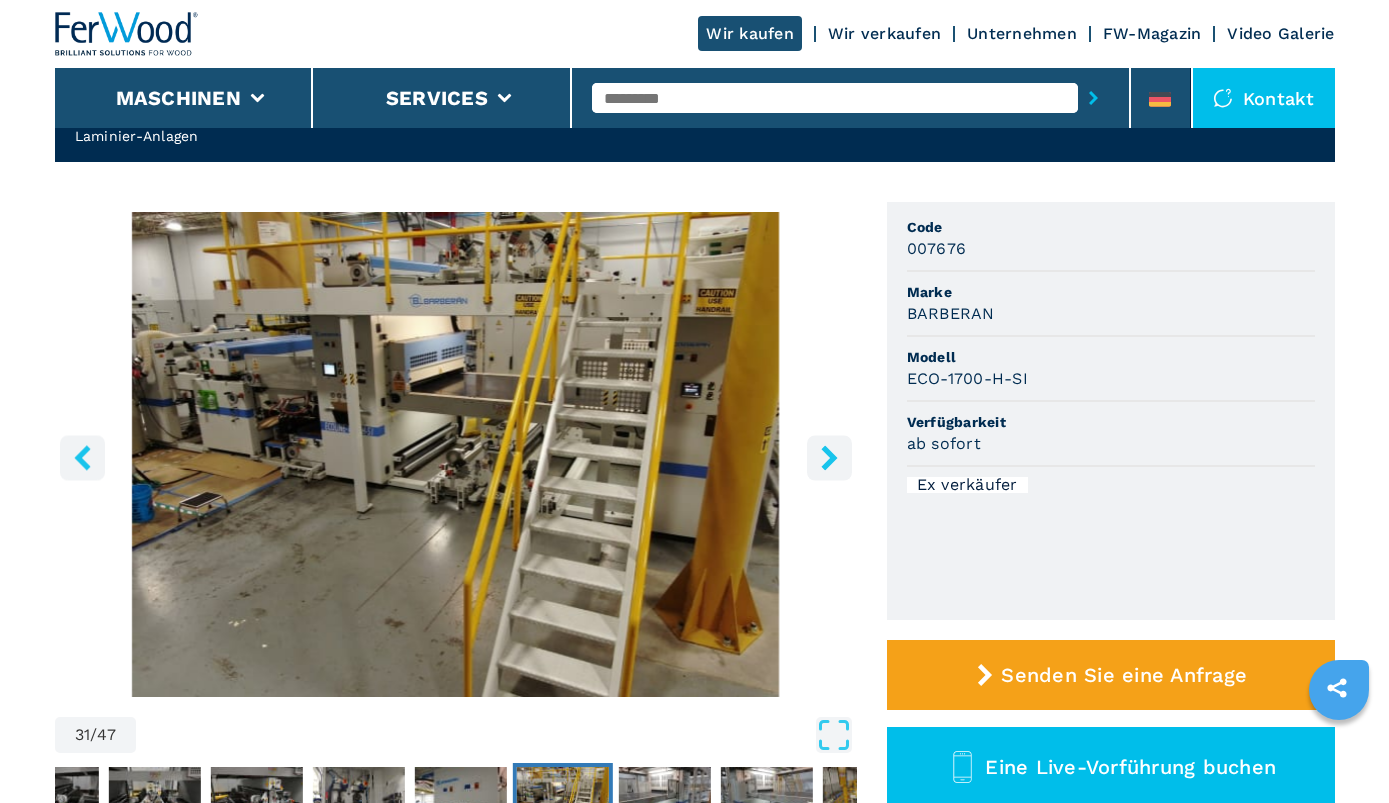 click 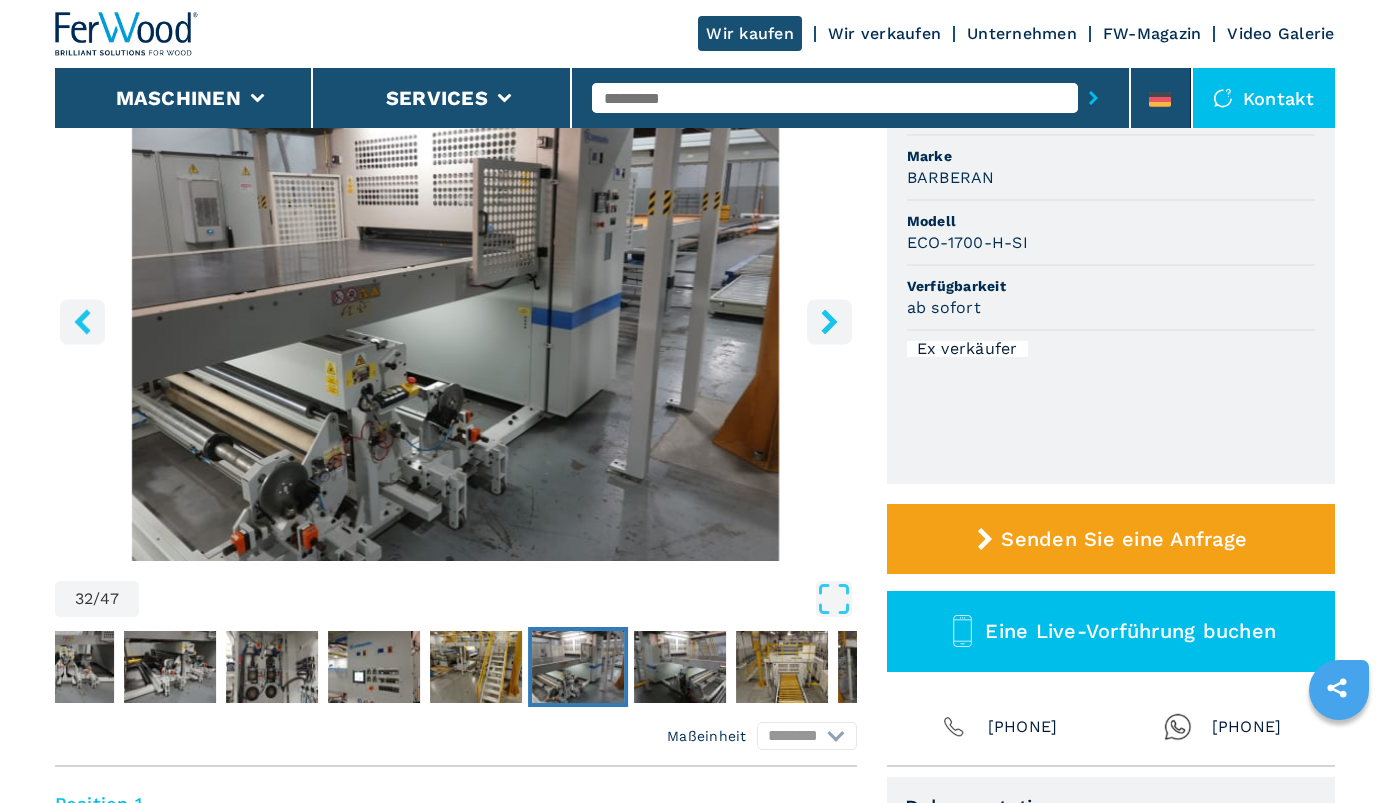scroll, scrollTop: 200, scrollLeft: 0, axis: vertical 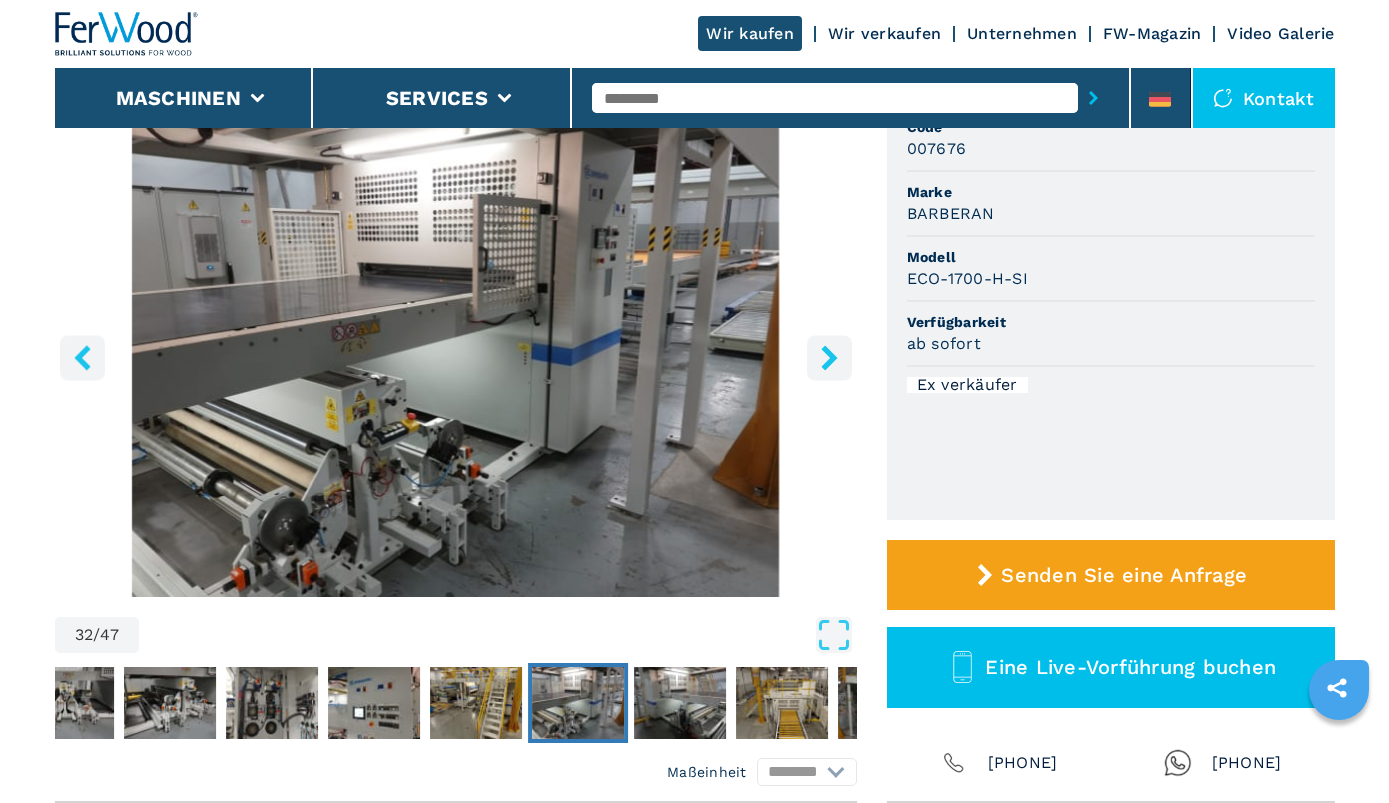 click 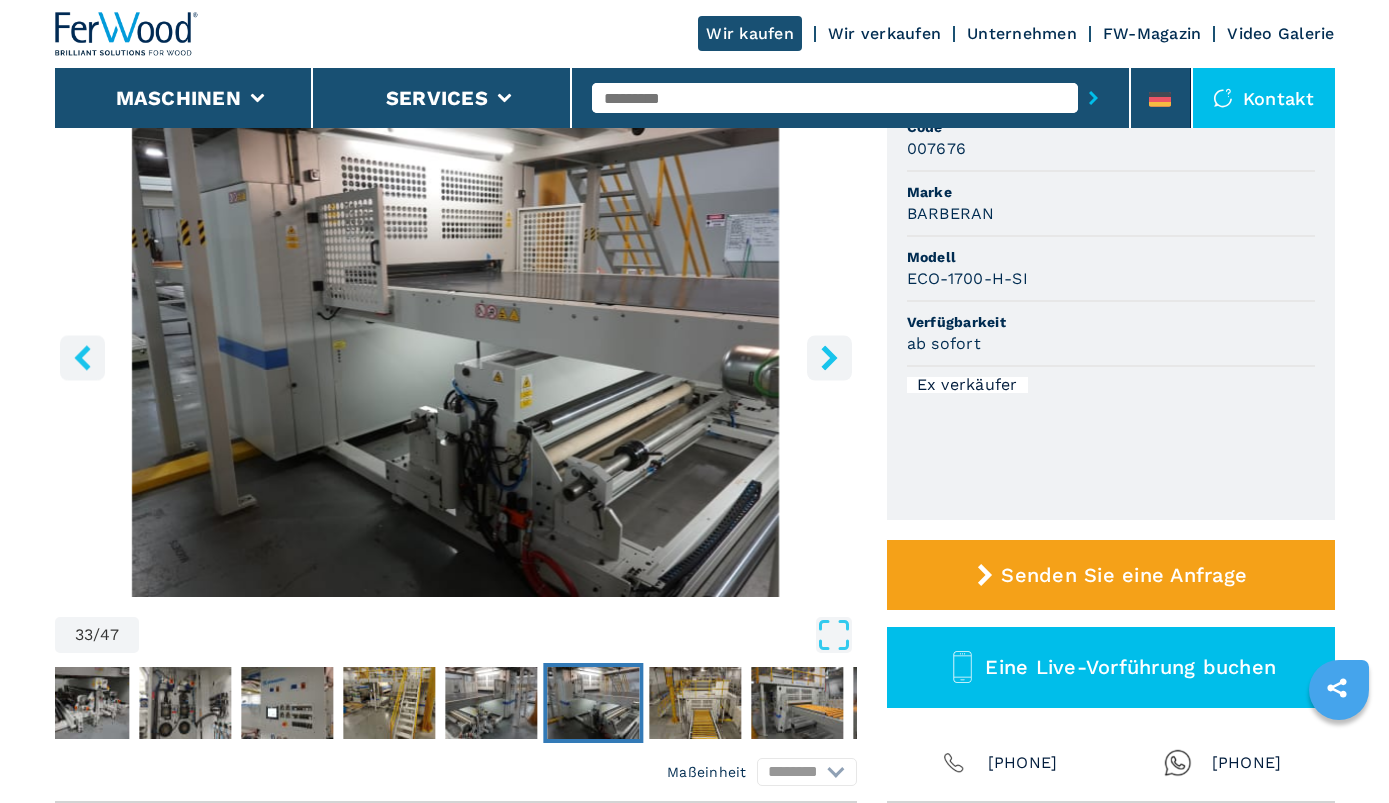 click 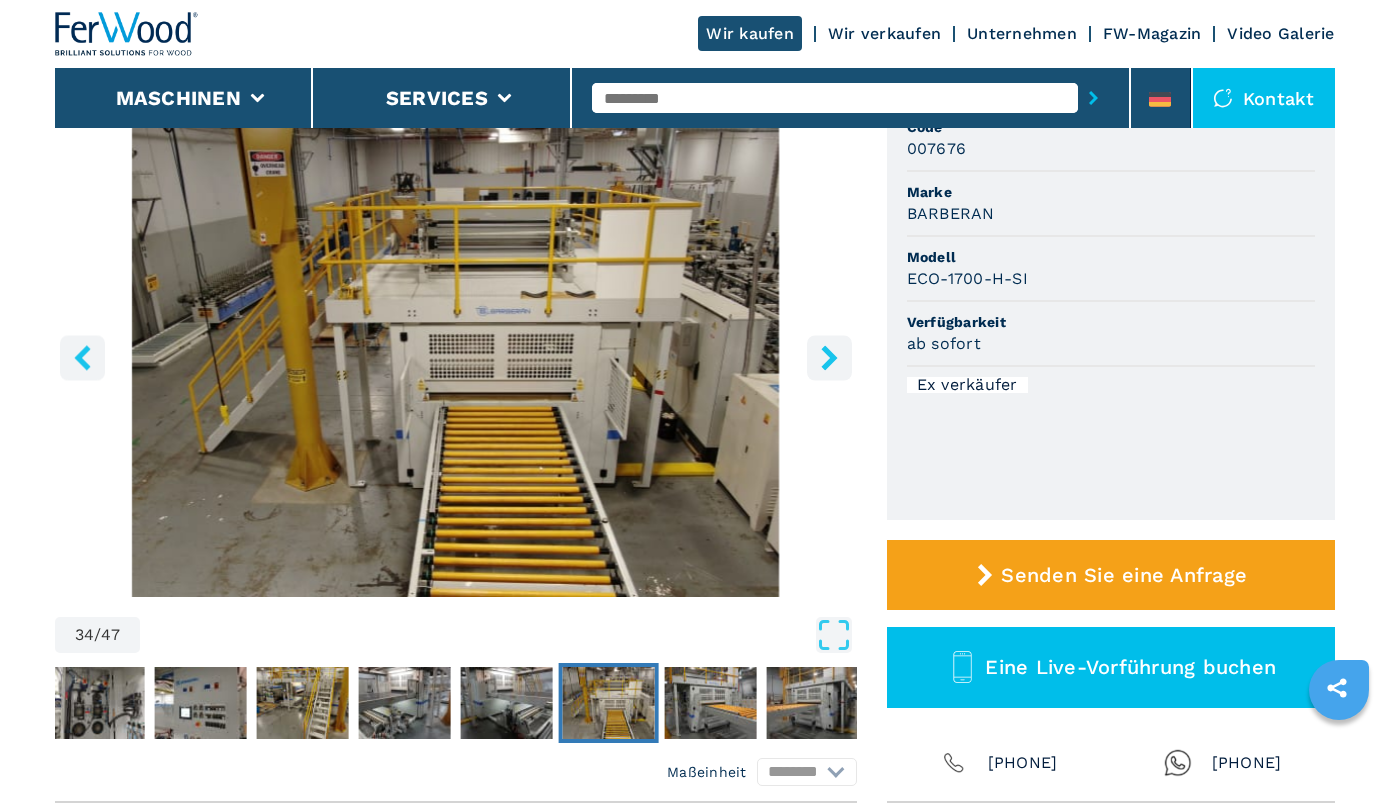 click 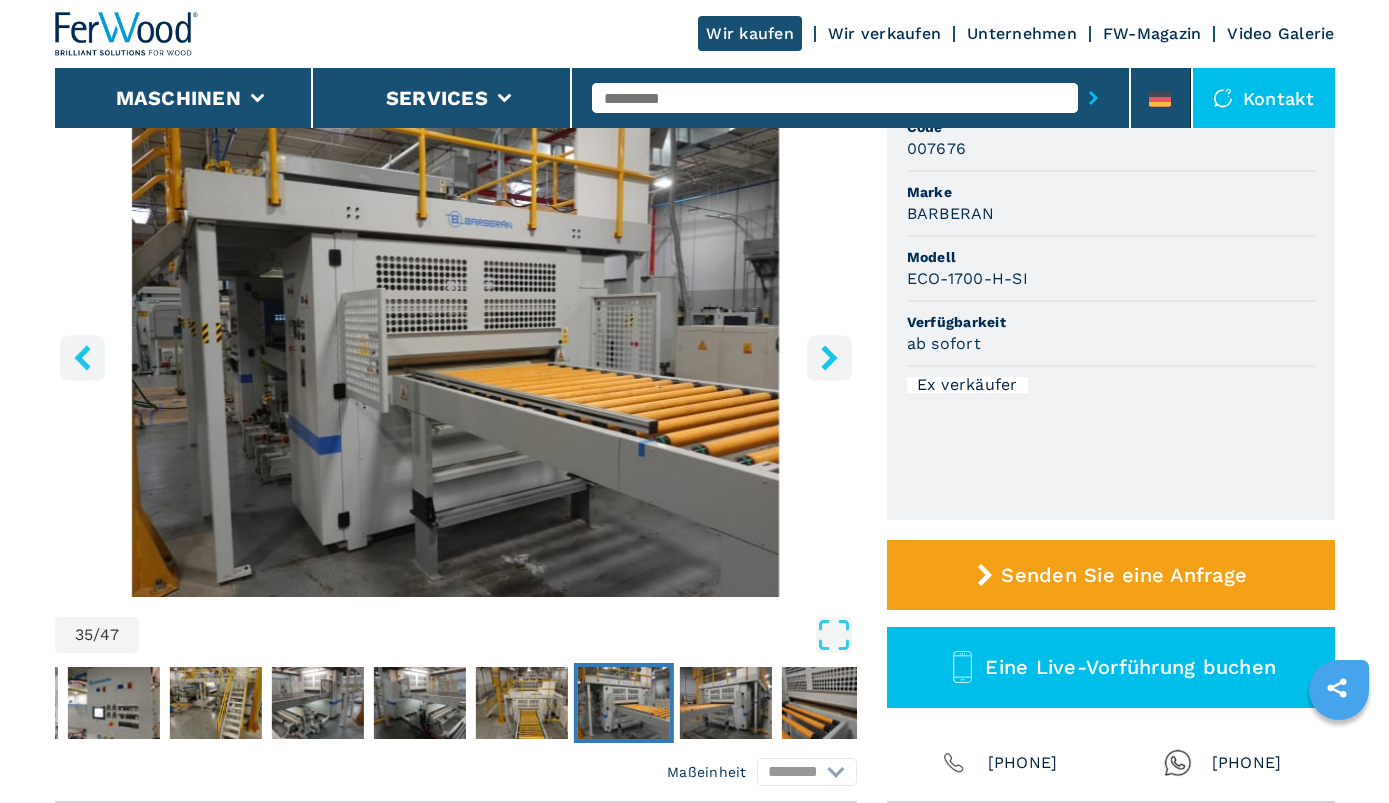 click 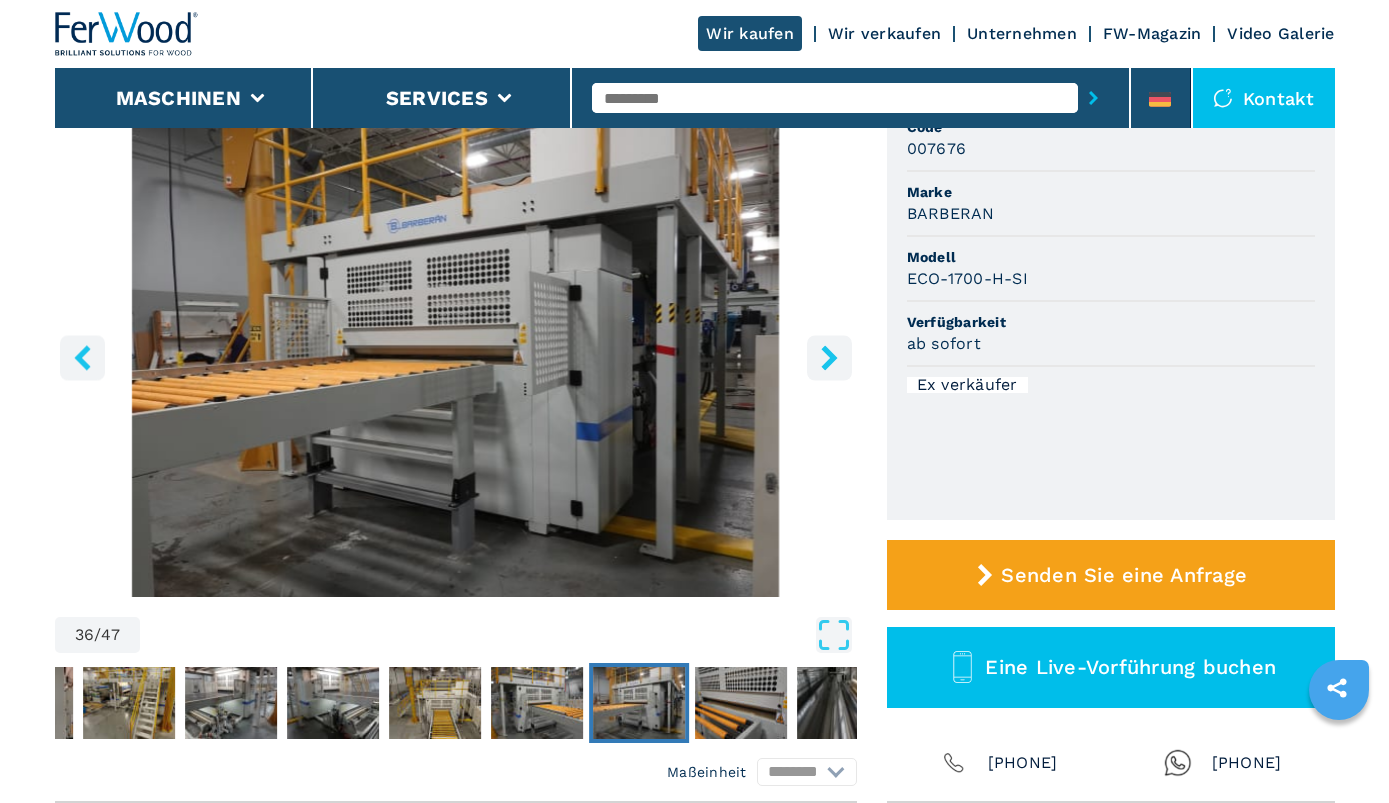 click 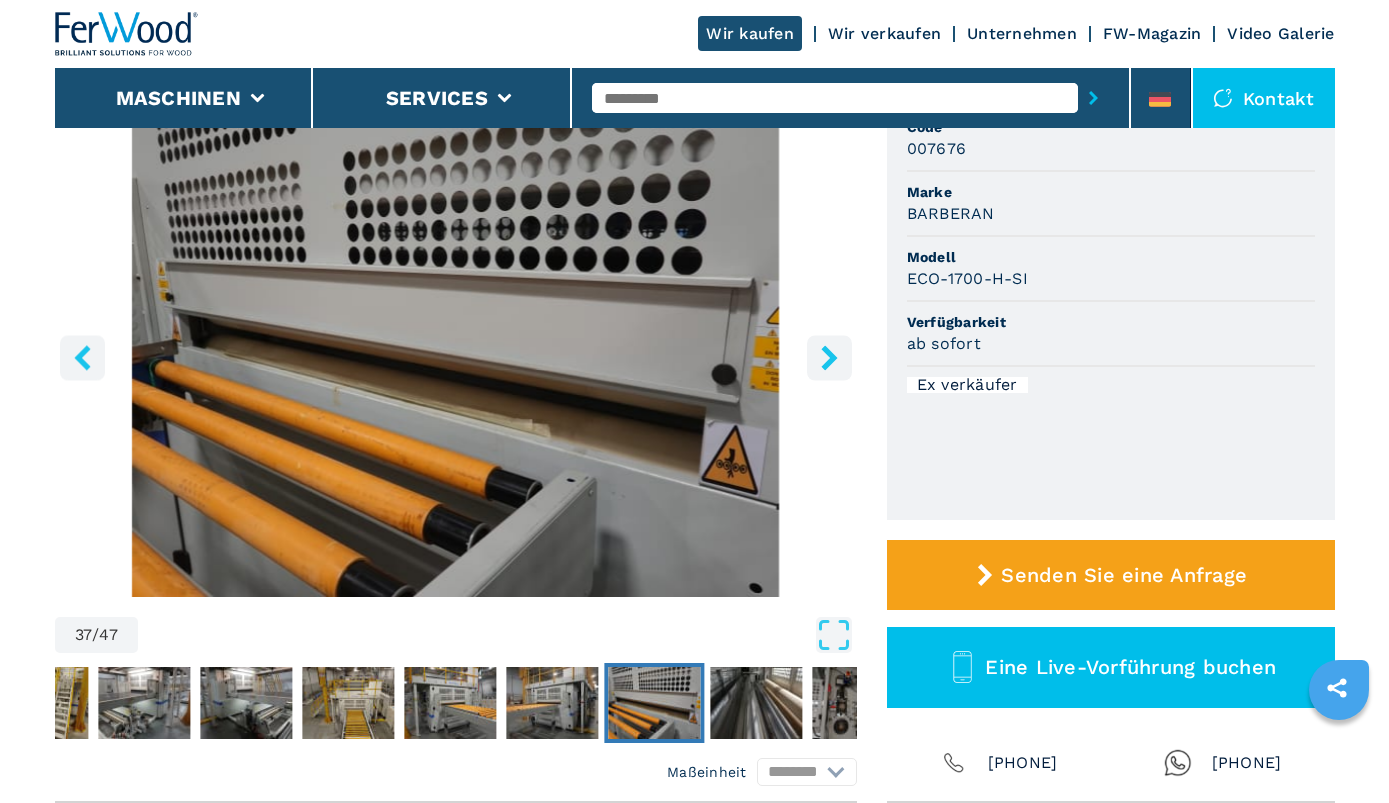 click 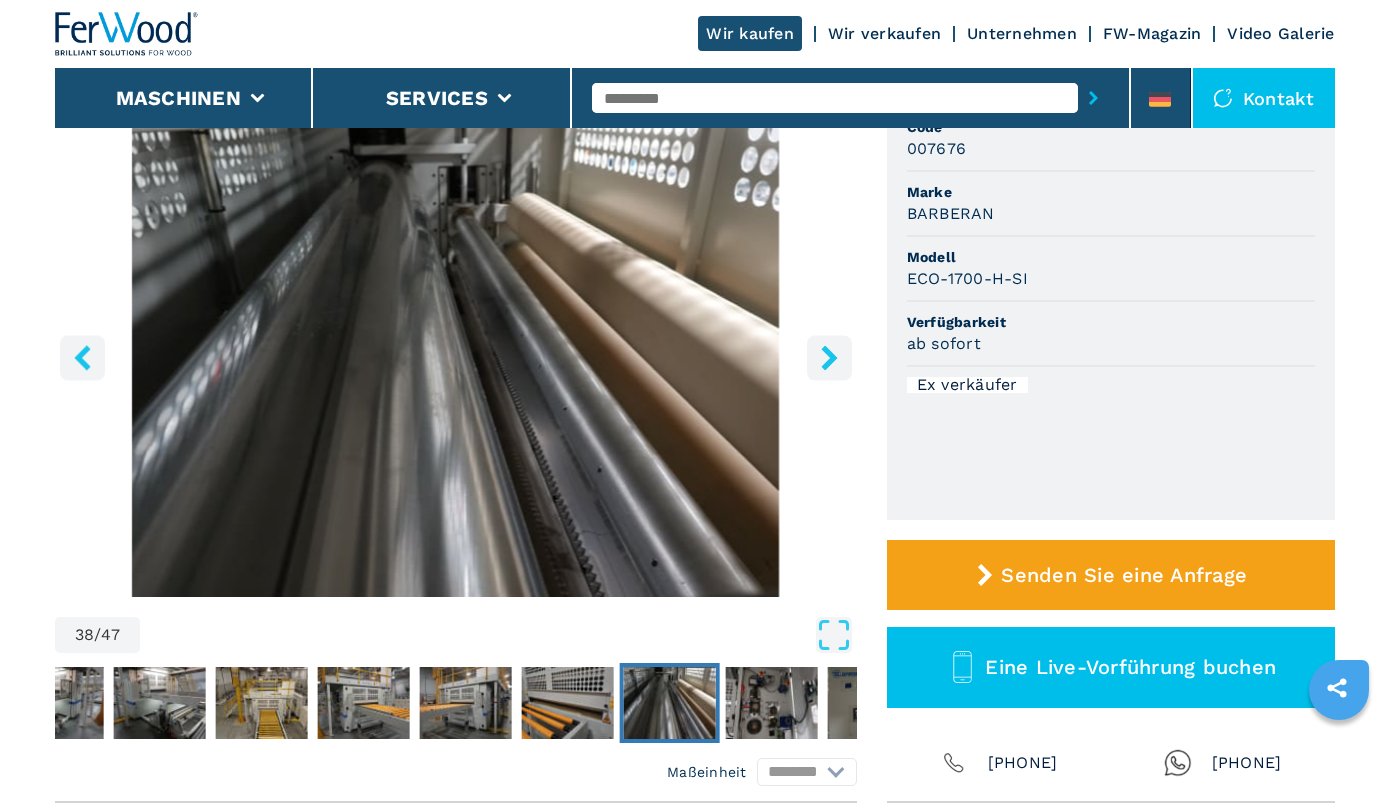 click 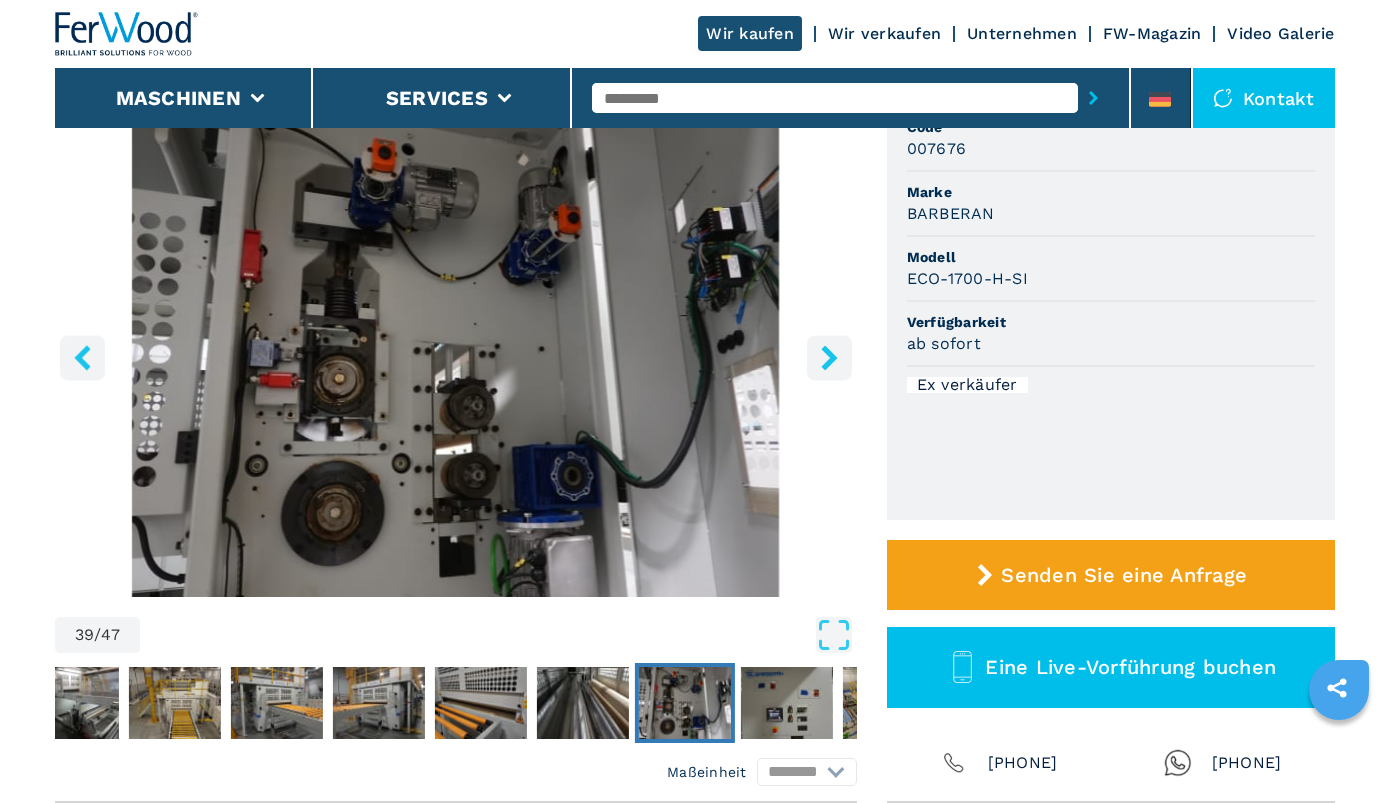 click 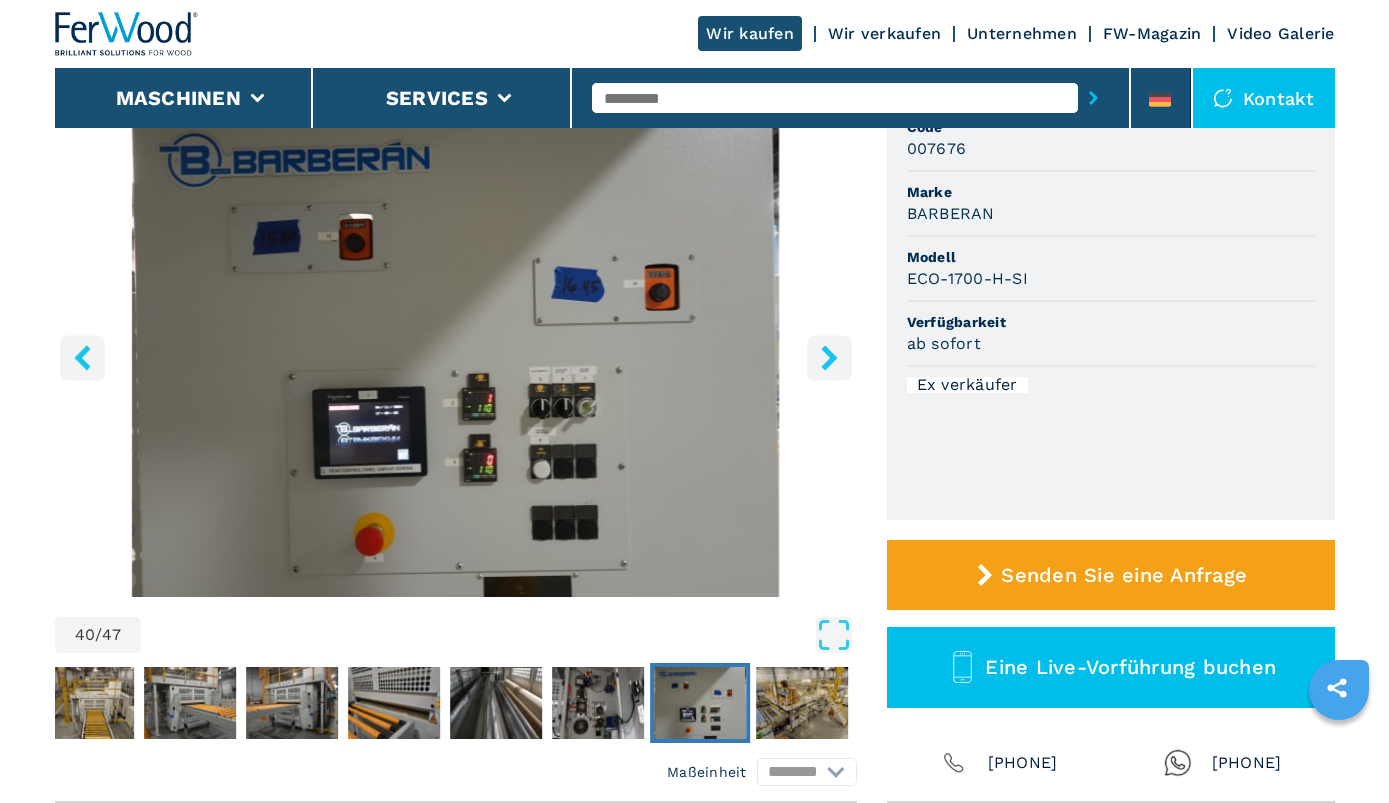 click 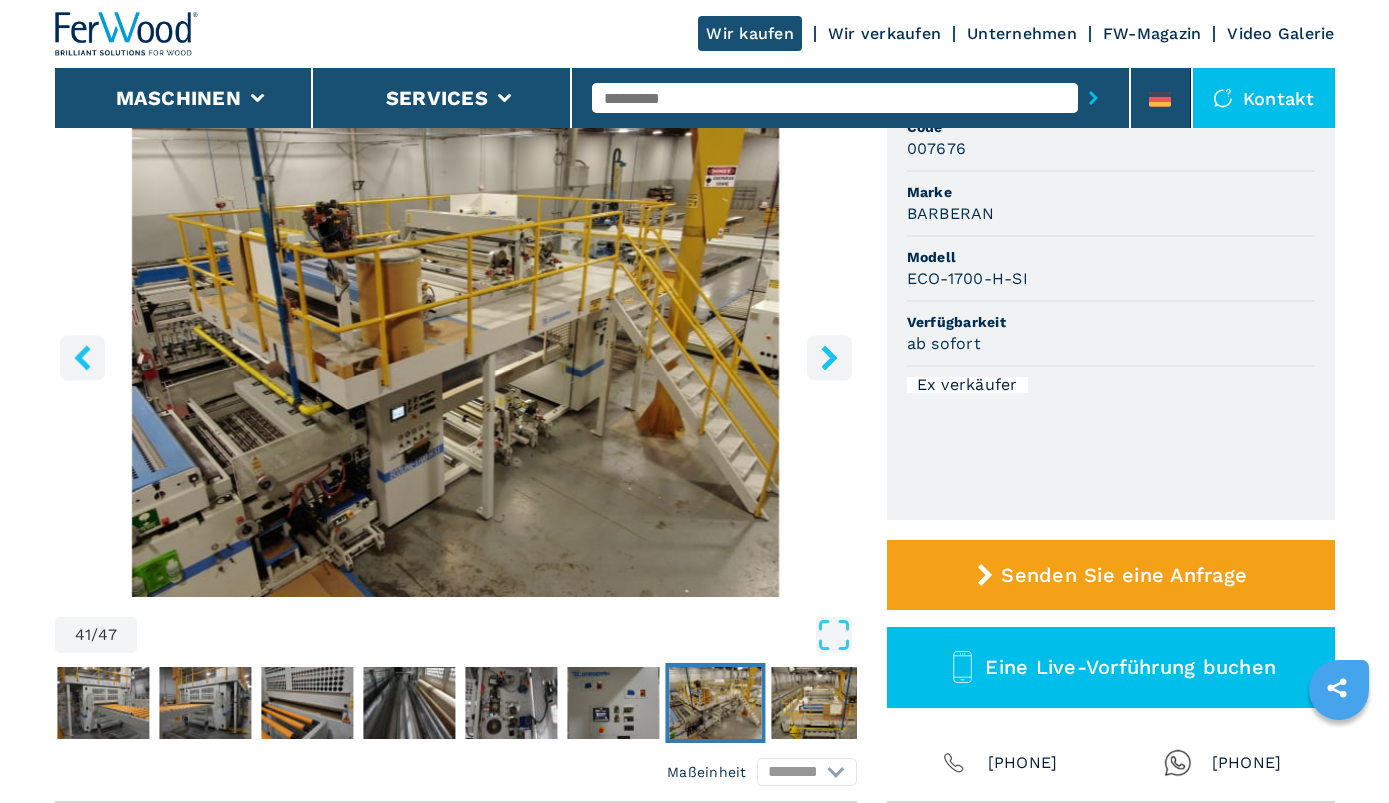 click 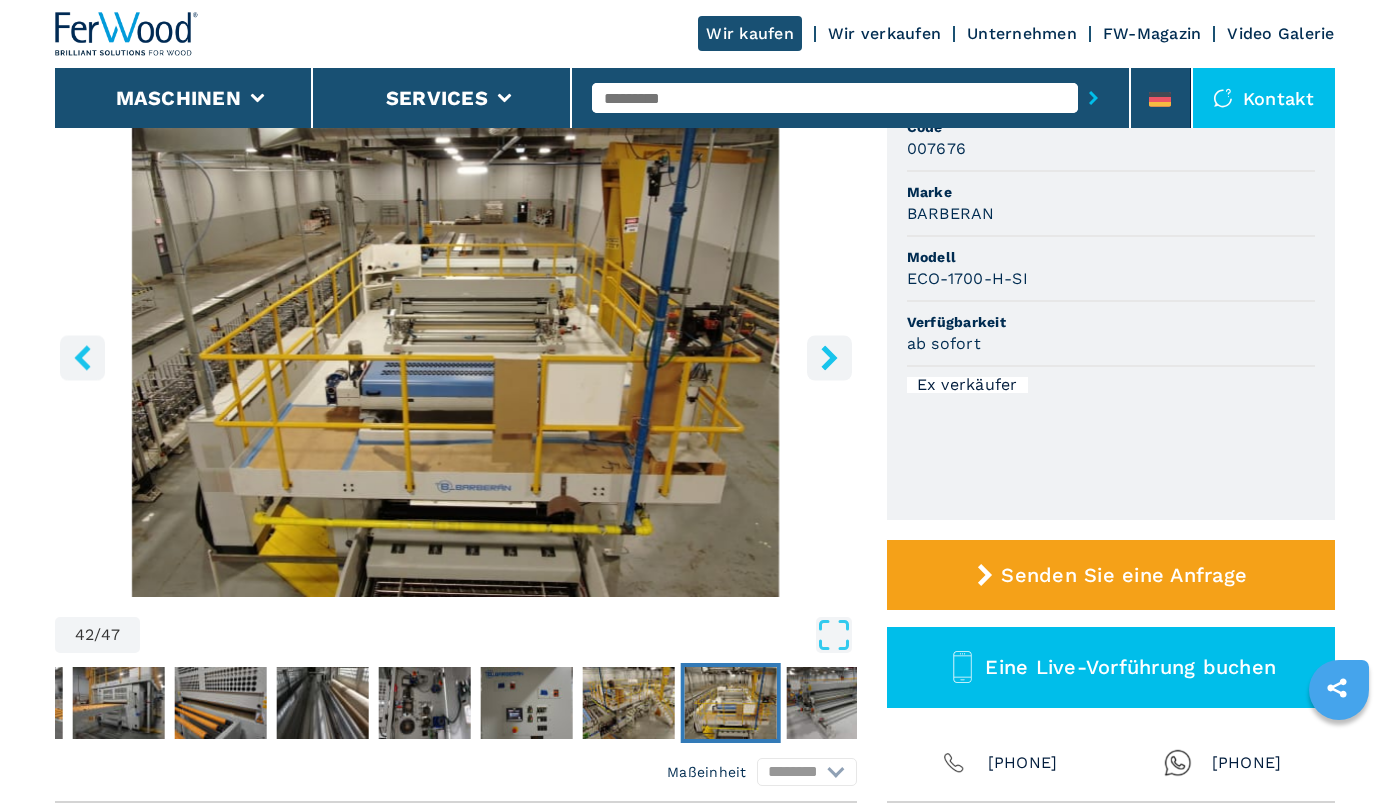 click 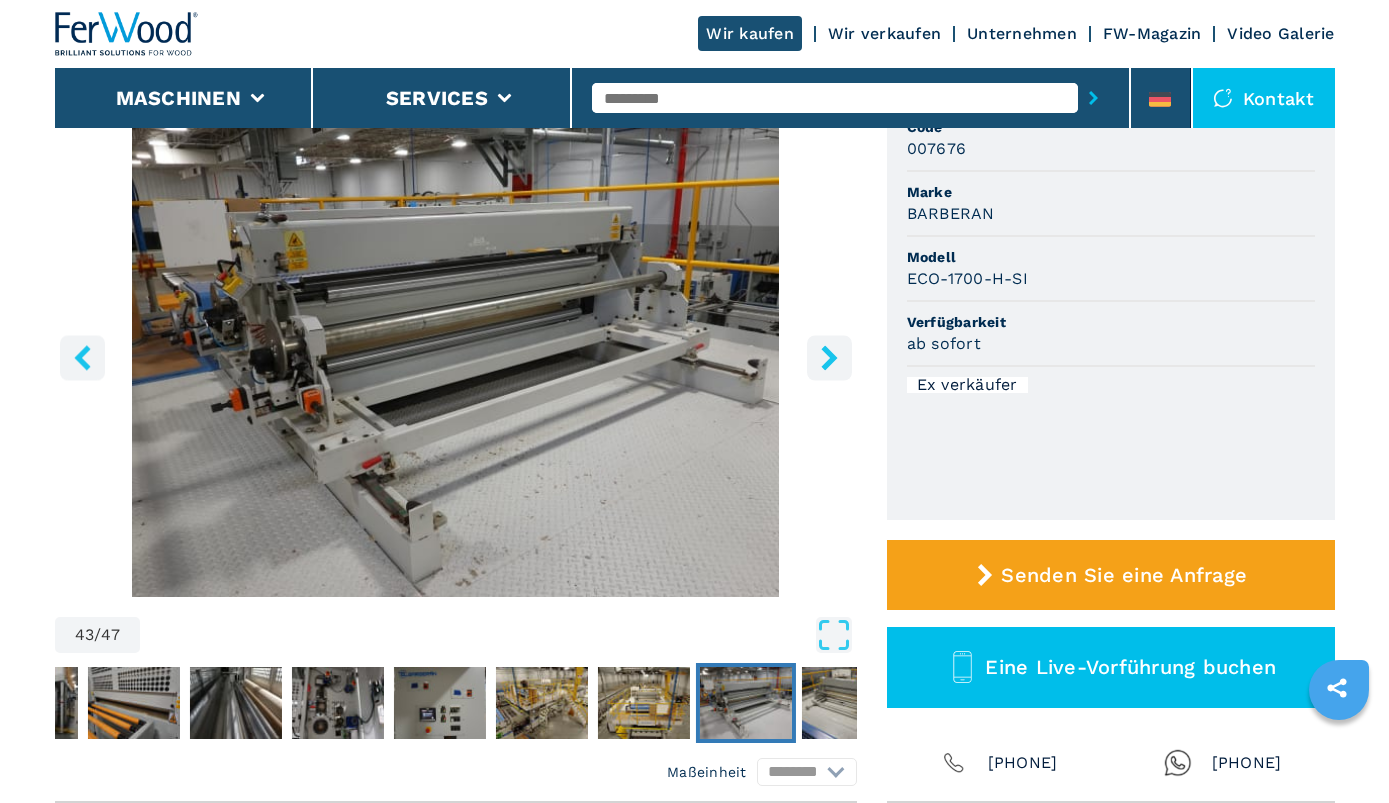 click 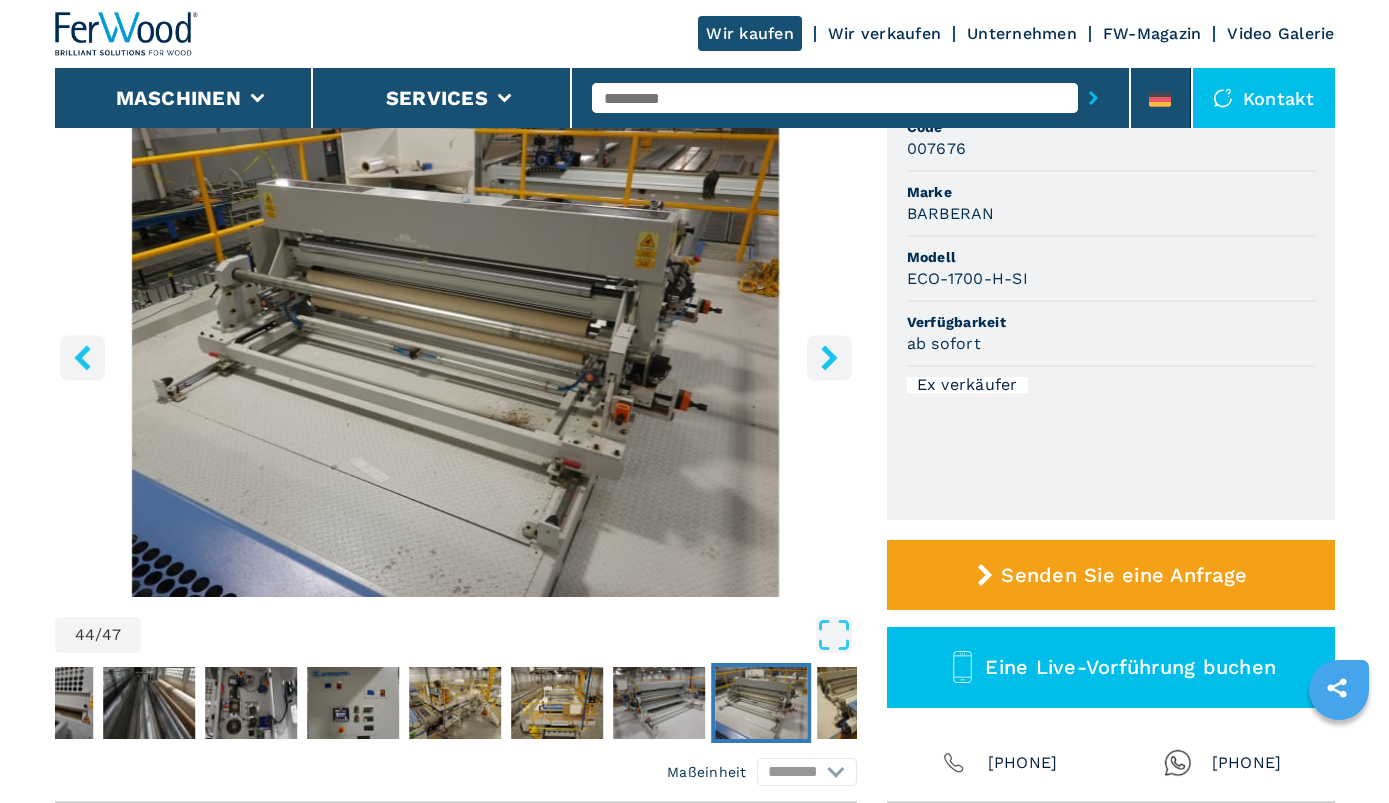 click 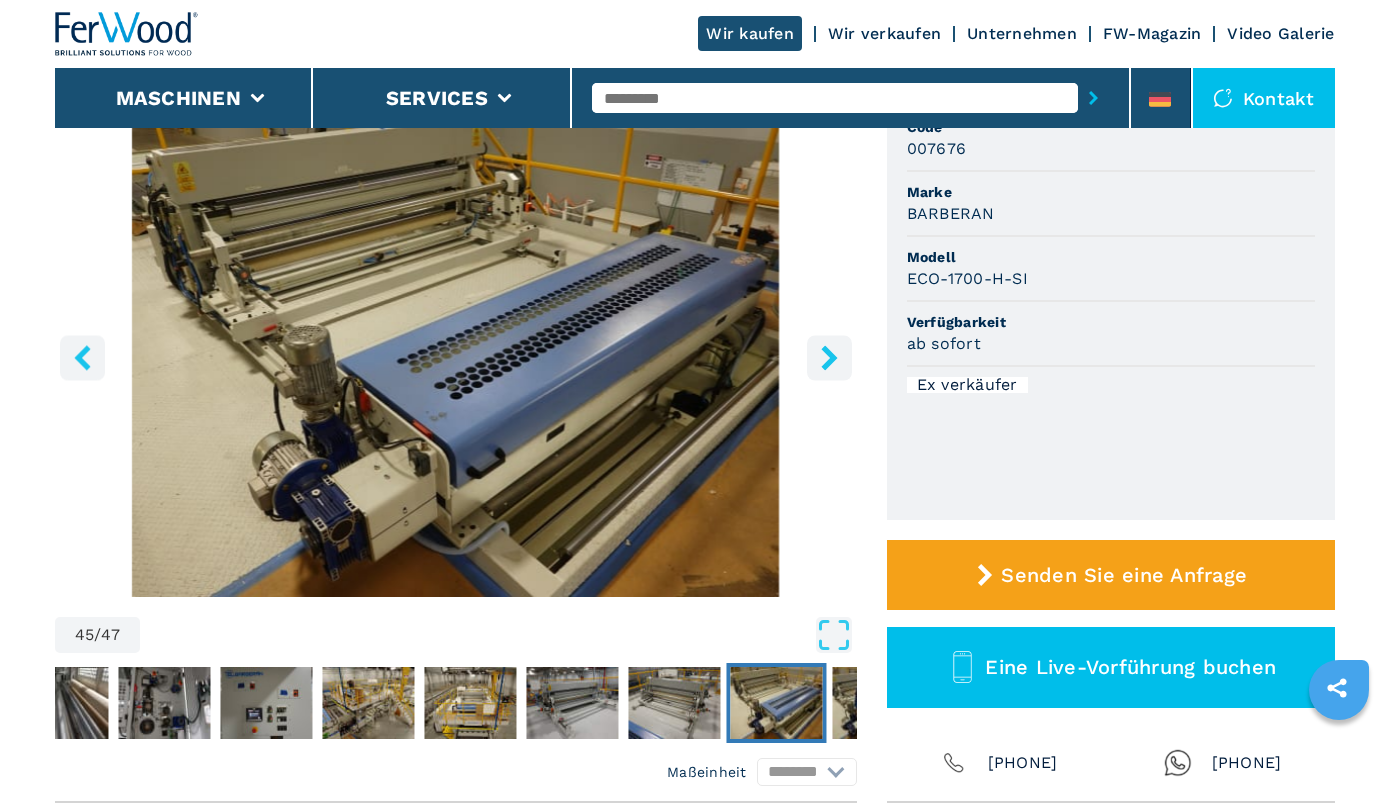 click 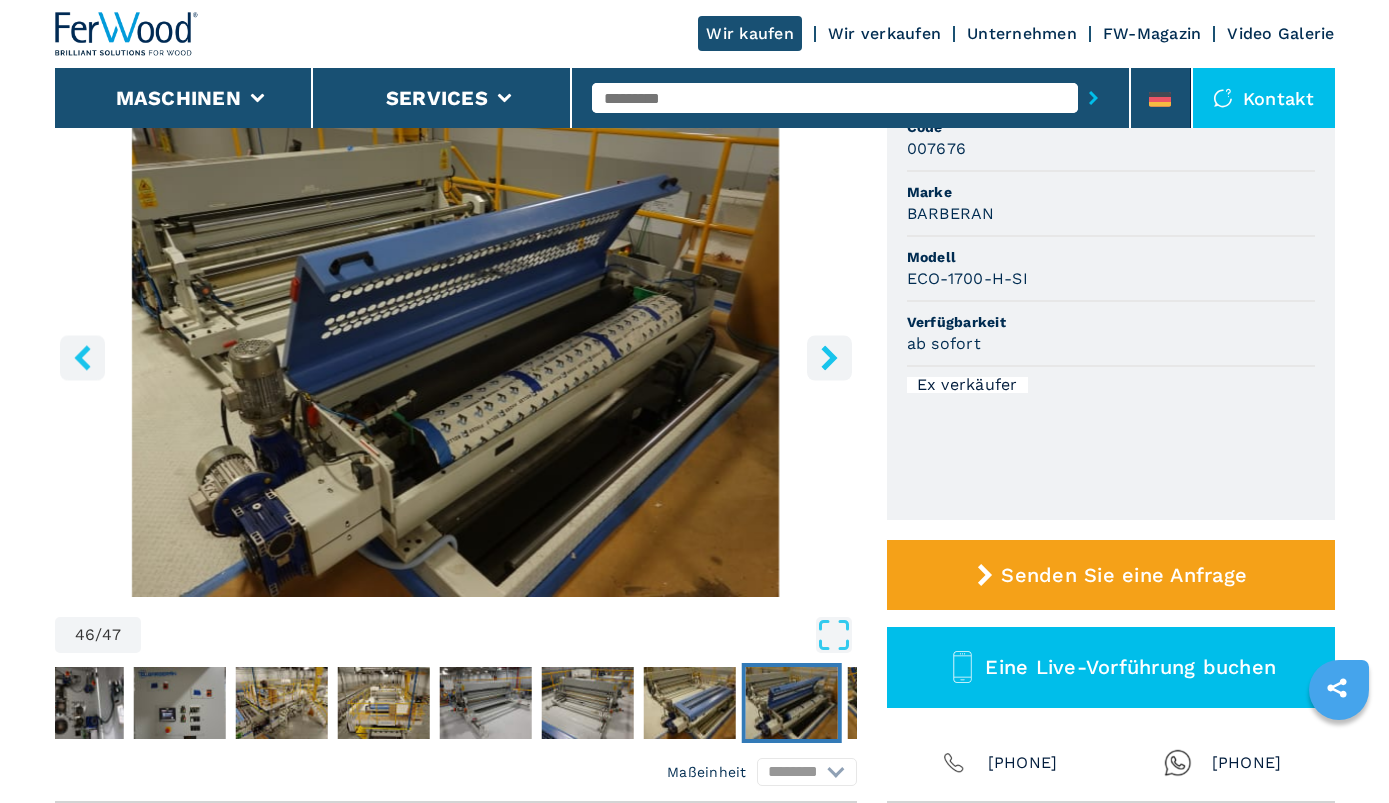 click 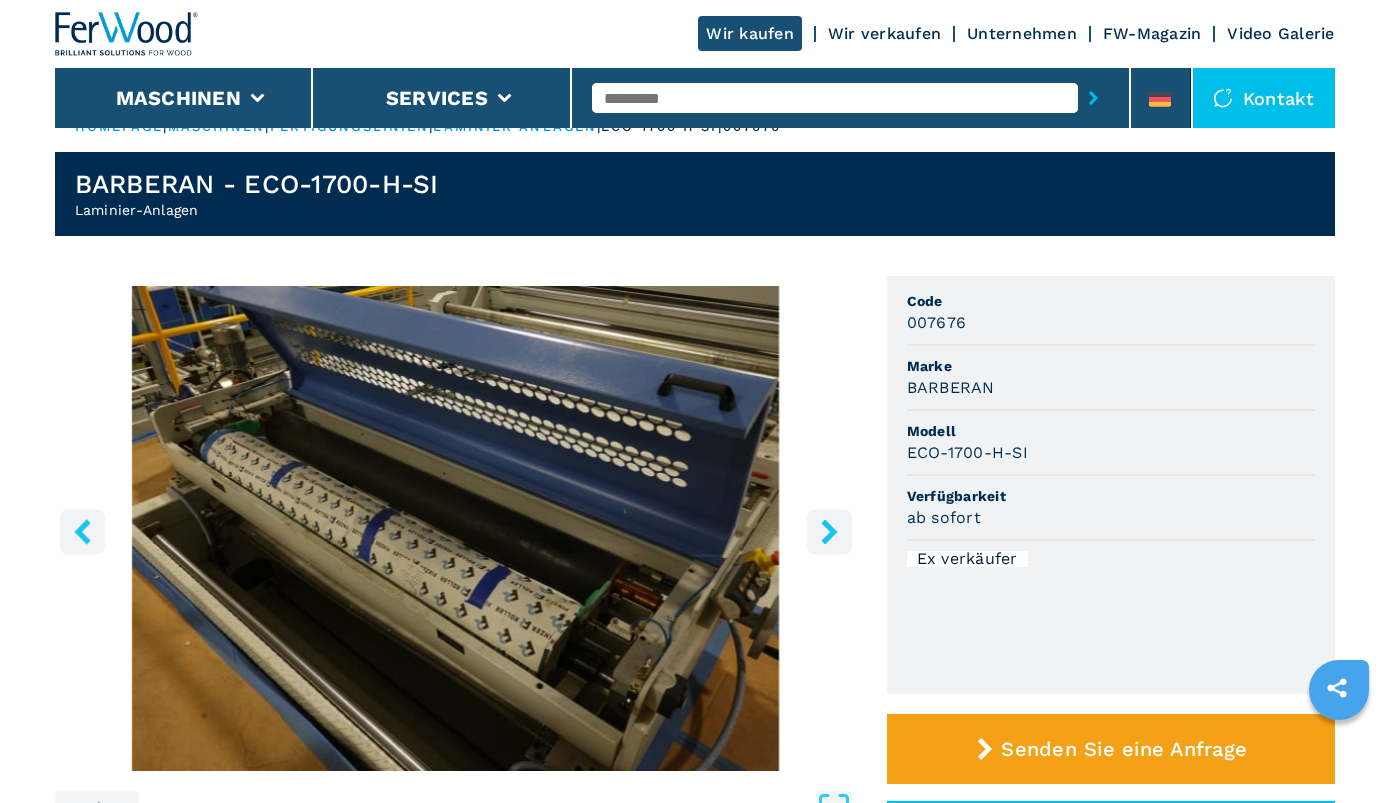 scroll, scrollTop: 0, scrollLeft: 0, axis: both 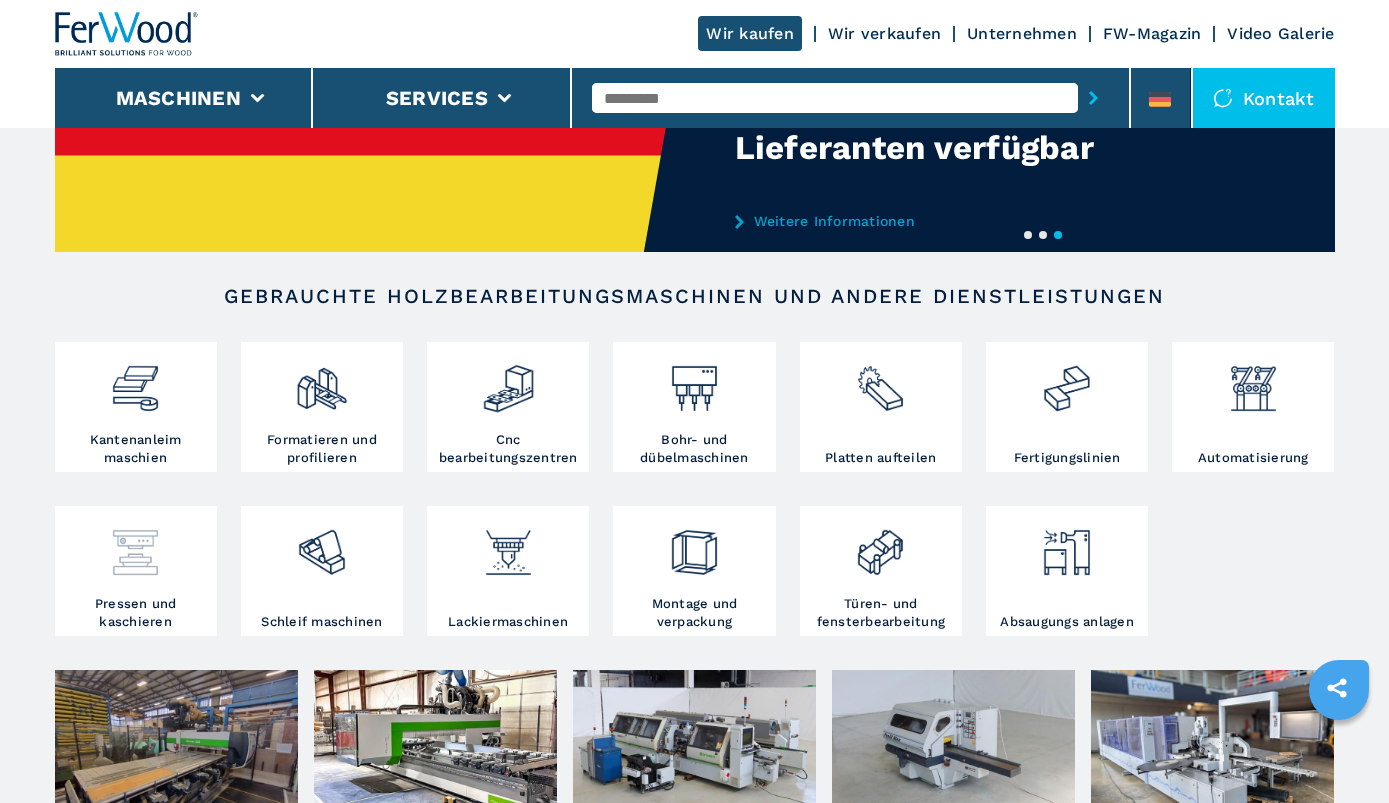 click at bounding box center (135, 545) 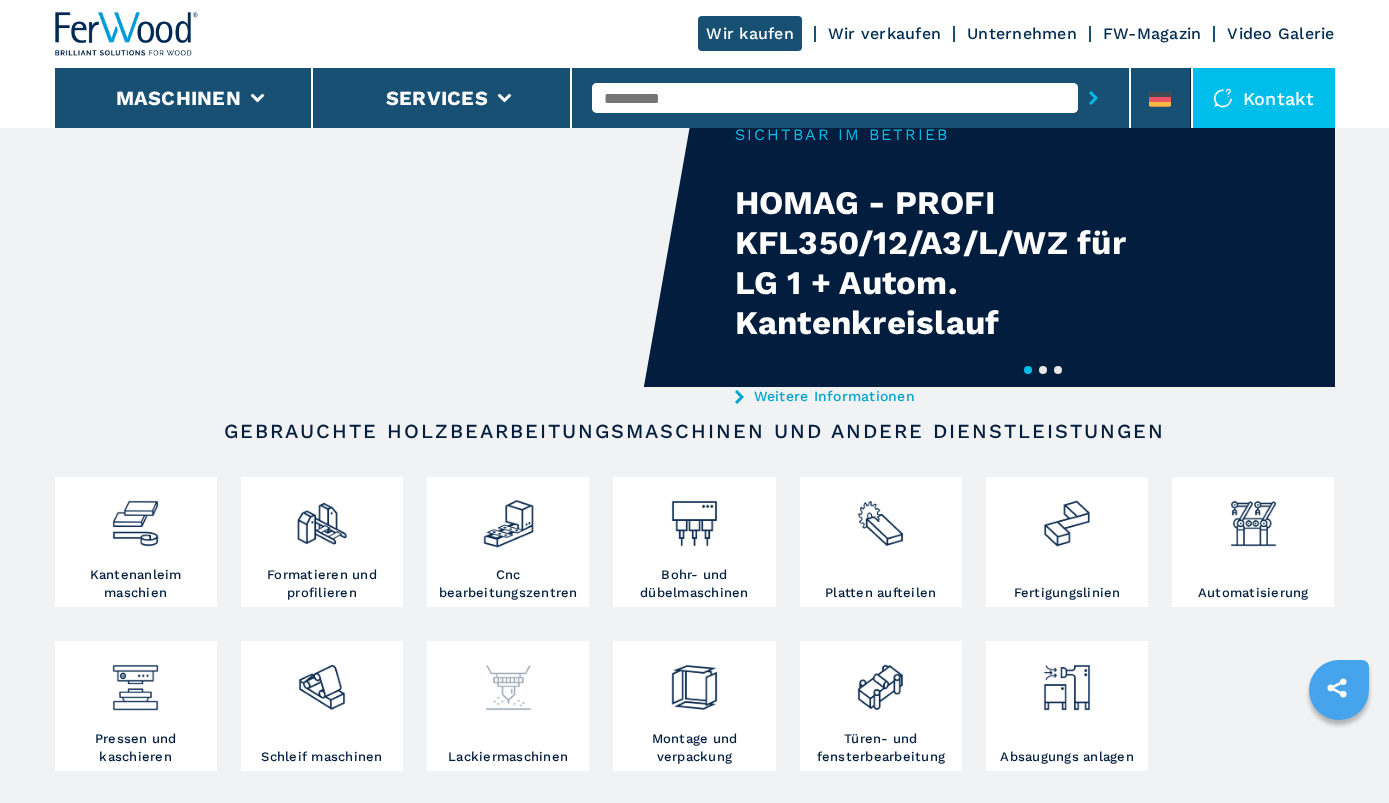 scroll, scrollTop: 100, scrollLeft: 0, axis: vertical 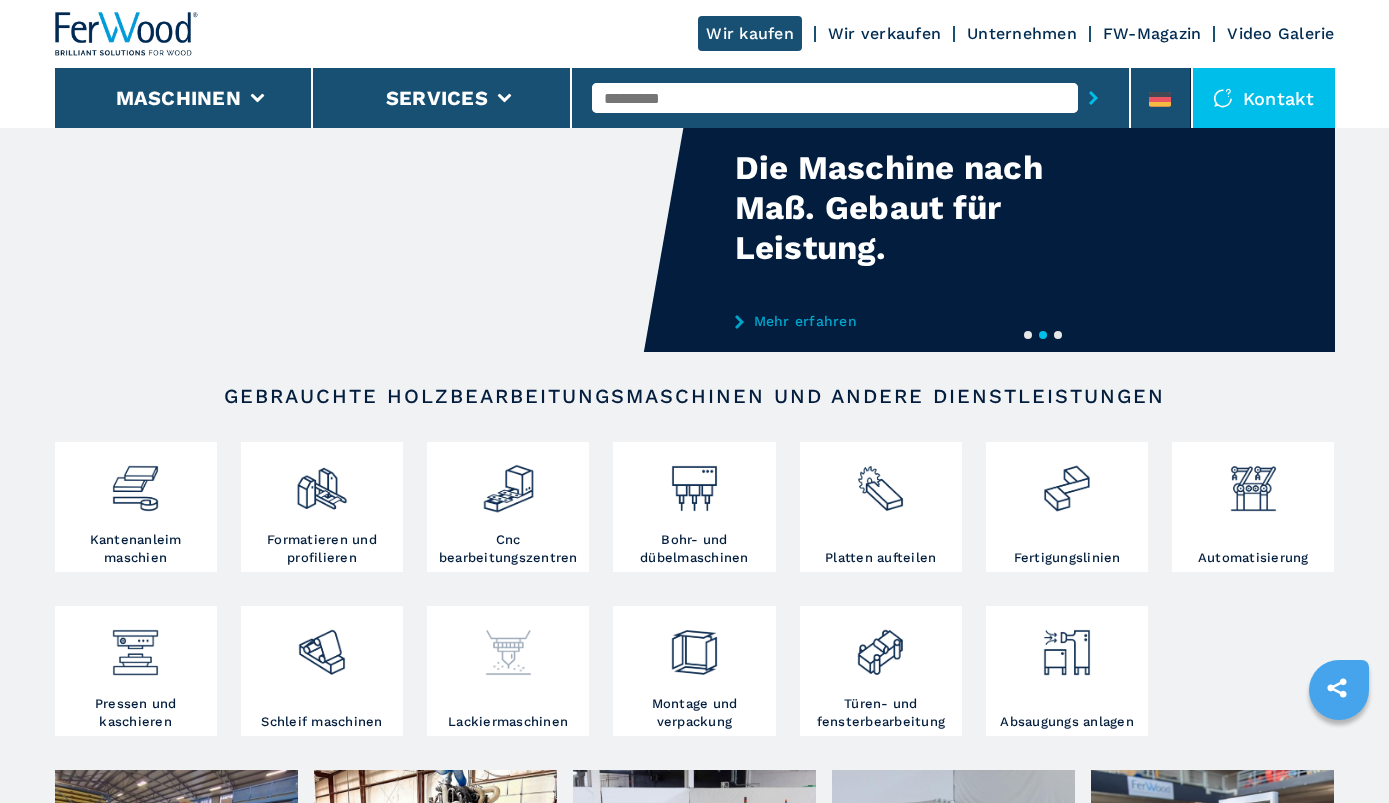 click at bounding box center (508, 662) 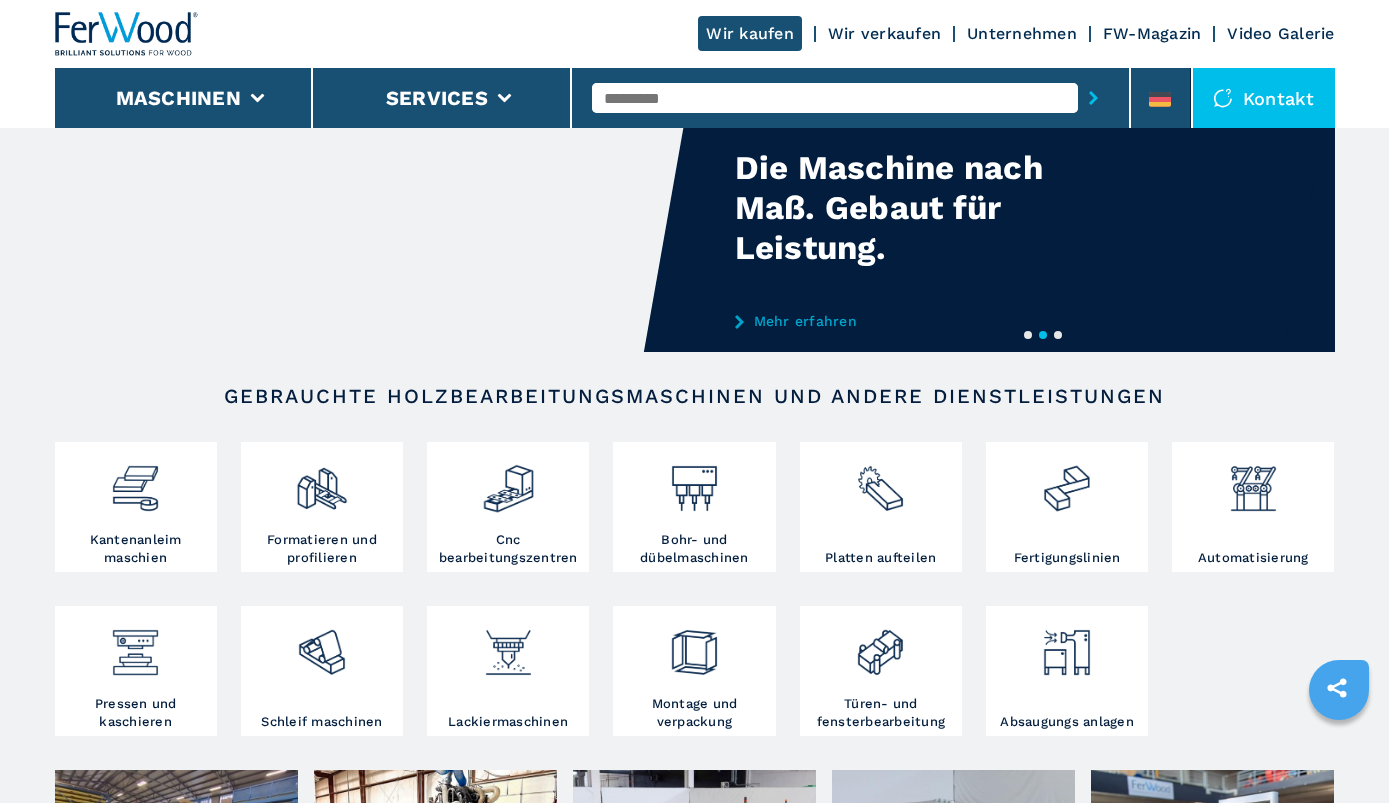 scroll, scrollTop: 0, scrollLeft: 0, axis: both 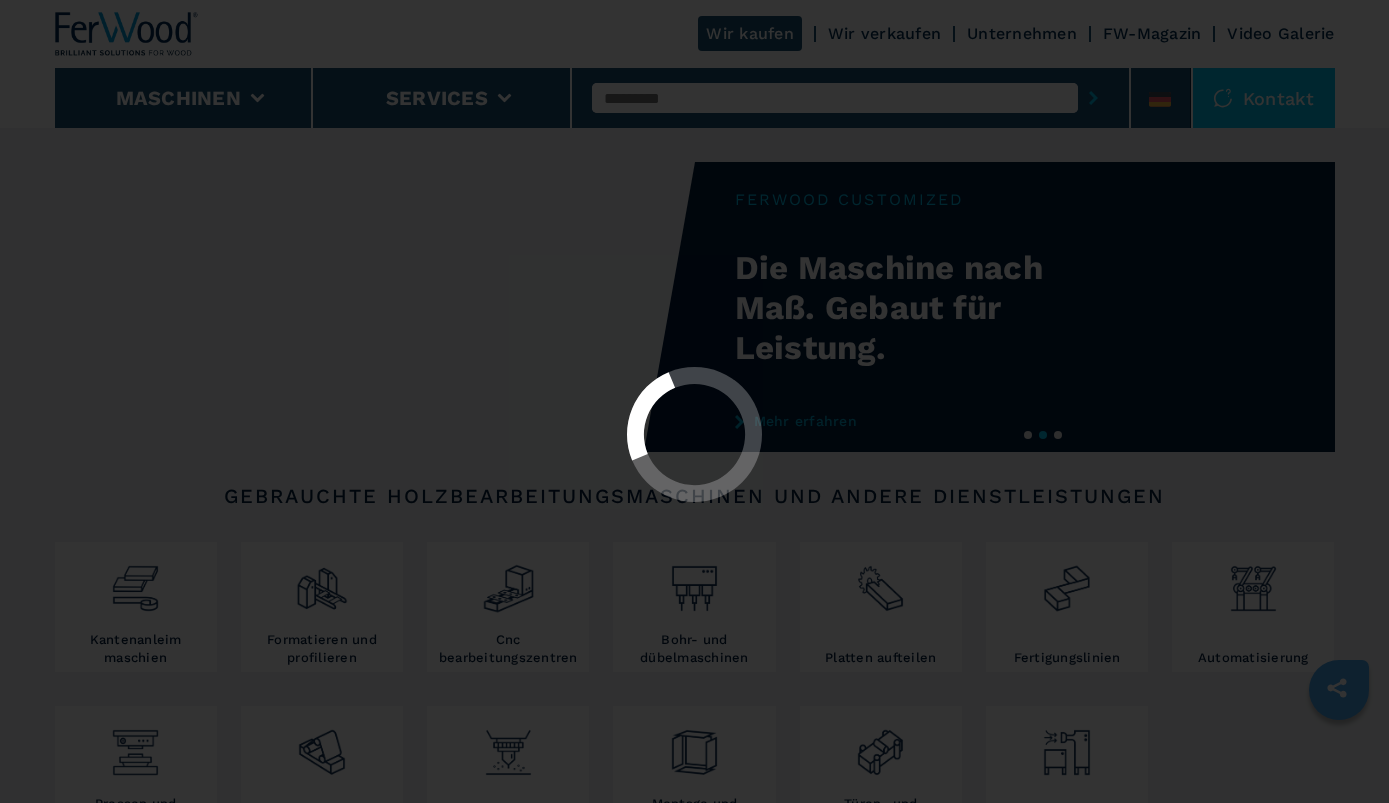 select on "**********" 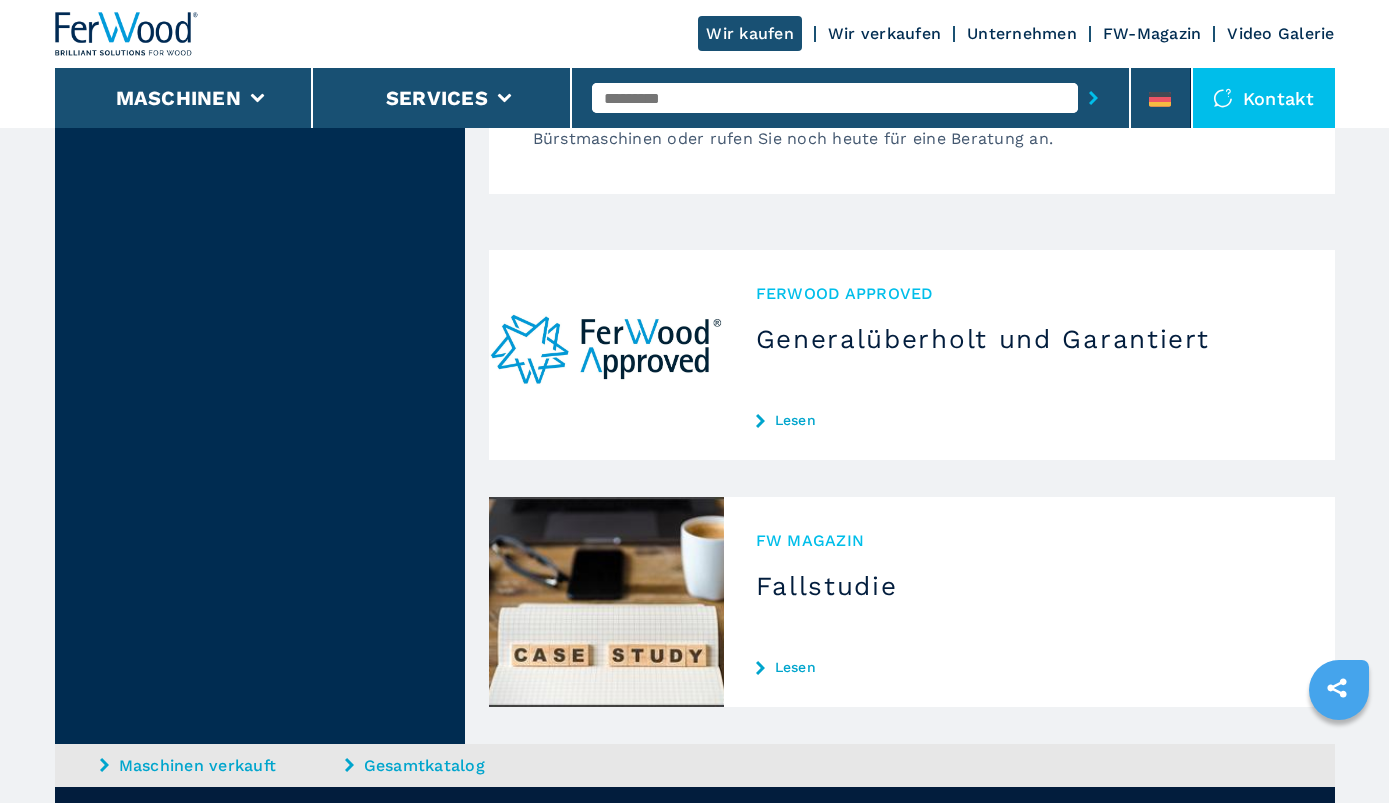 scroll, scrollTop: 4000, scrollLeft: 0, axis: vertical 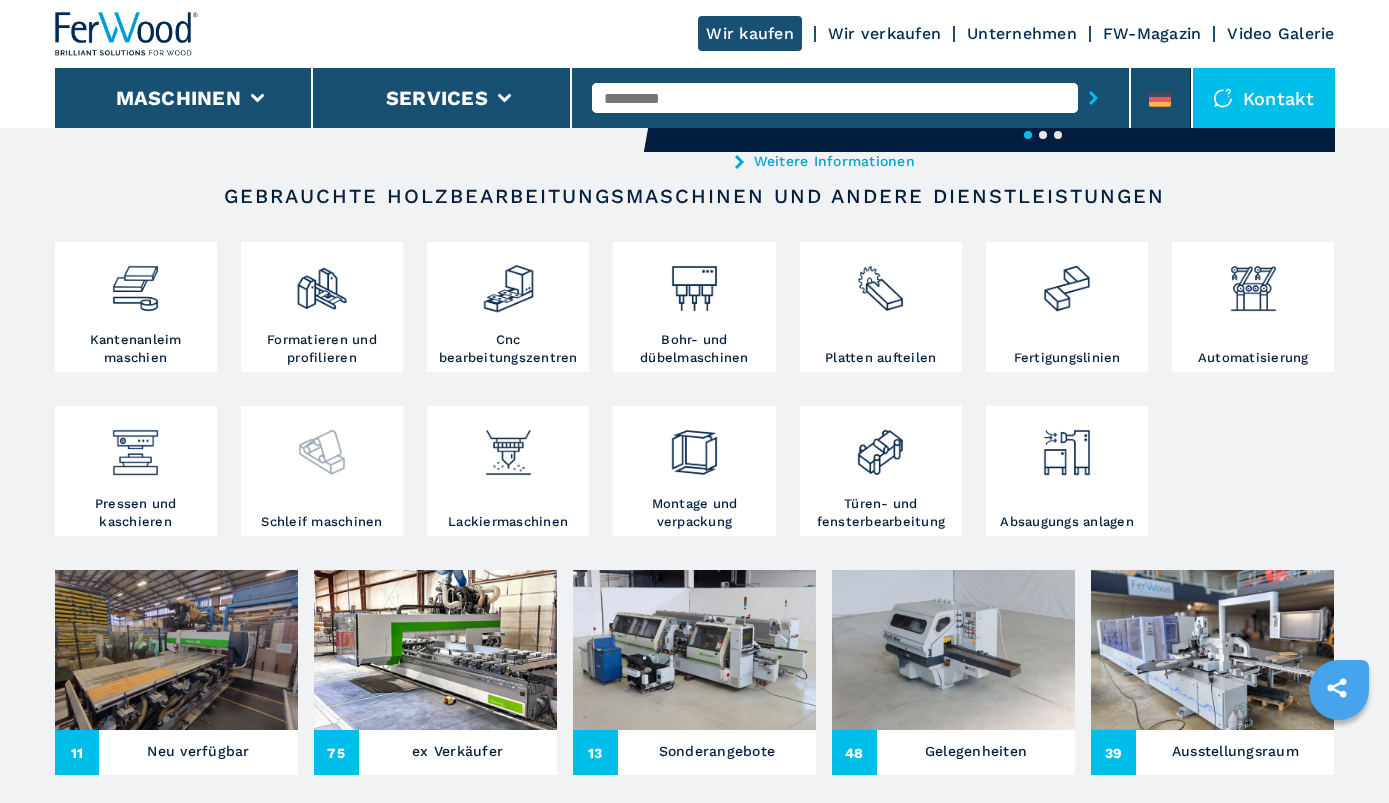 click at bounding box center (321, 445) 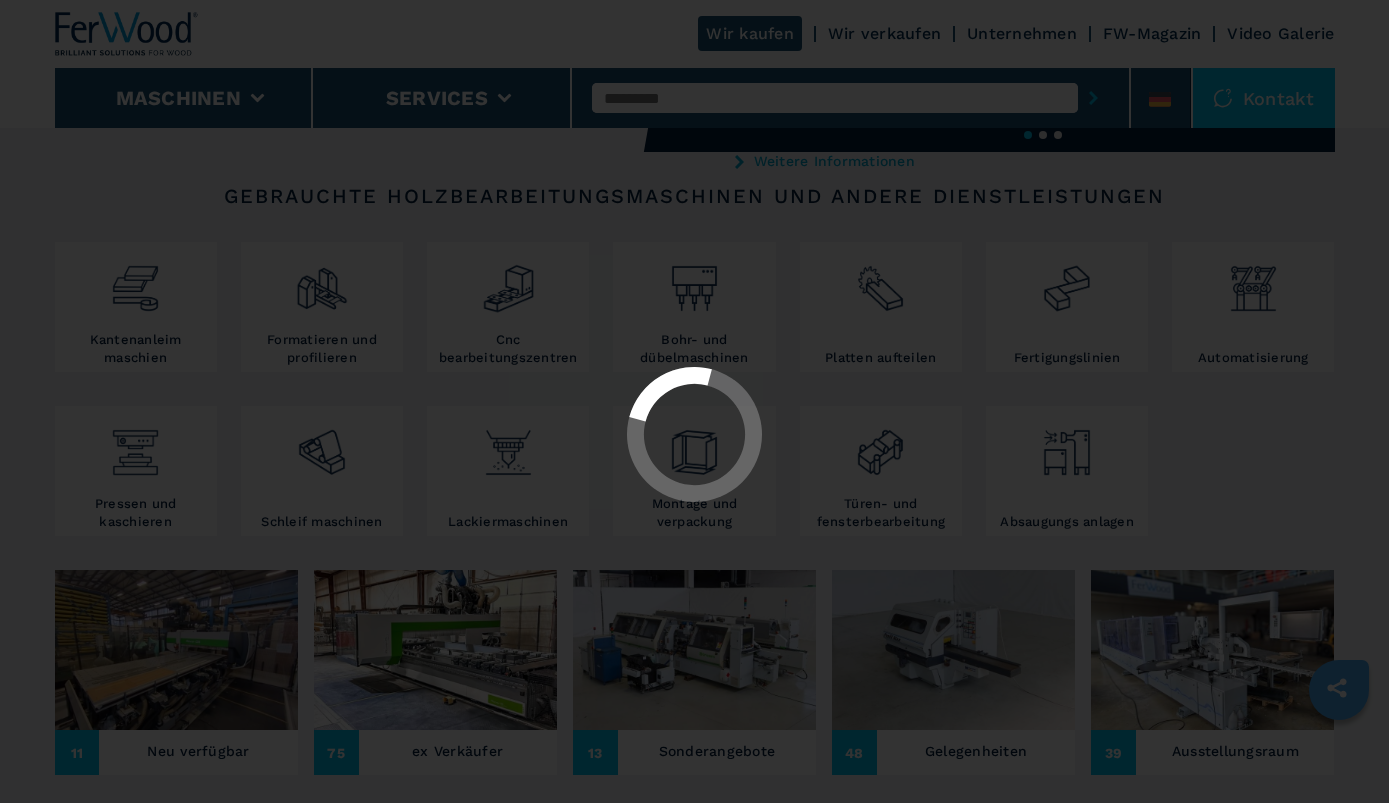 select on "**********" 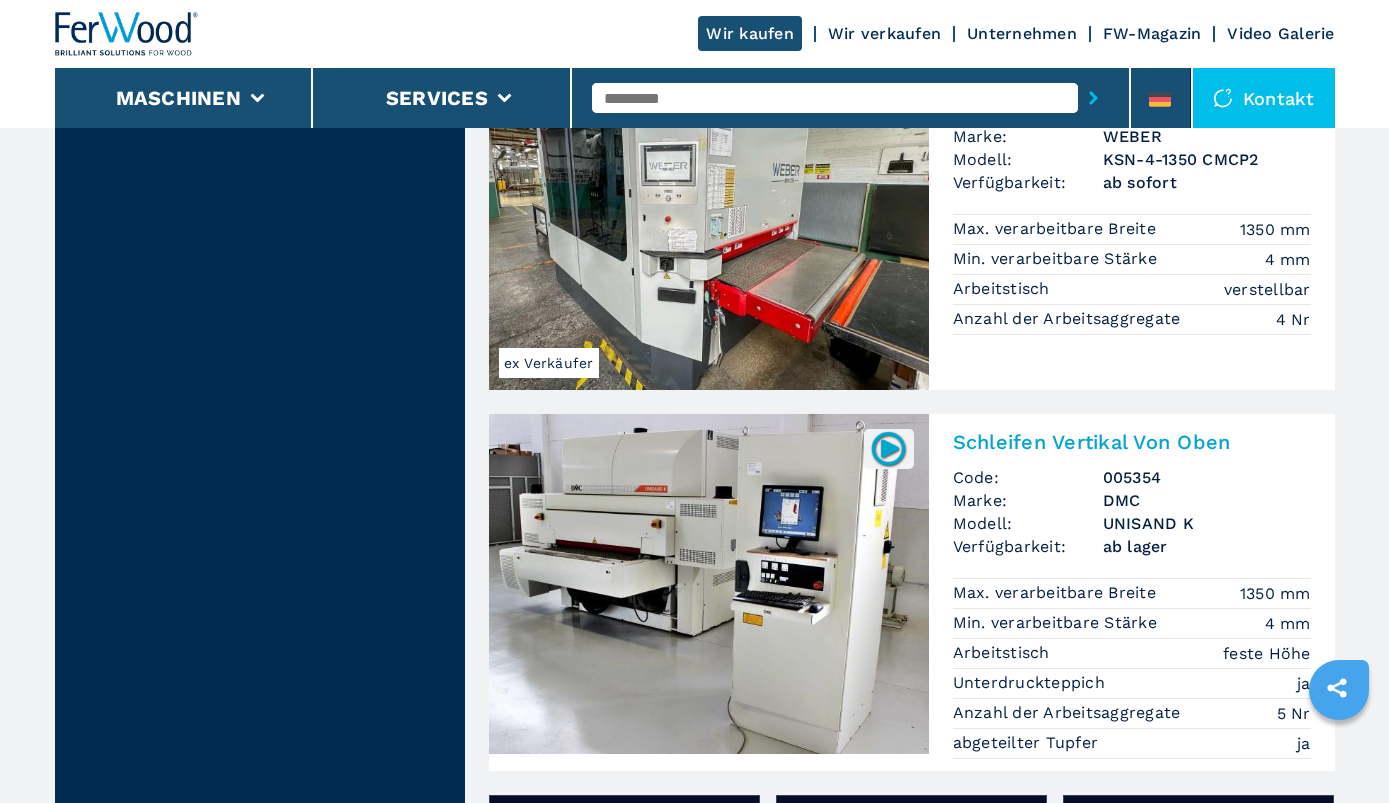 scroll, scrollTop: 2600, scrollLeft: 0, axis: vertical 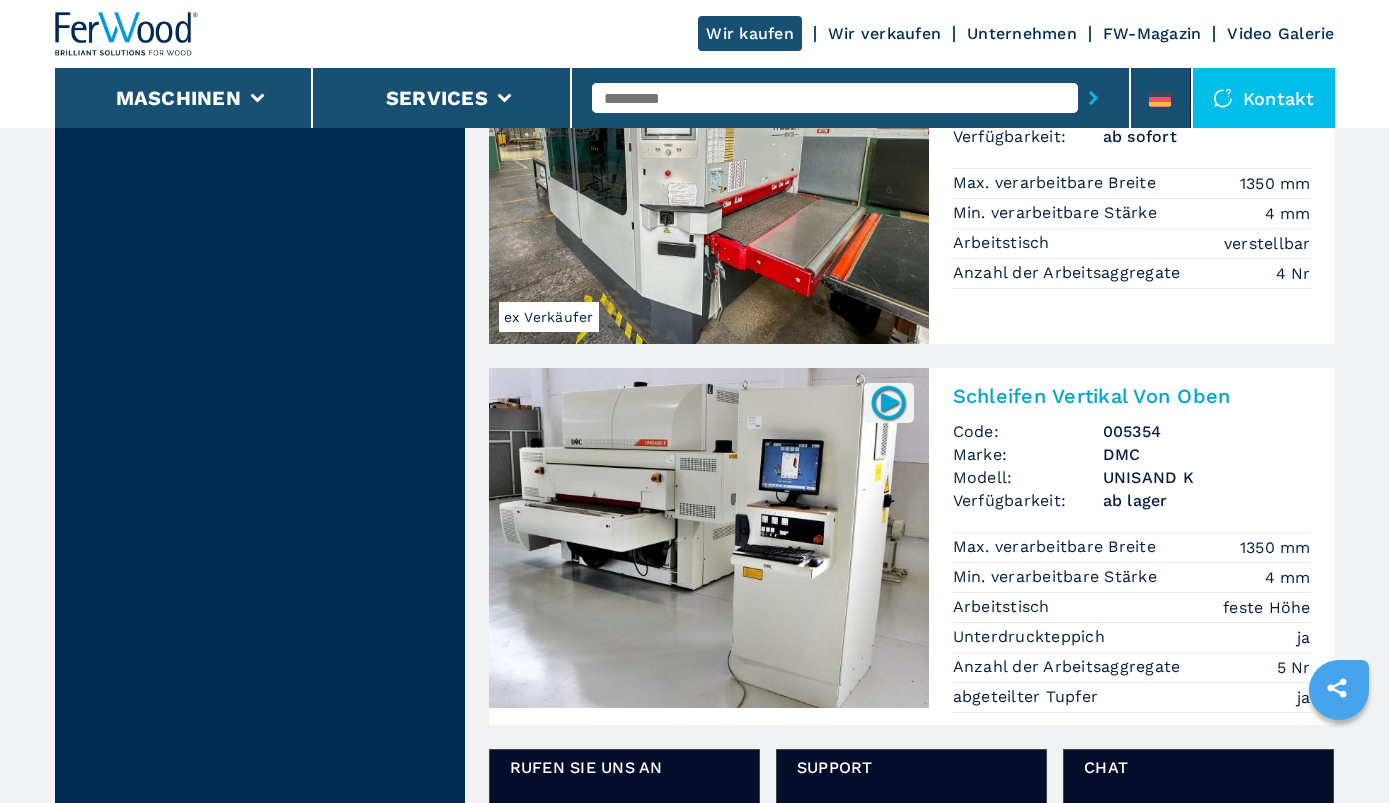 click at bounding box center [888, 402] 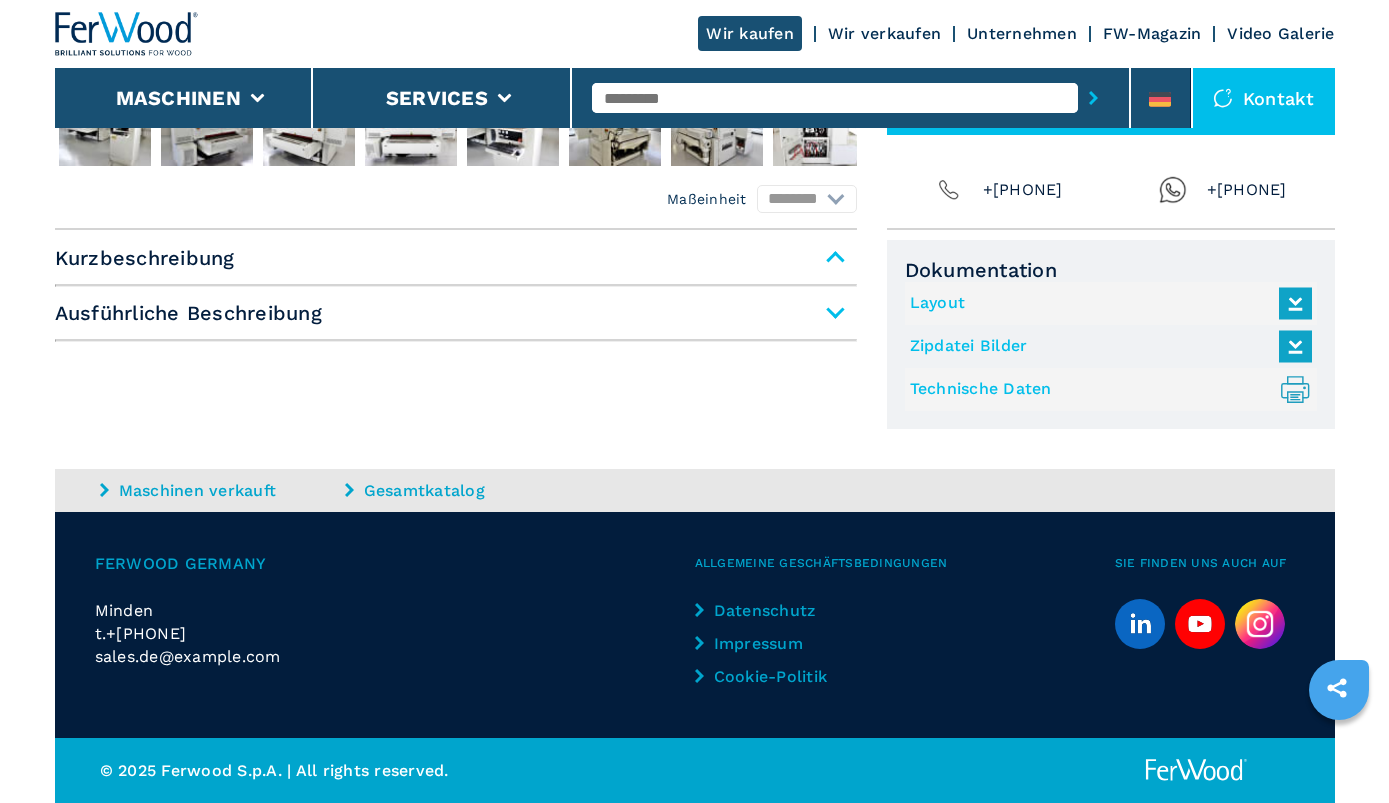 scroll, scrollTop: 0, scrollLeft: 0, axis: both 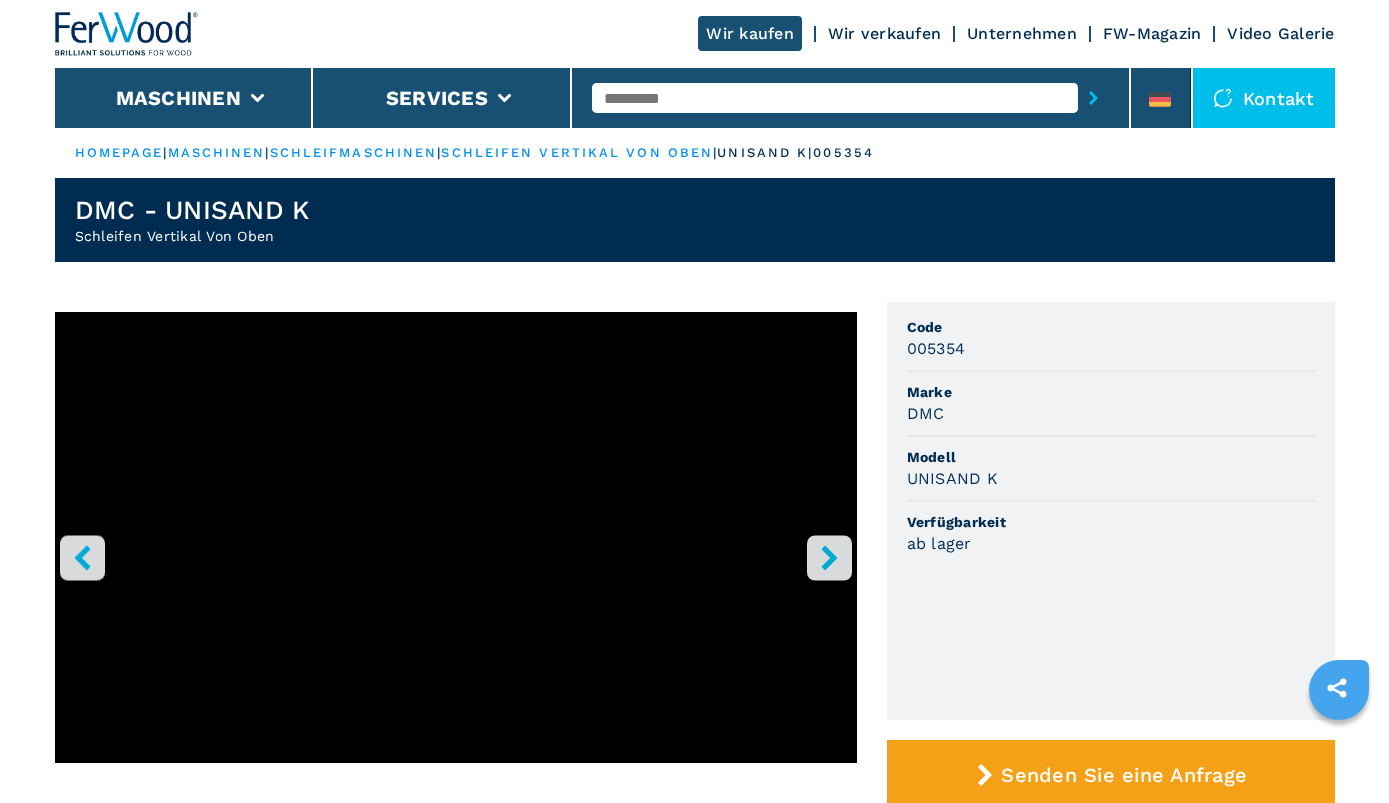 select on "**********" 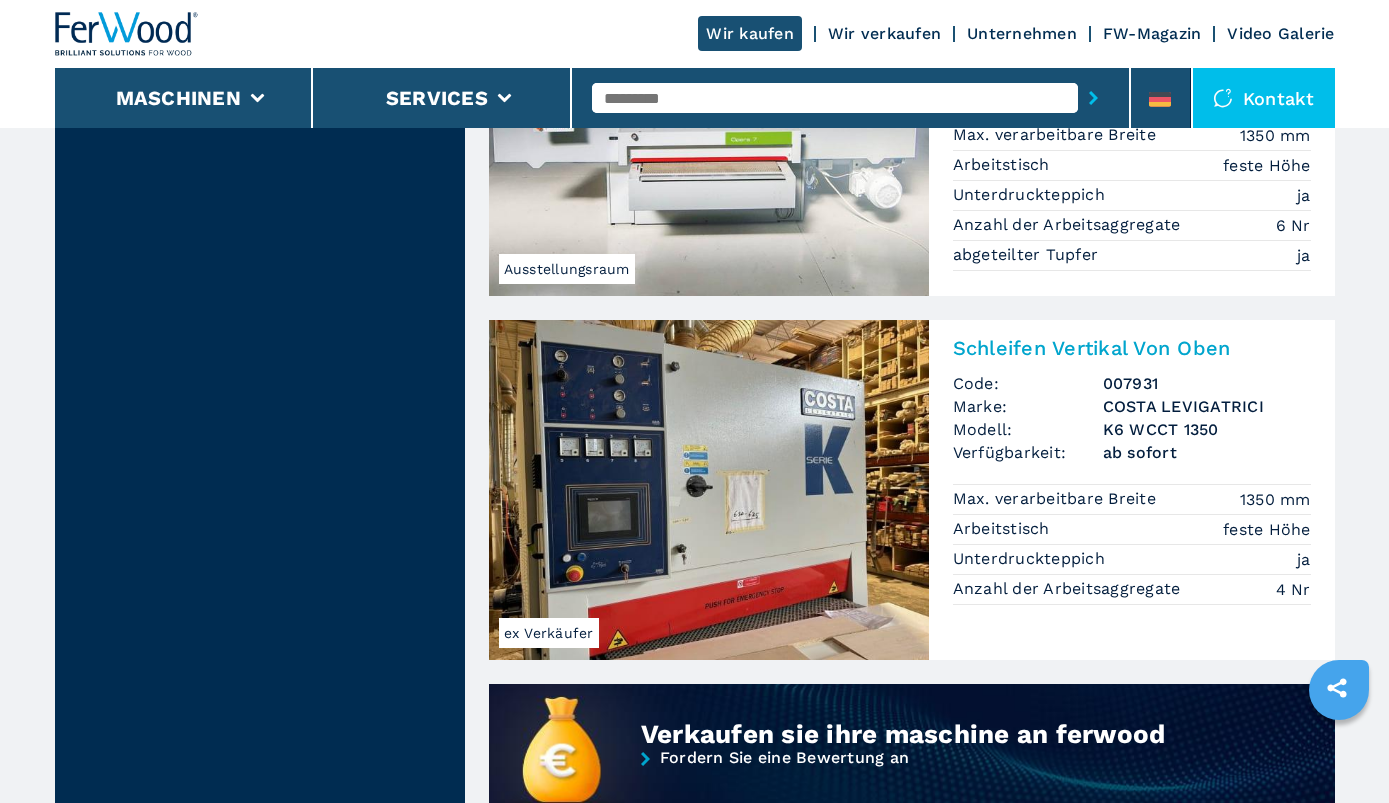 scroll, scrollTop: 1100, scrollLeft: 0, axis: vertical 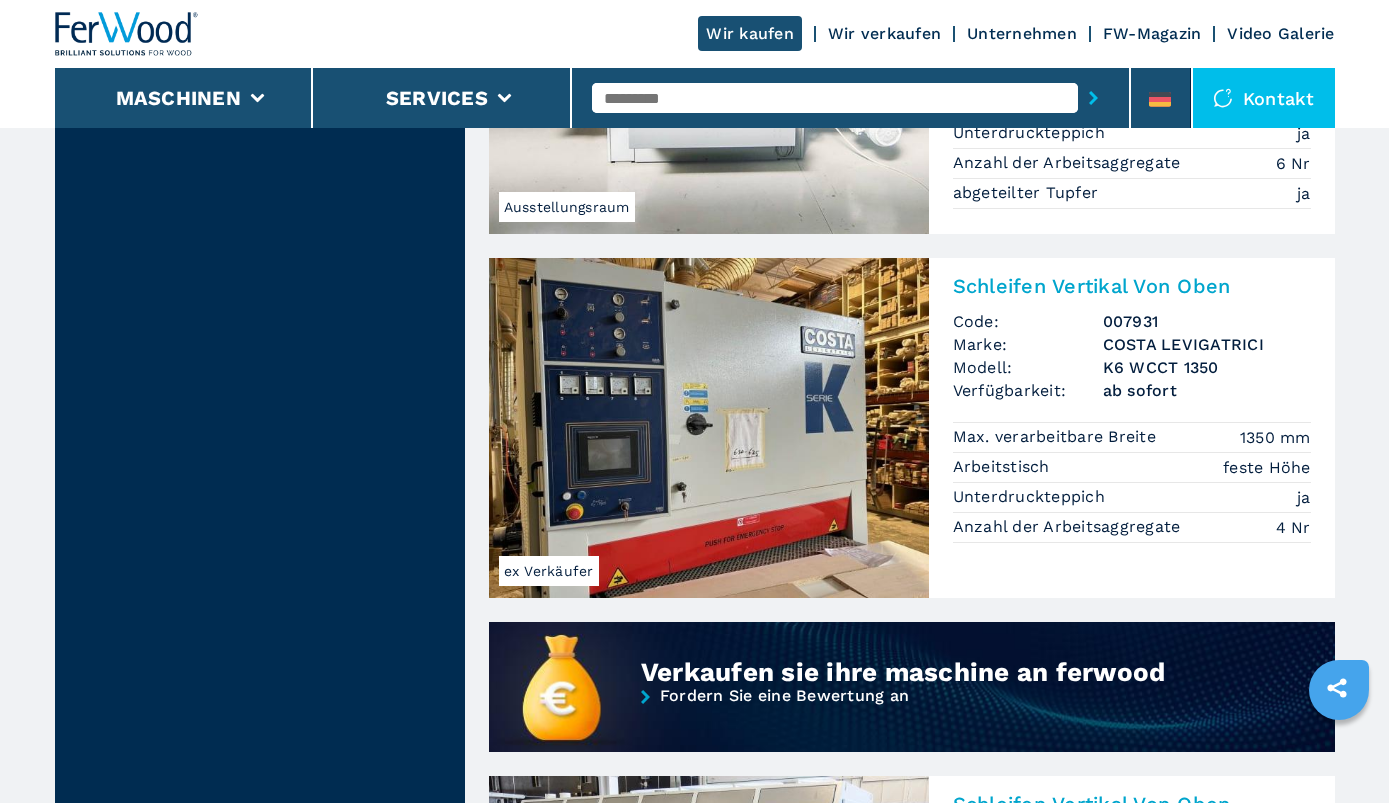 click at bounding box center [709, 428] 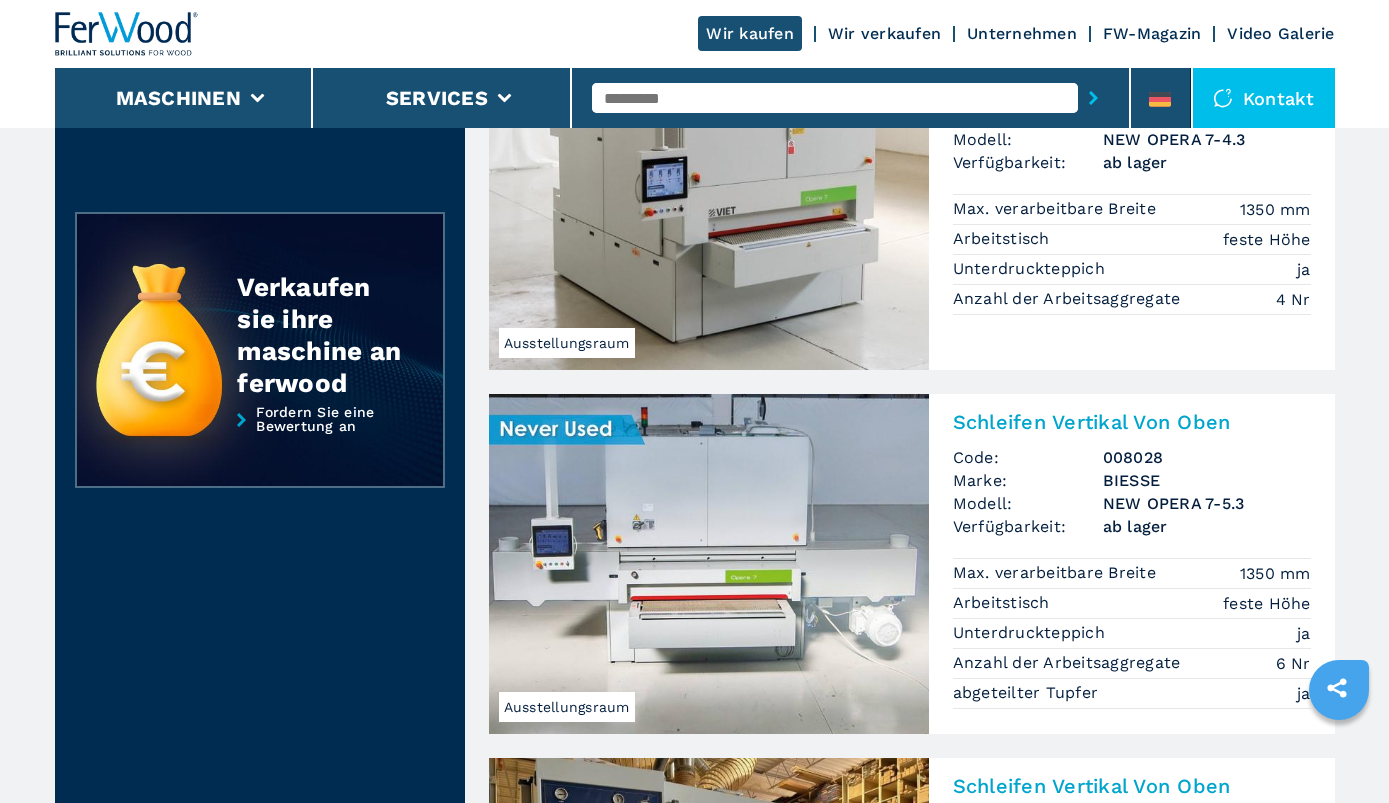 scroll, scrollTop: 700, scrollLeft: 0, axis: vertical 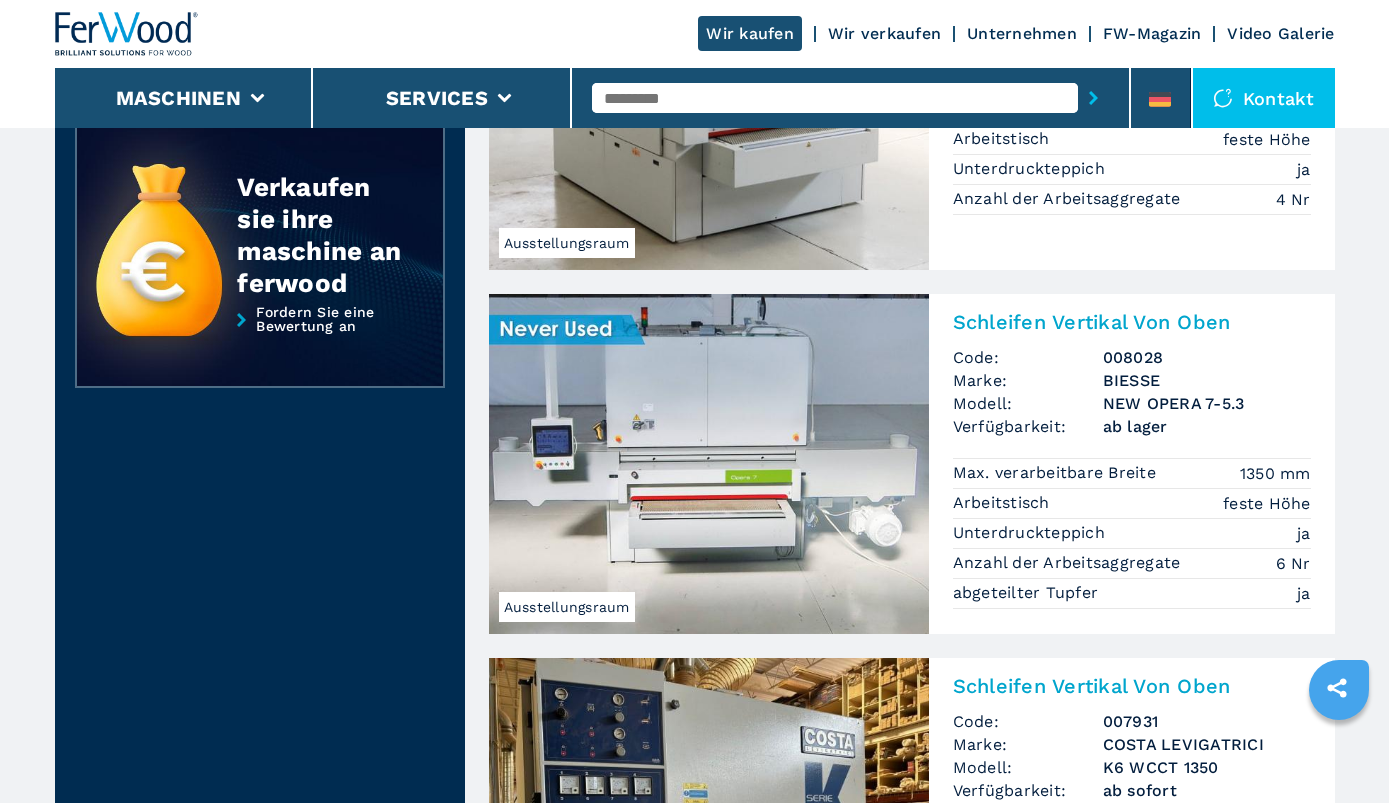 click at bounding box center [709, 464] 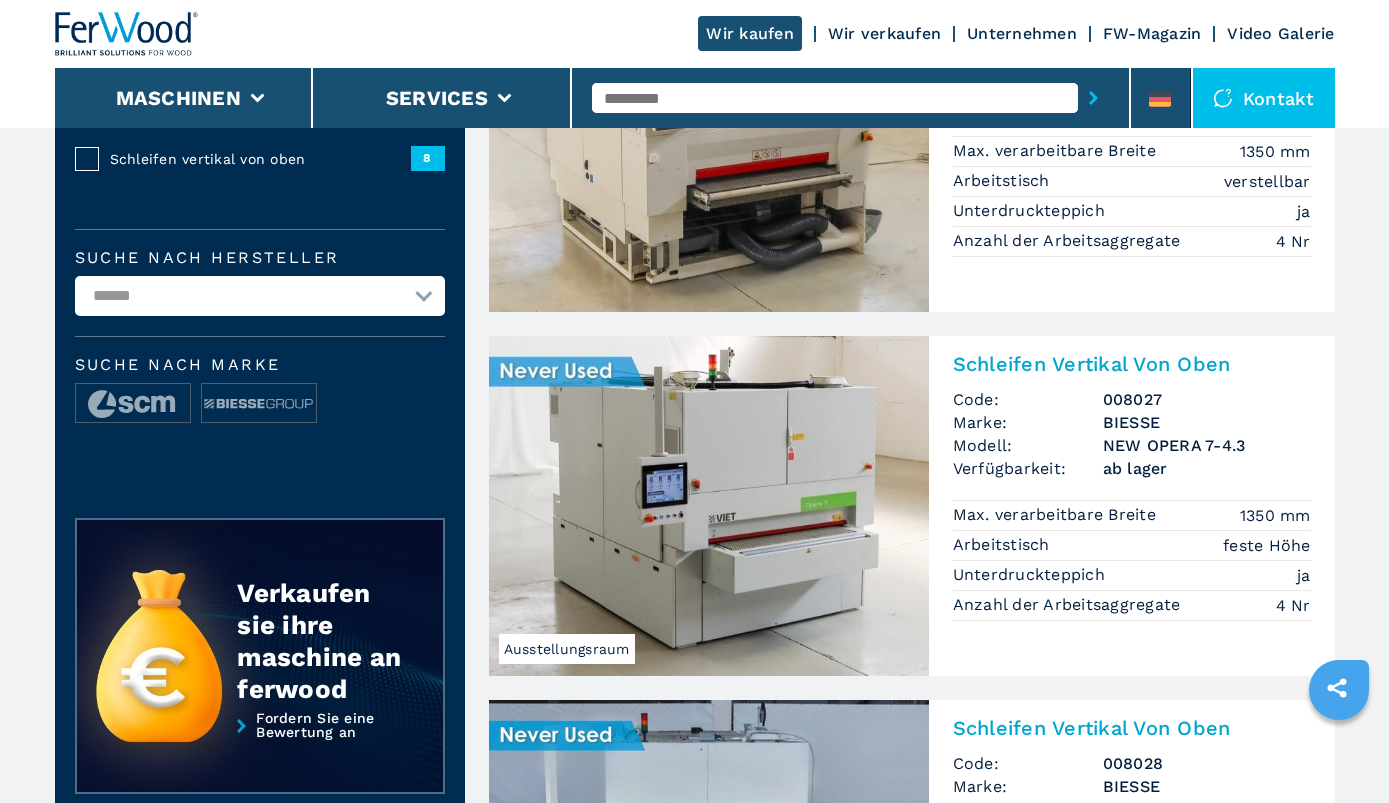 scroll, scrollTop: 300, scrollLeft: 0, axis: vertical 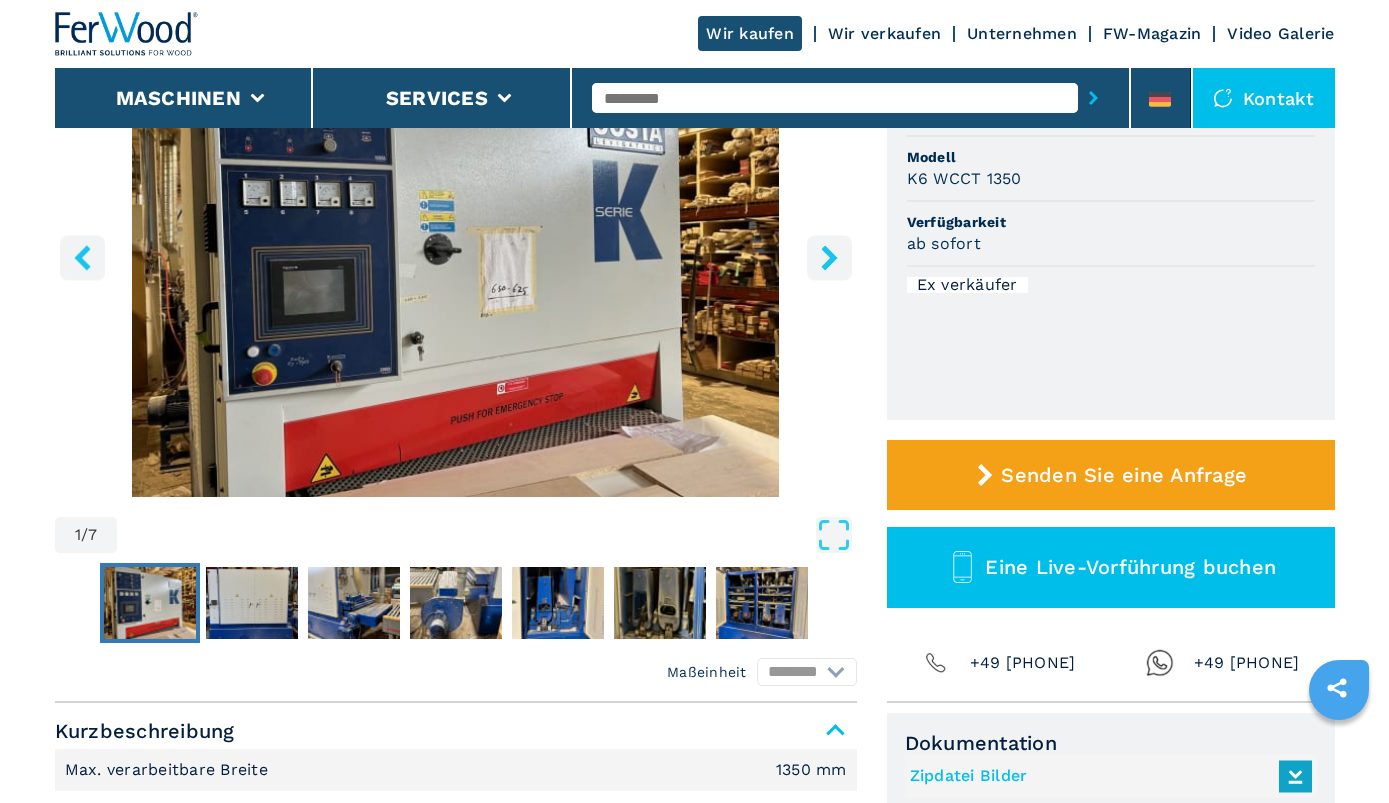 click at bounding box center [829, 257] 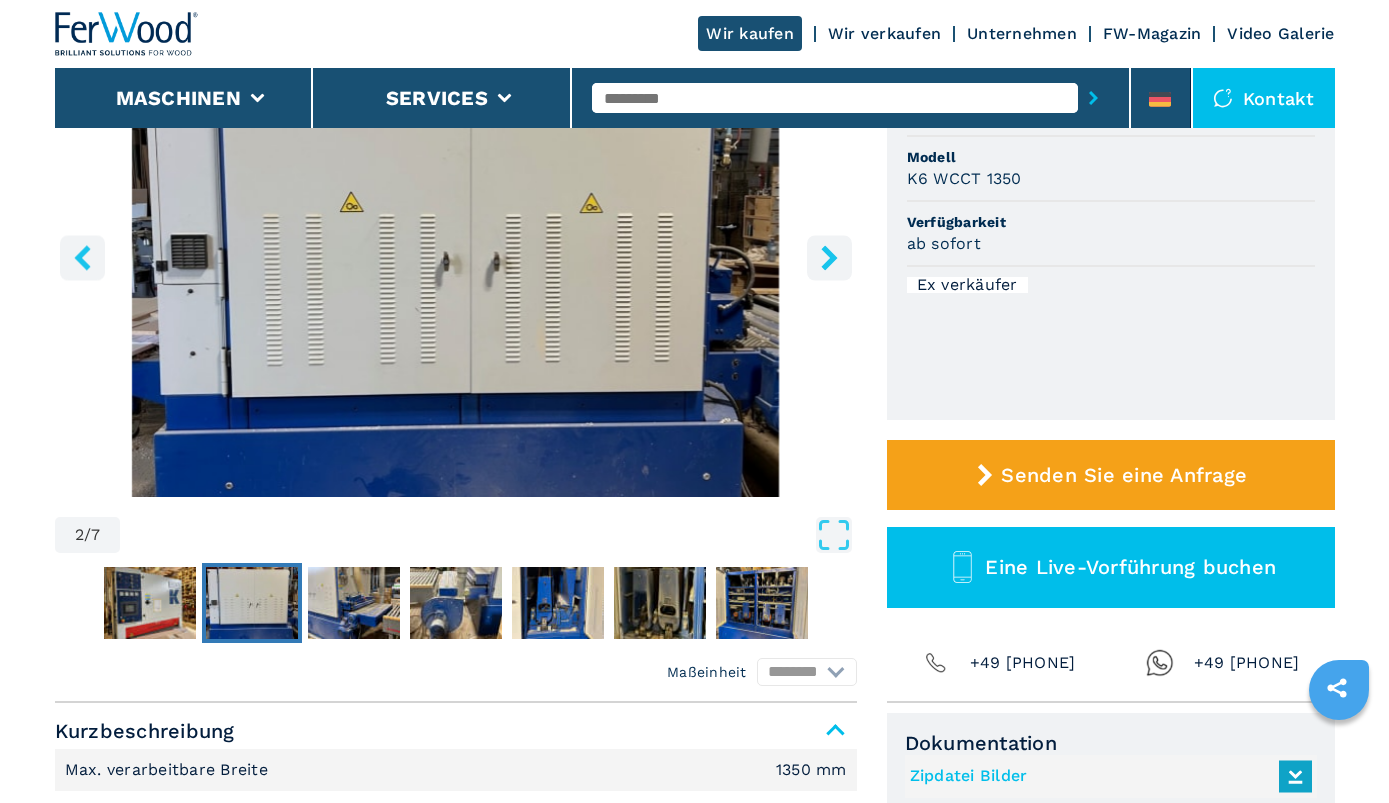 scroll, scrollTop: 200, scrollLeft: 0, axis: vertical 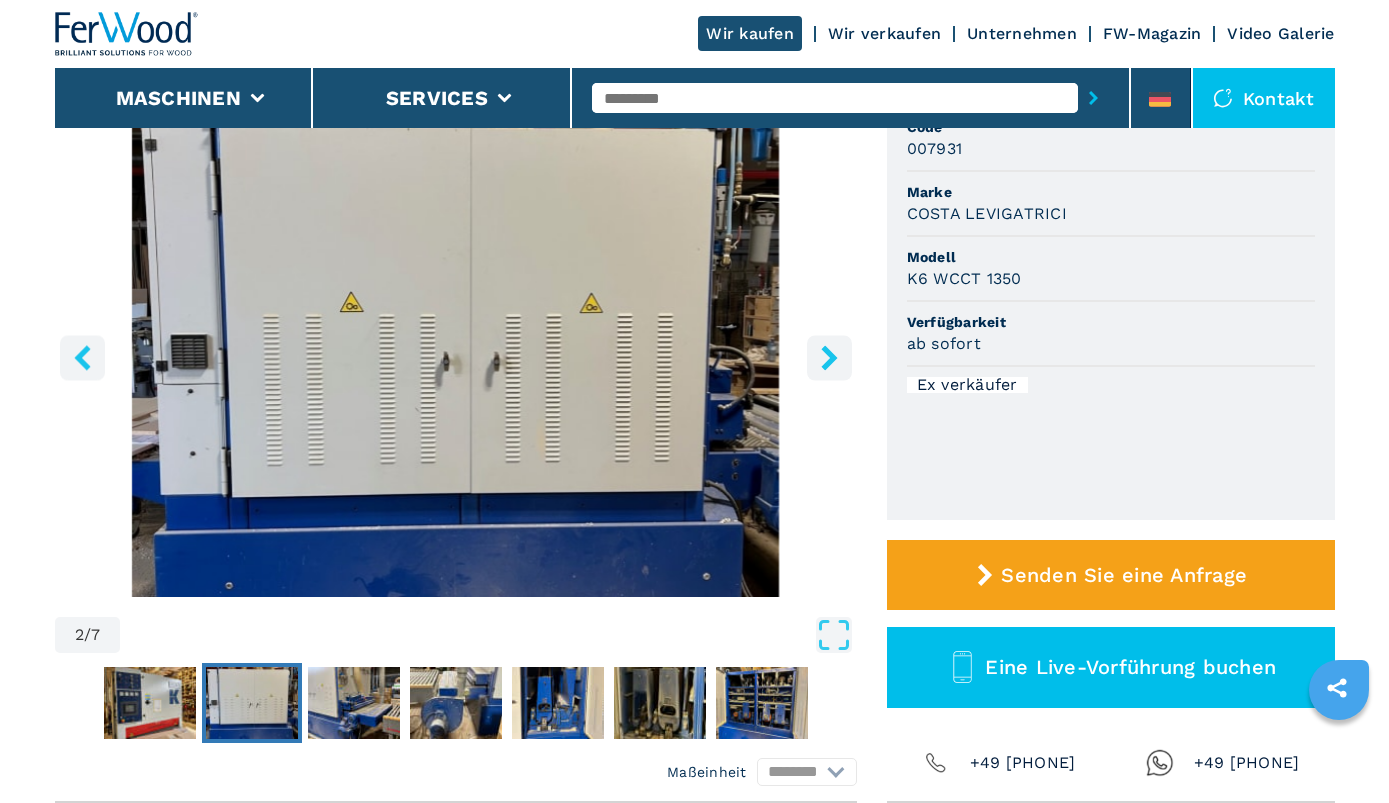 click 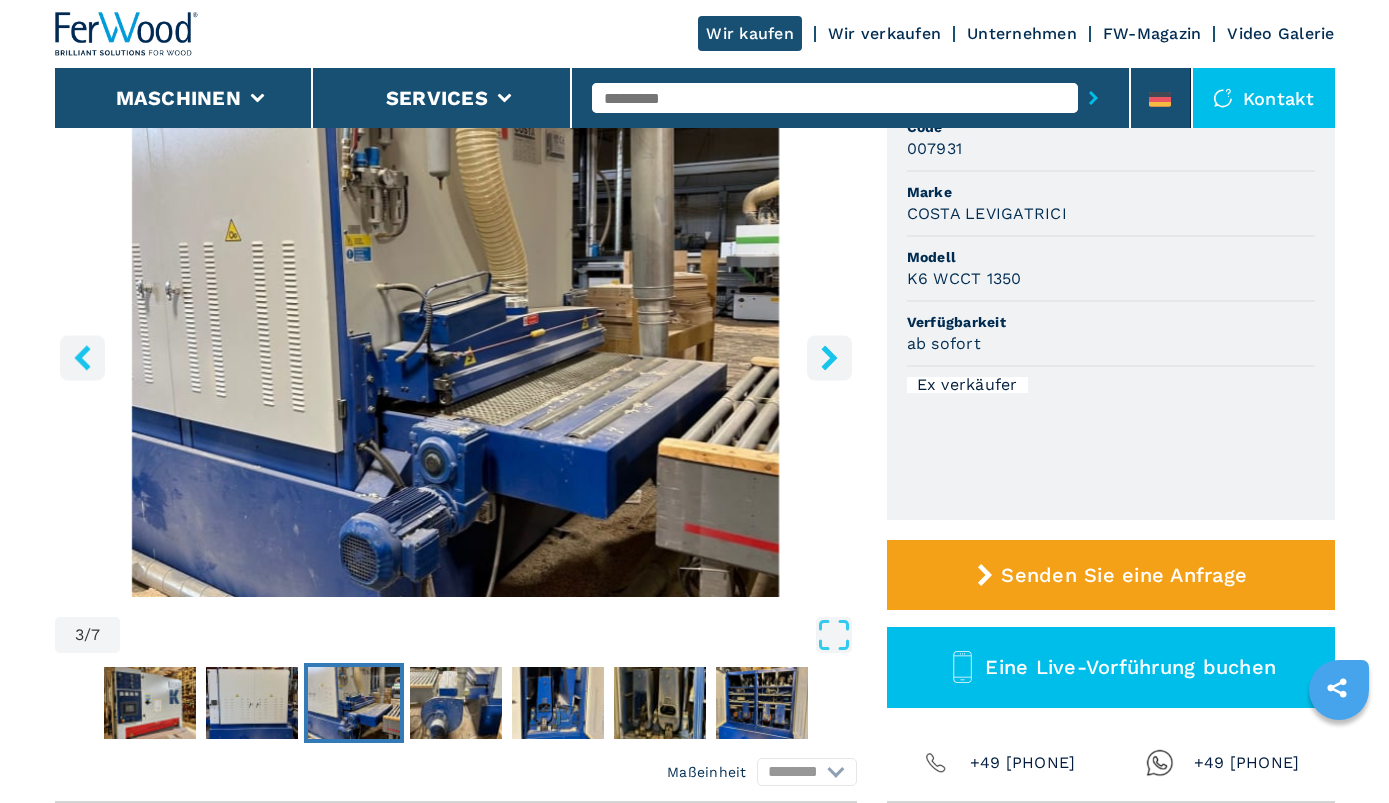 click 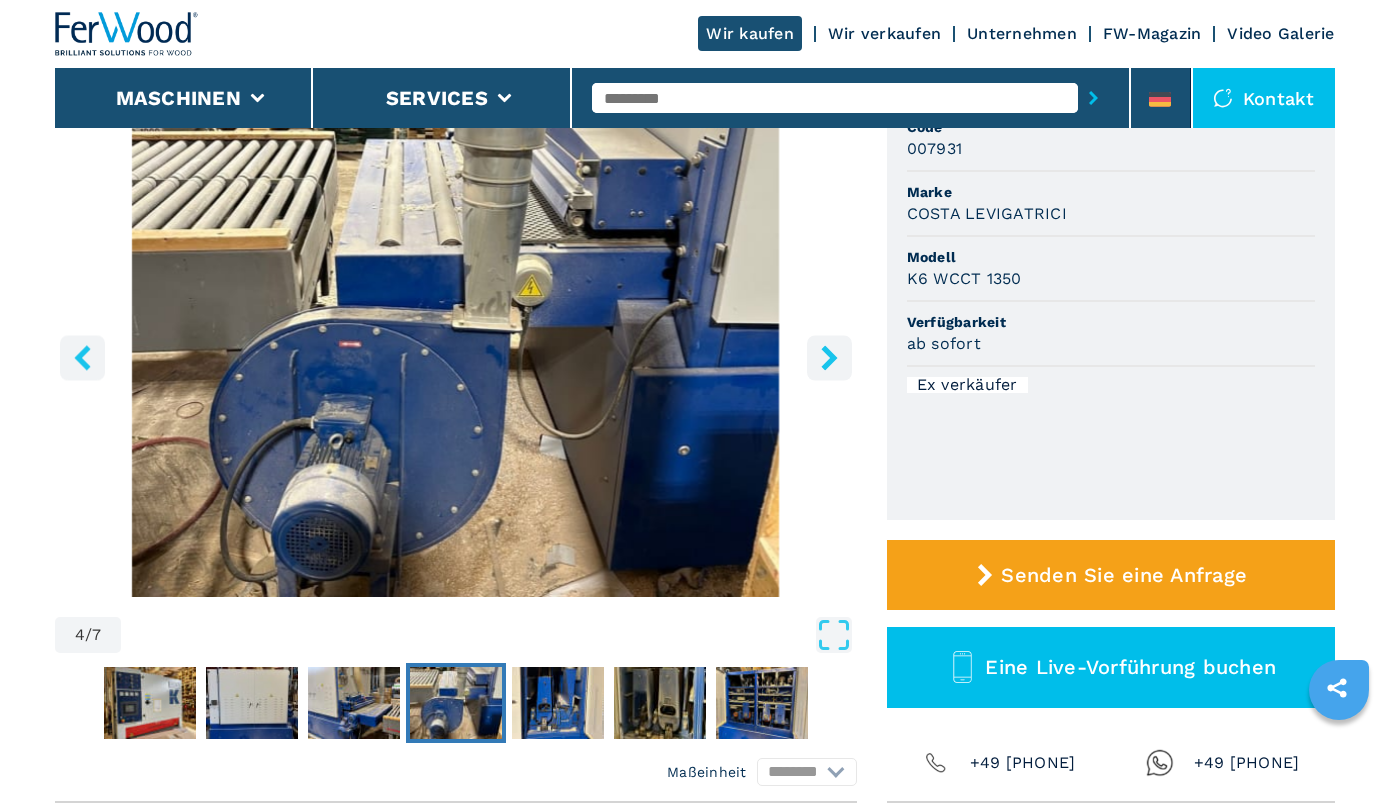 click 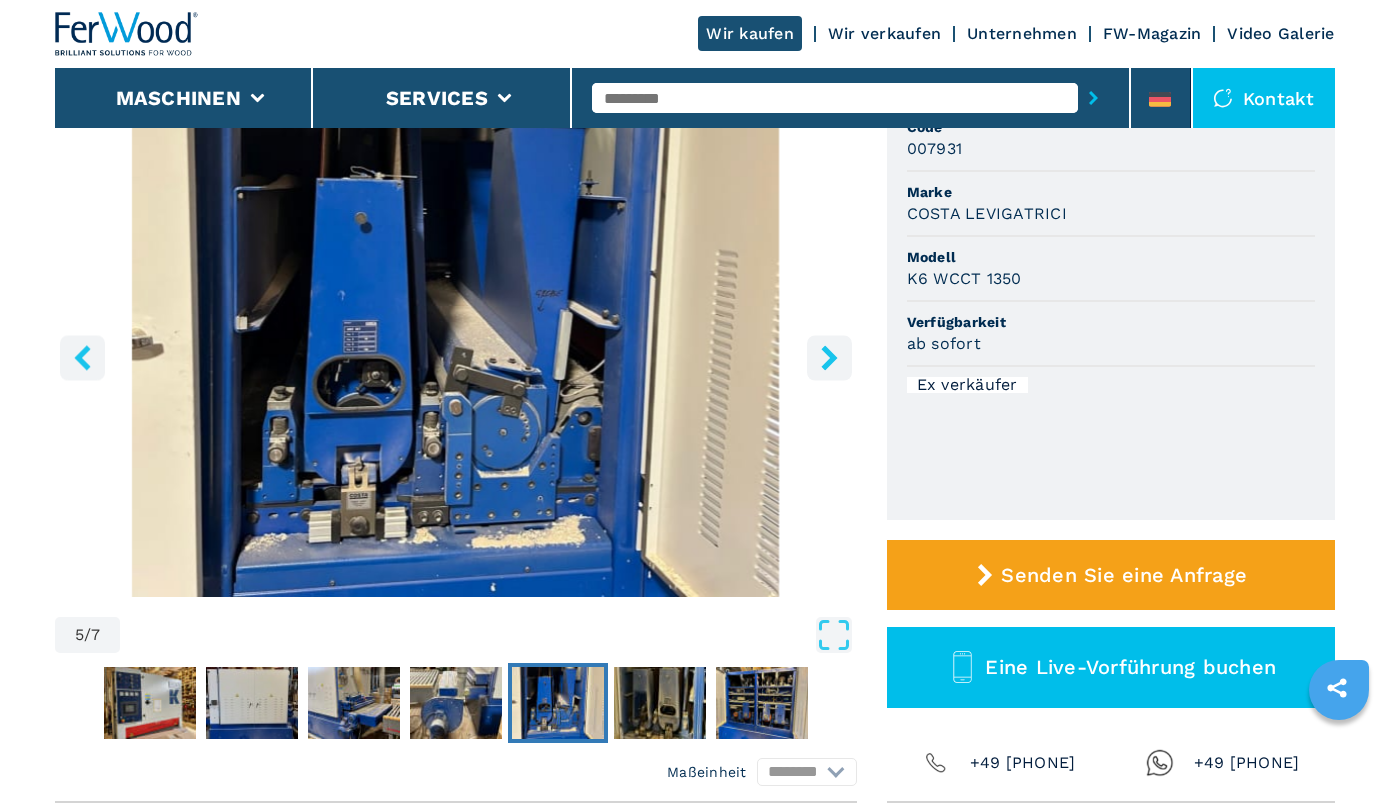 click 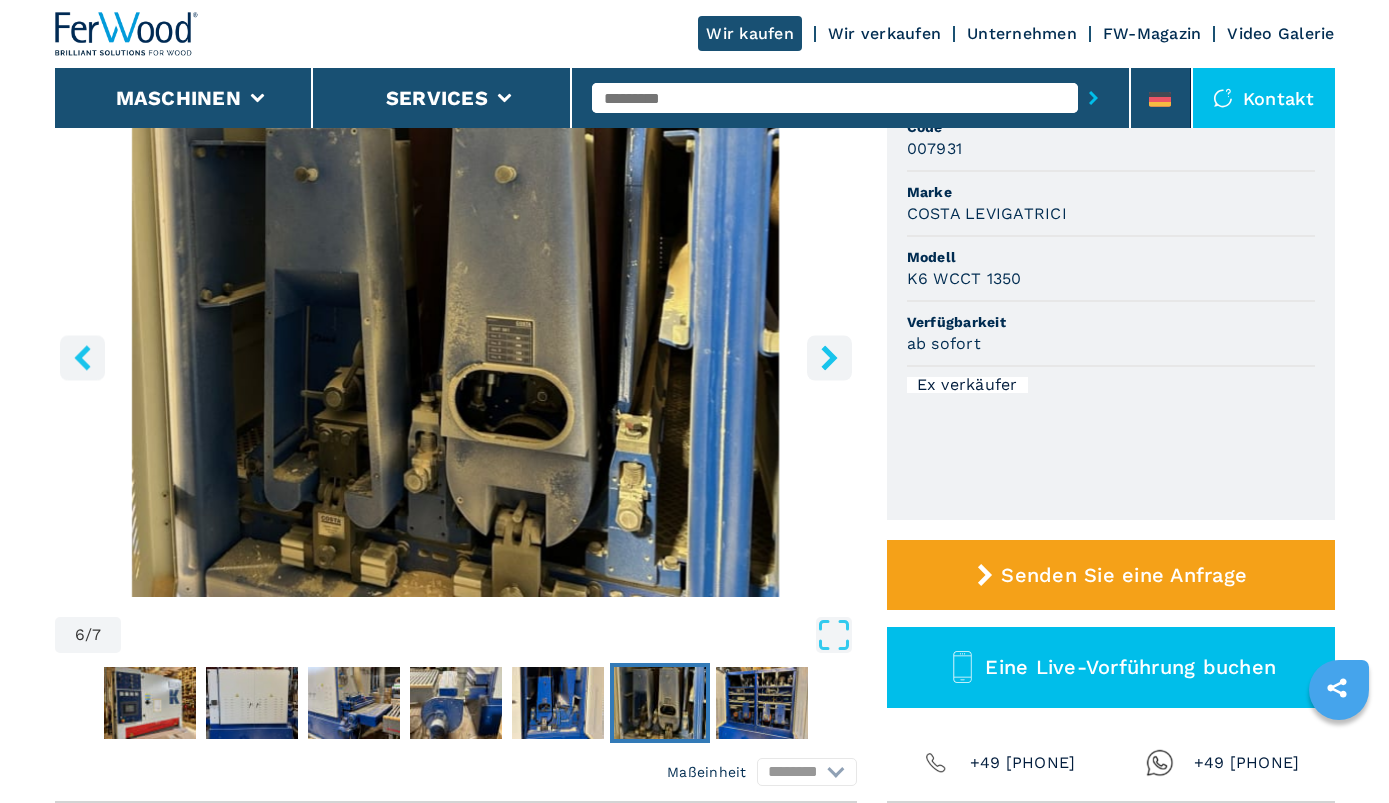 click 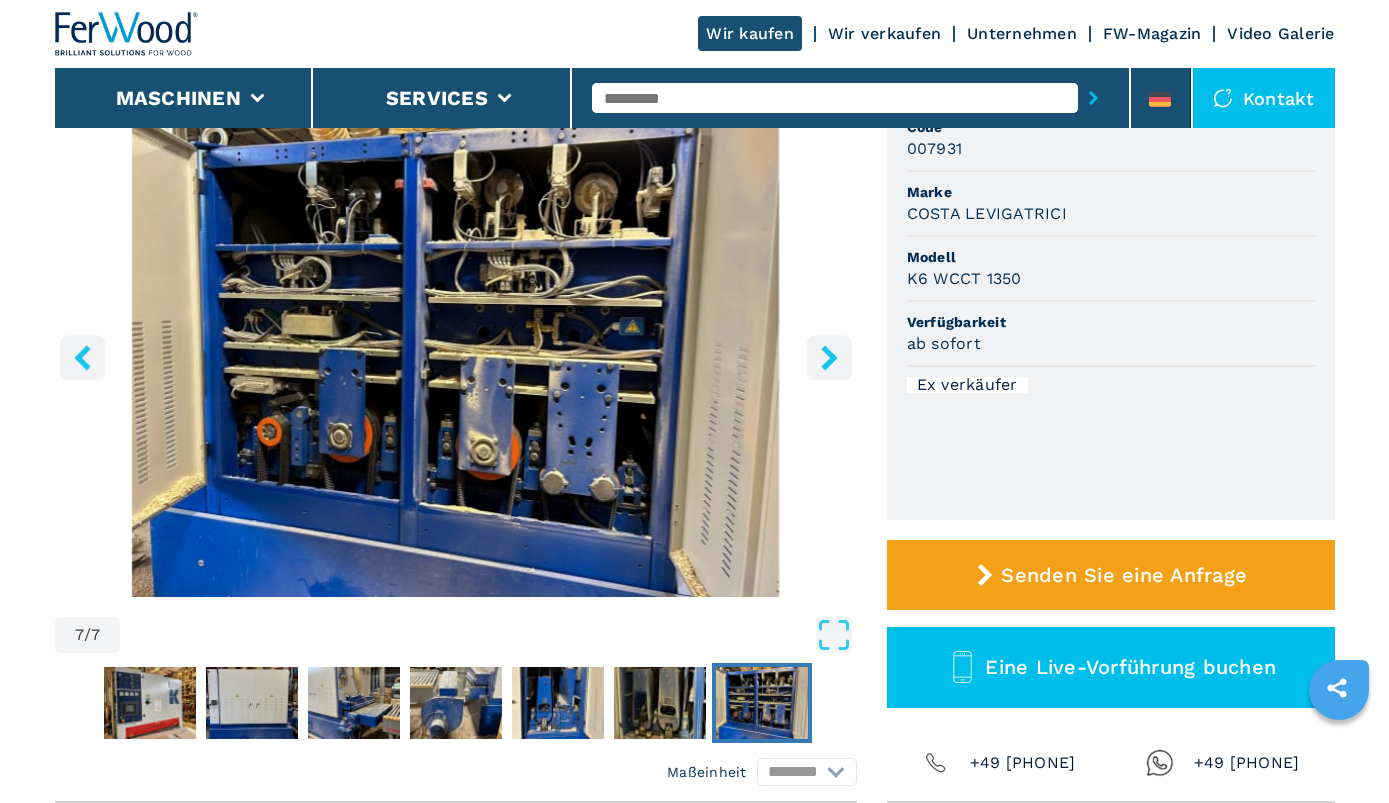 click 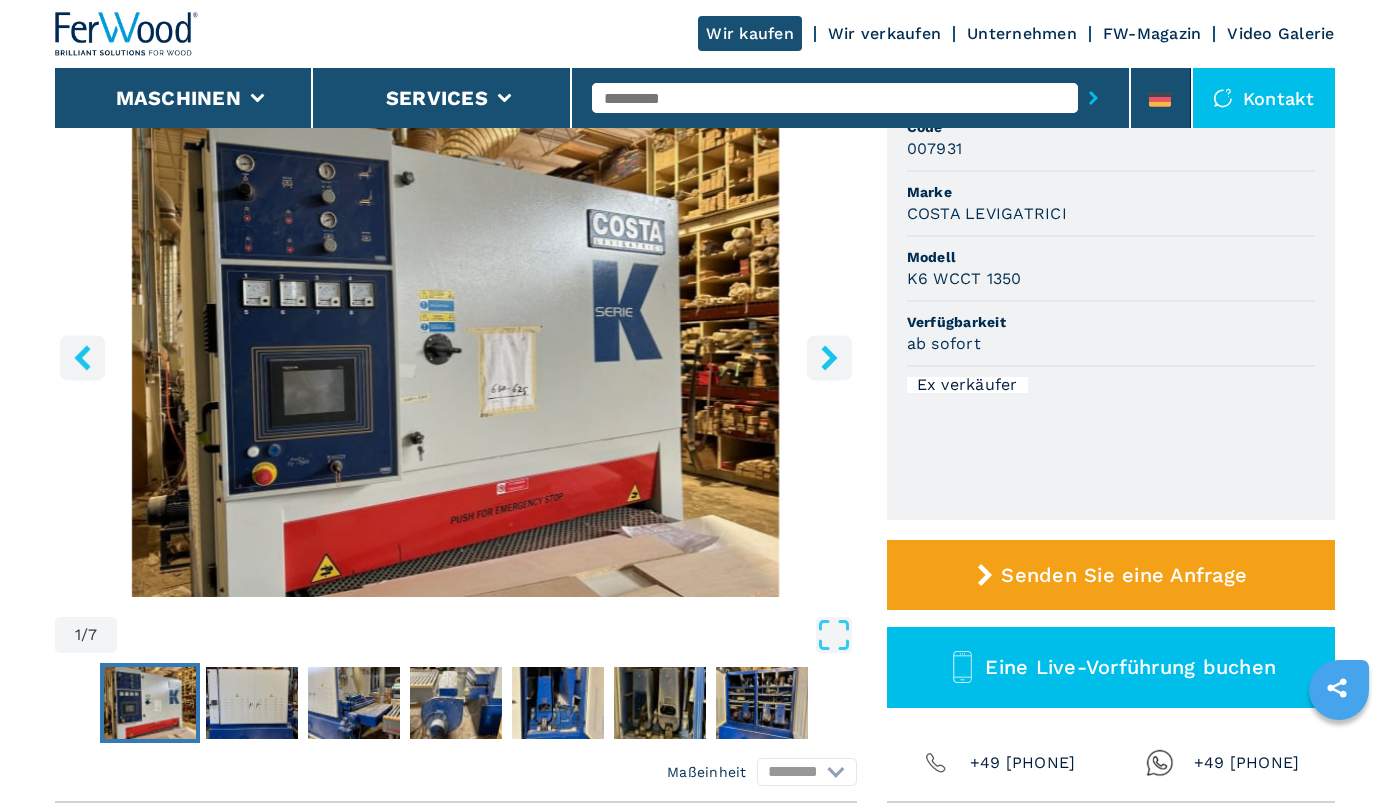 click 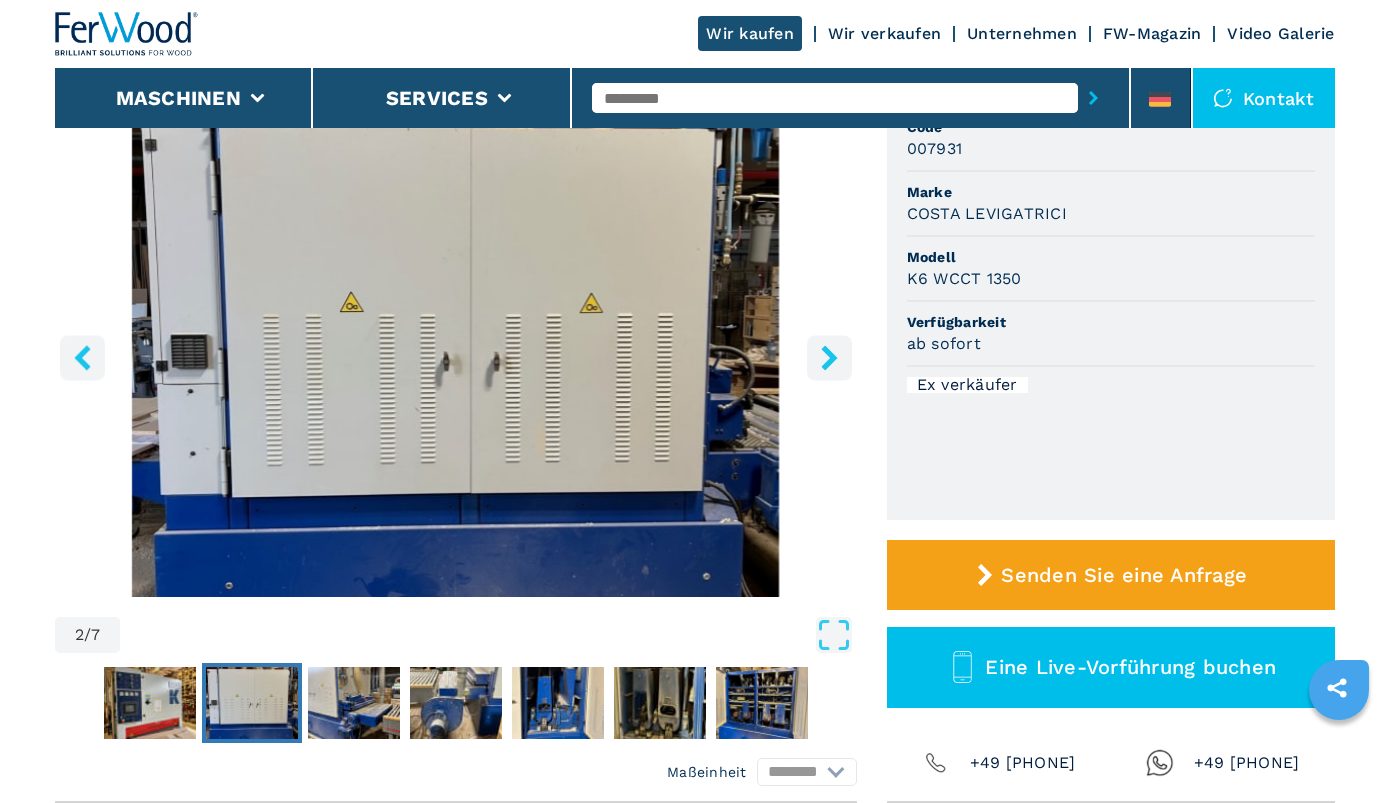 click 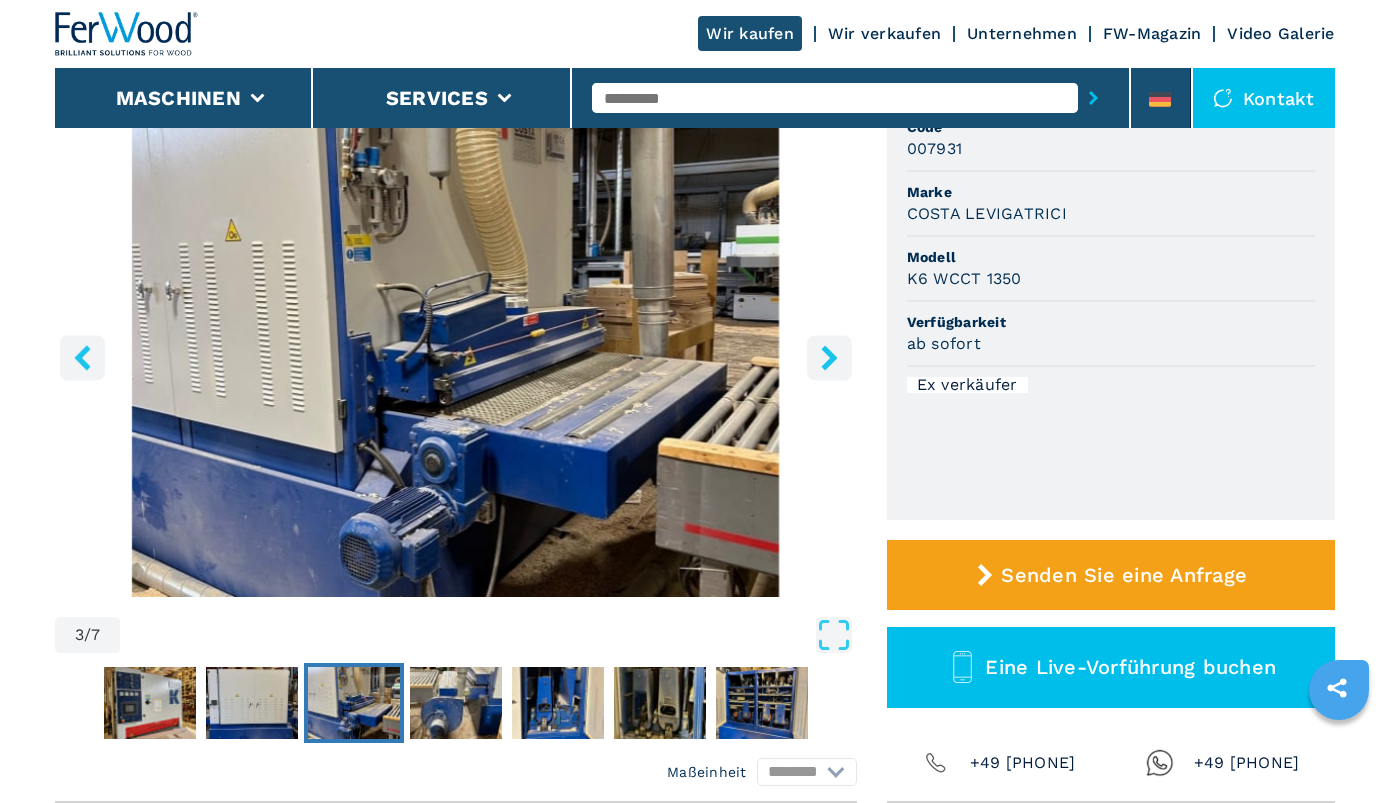click 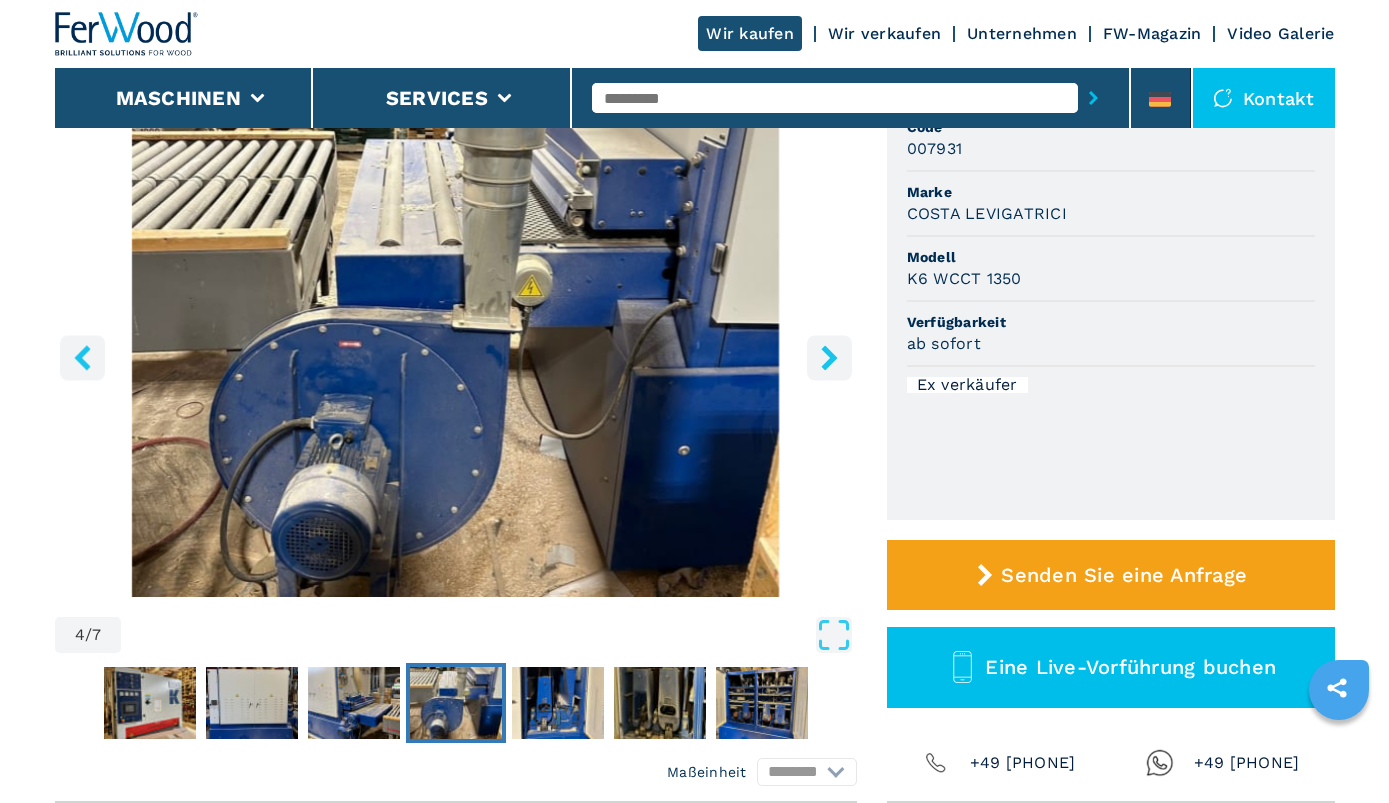 click 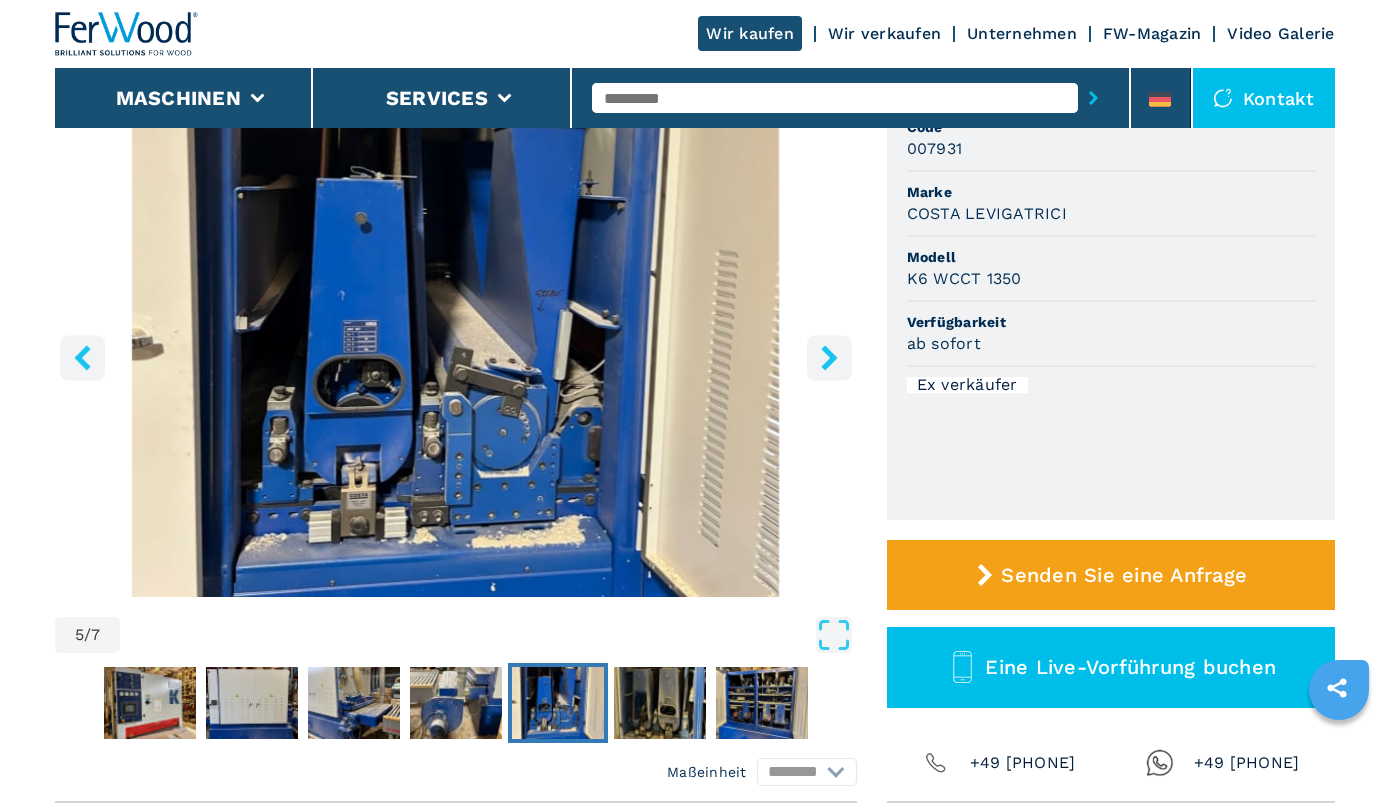 click 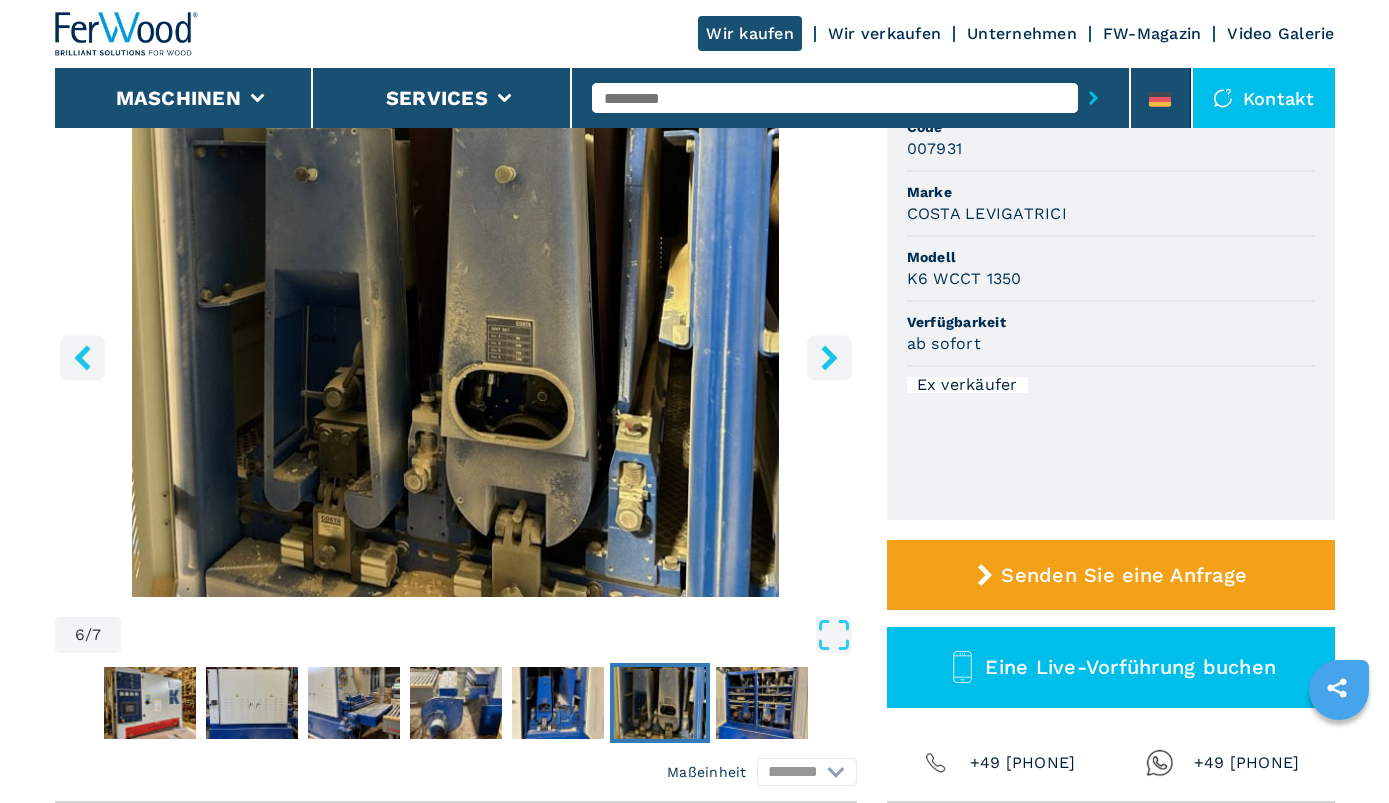click 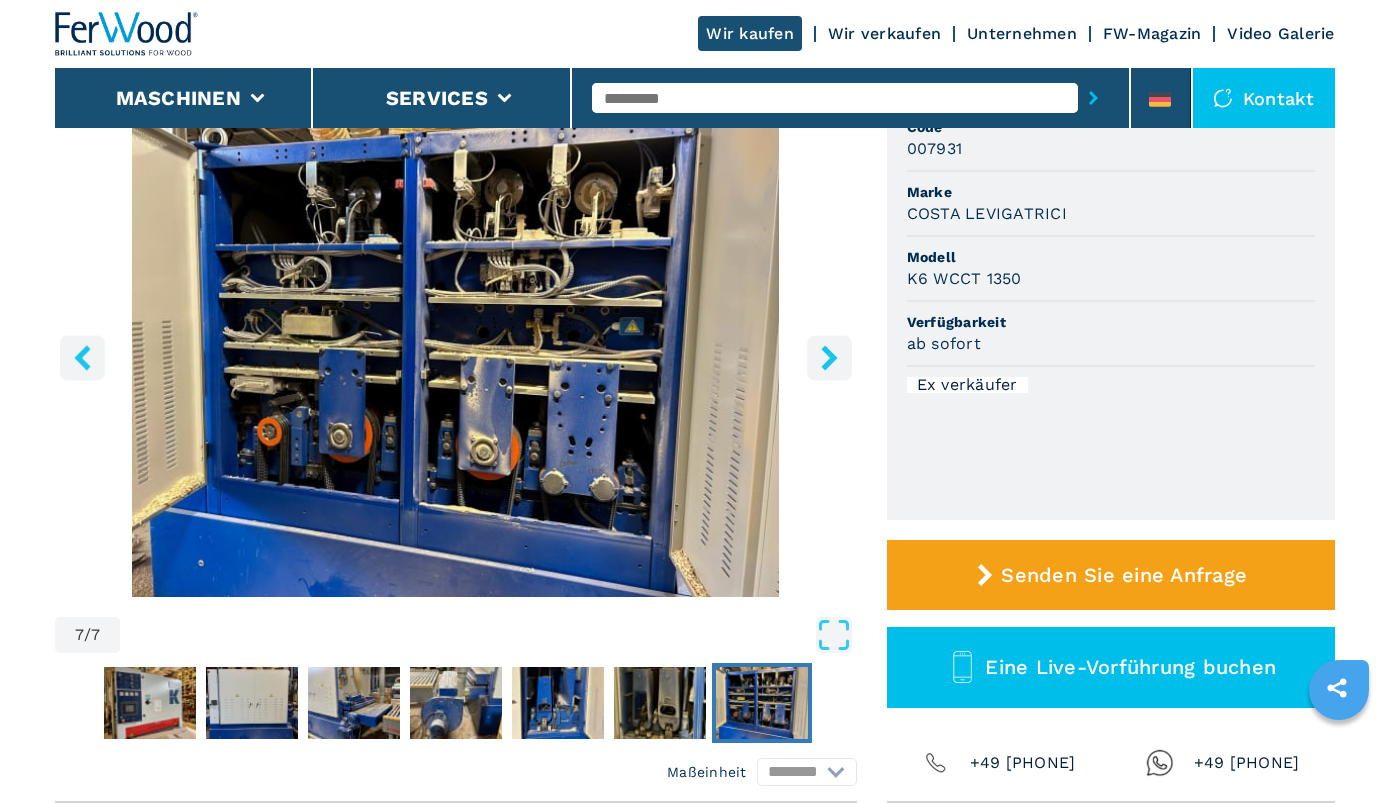 click 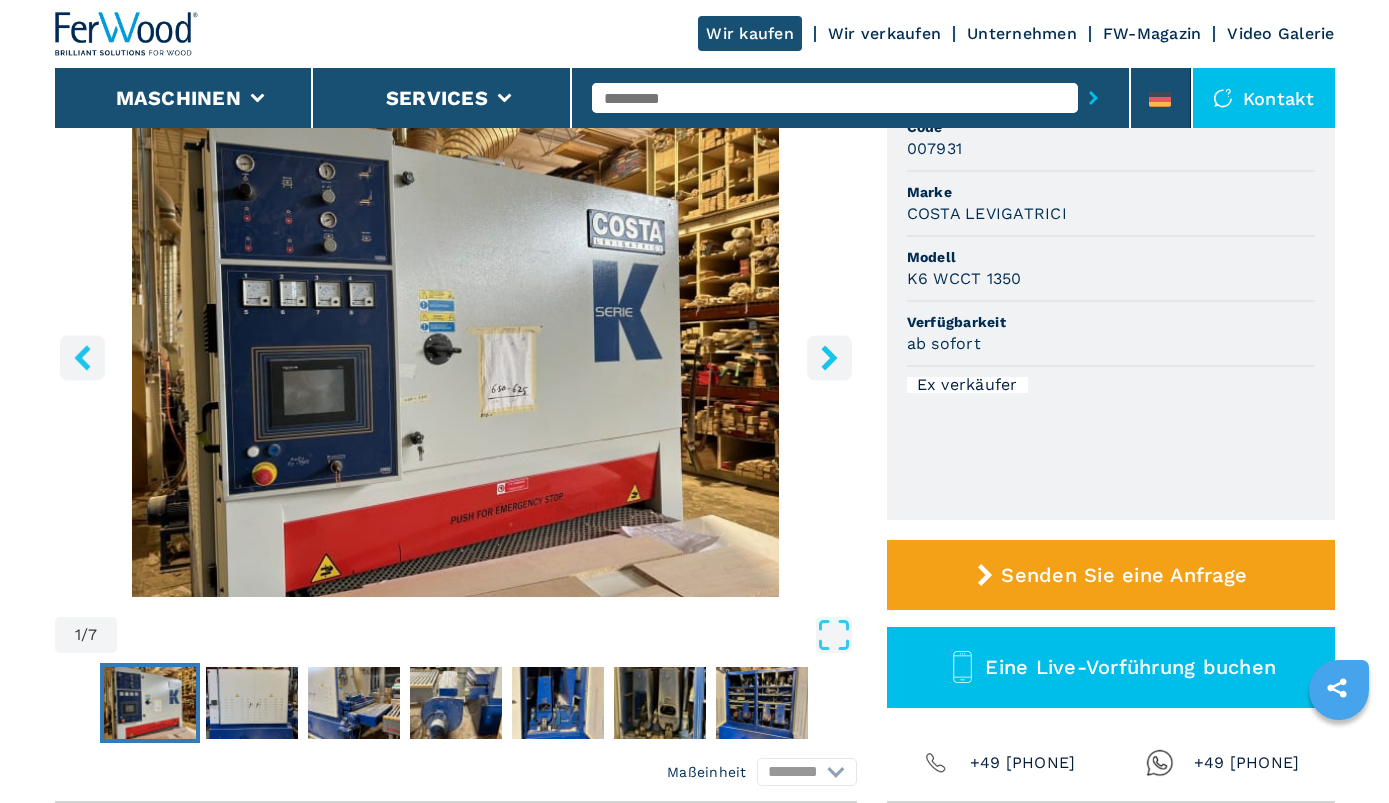 click 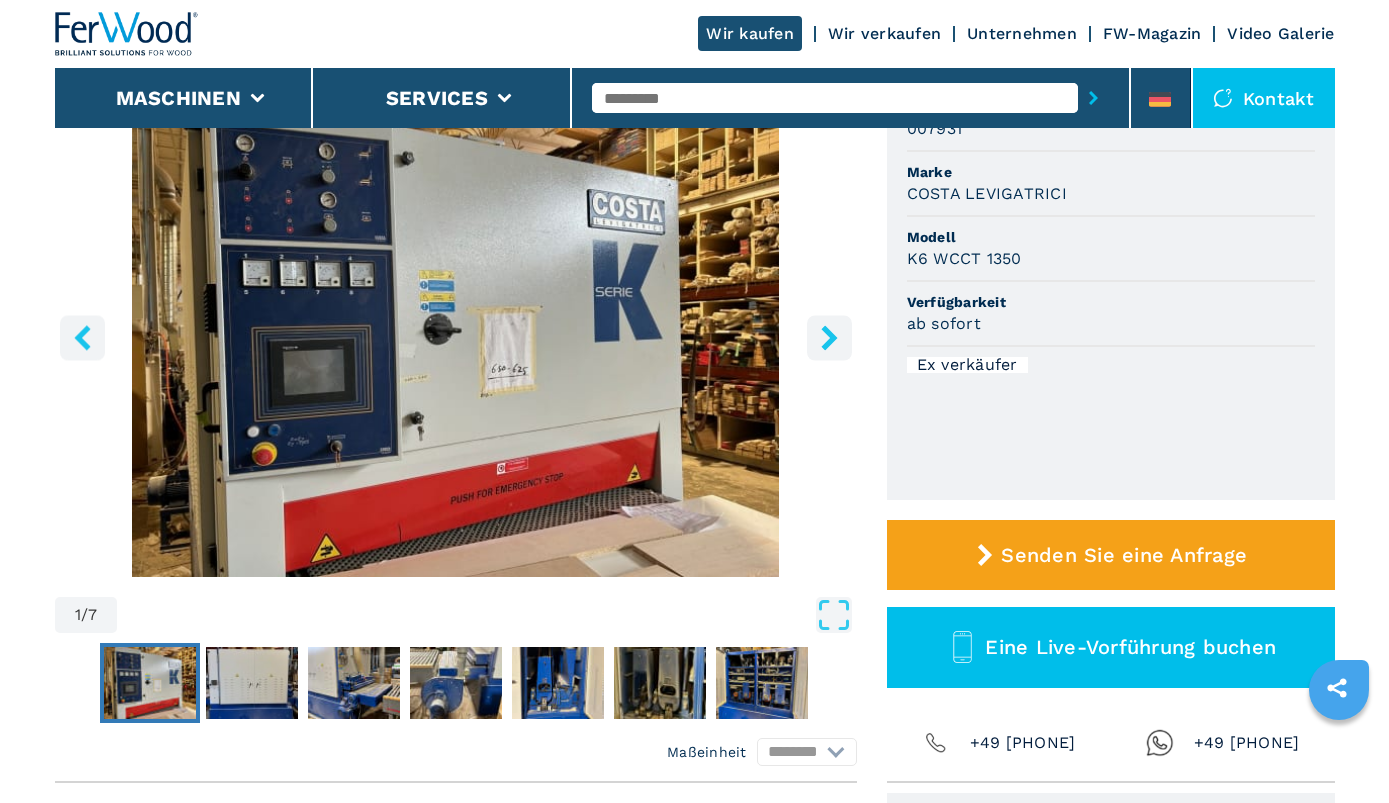 scroll, scrollTop: 0, scrollLeft: 0, axis: both 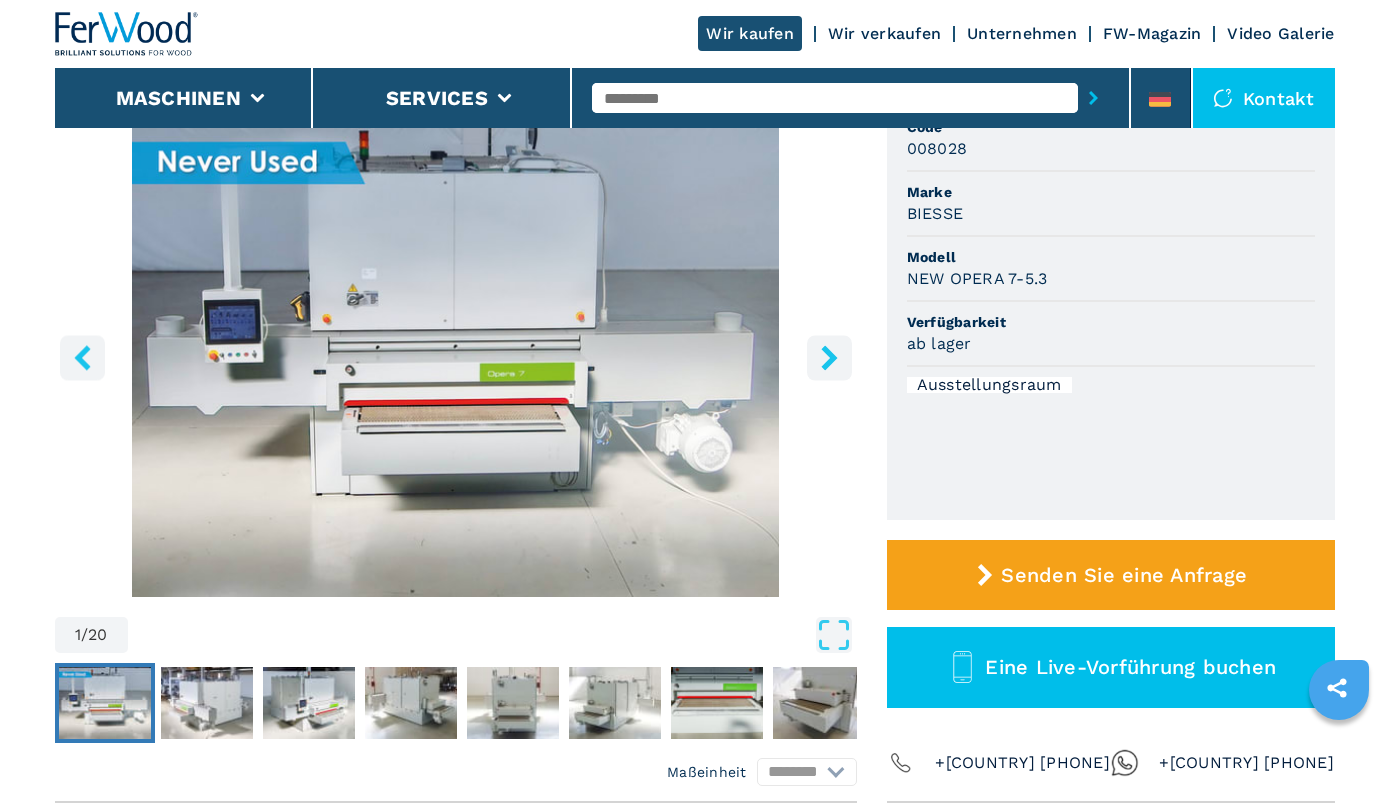 click at bounding box center [829, 357] 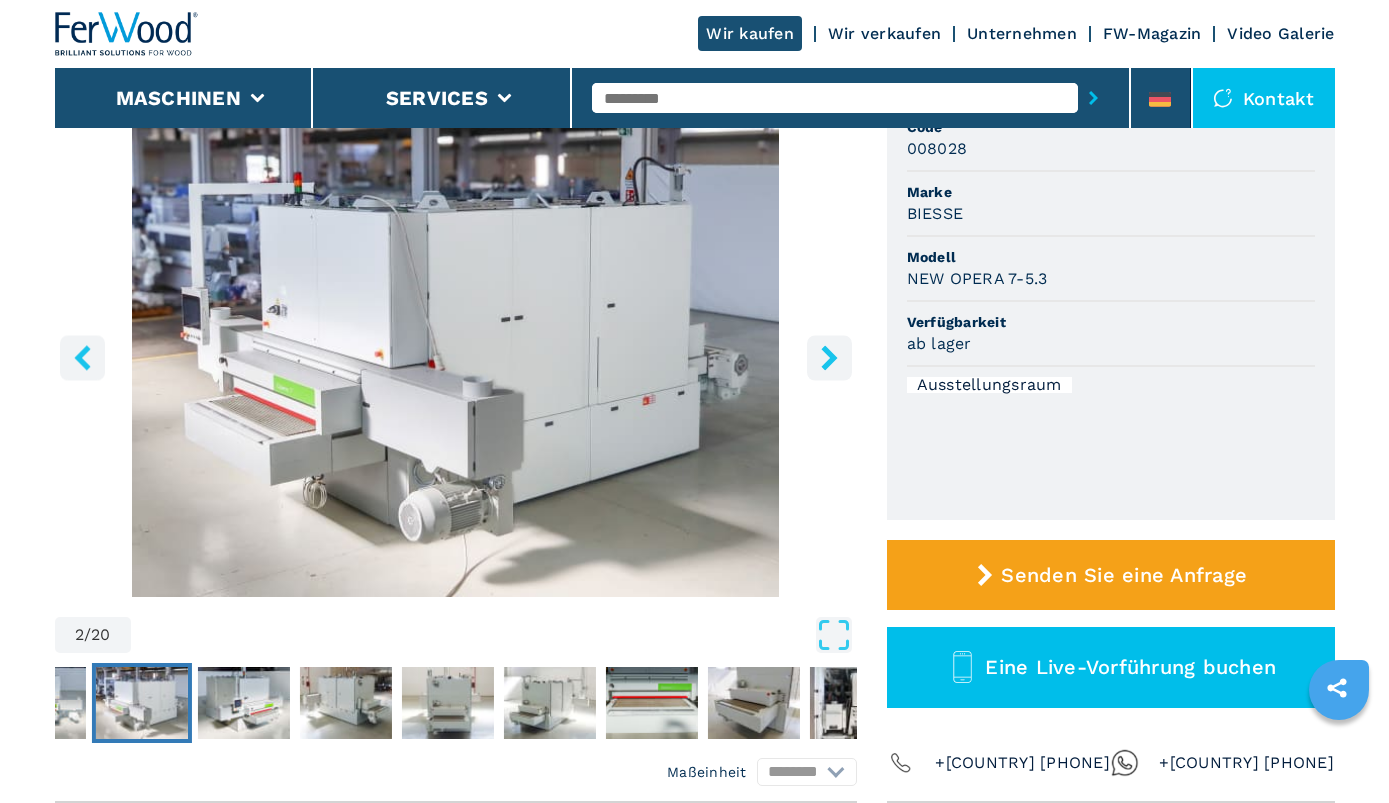 click 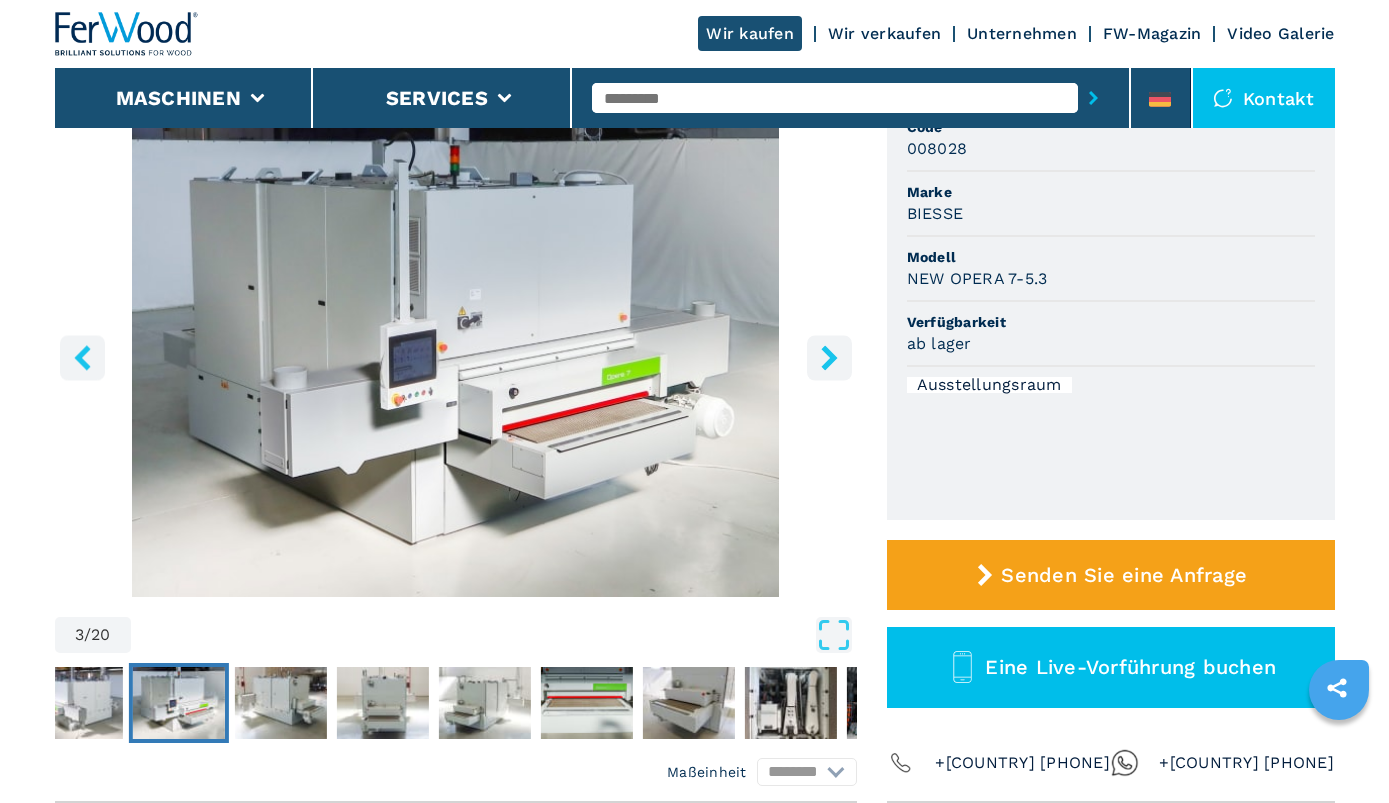 click 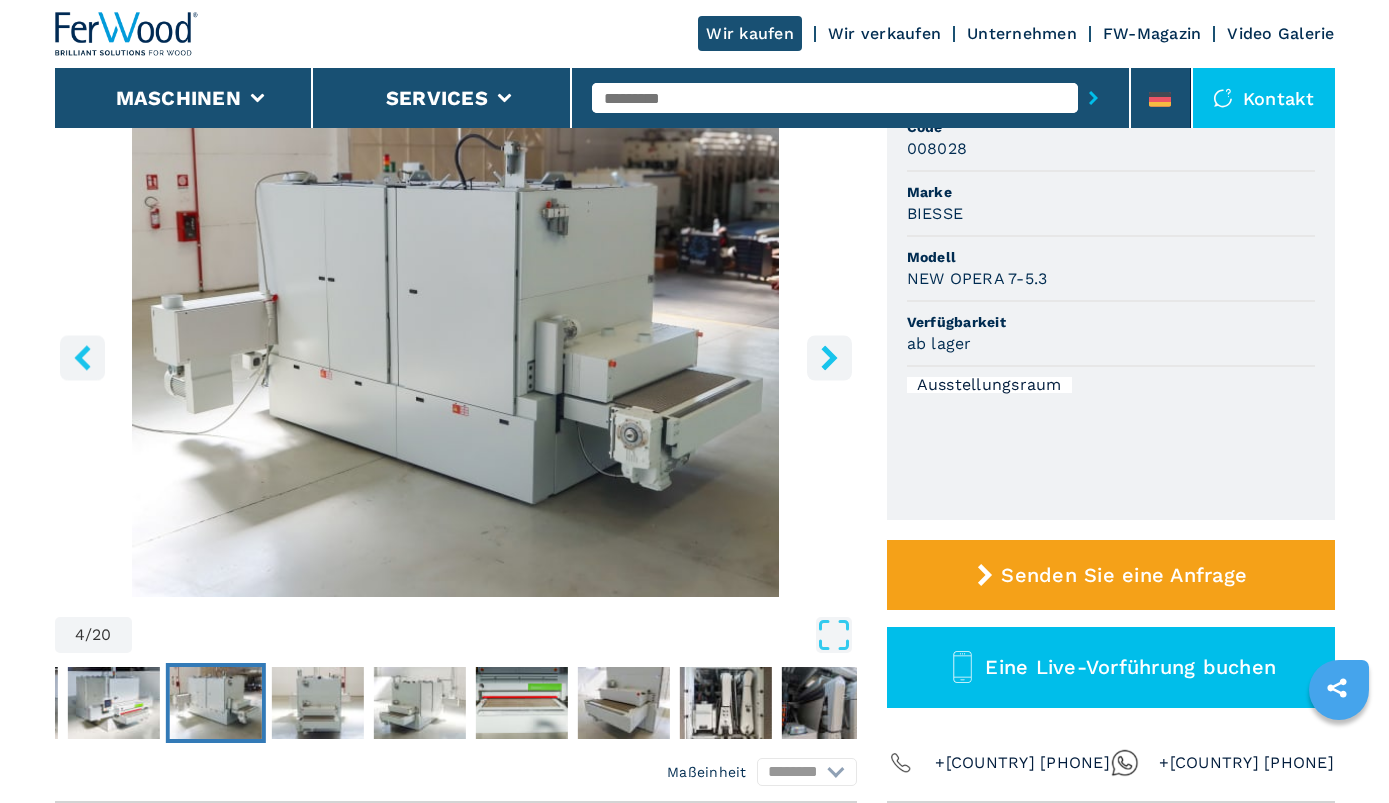 click 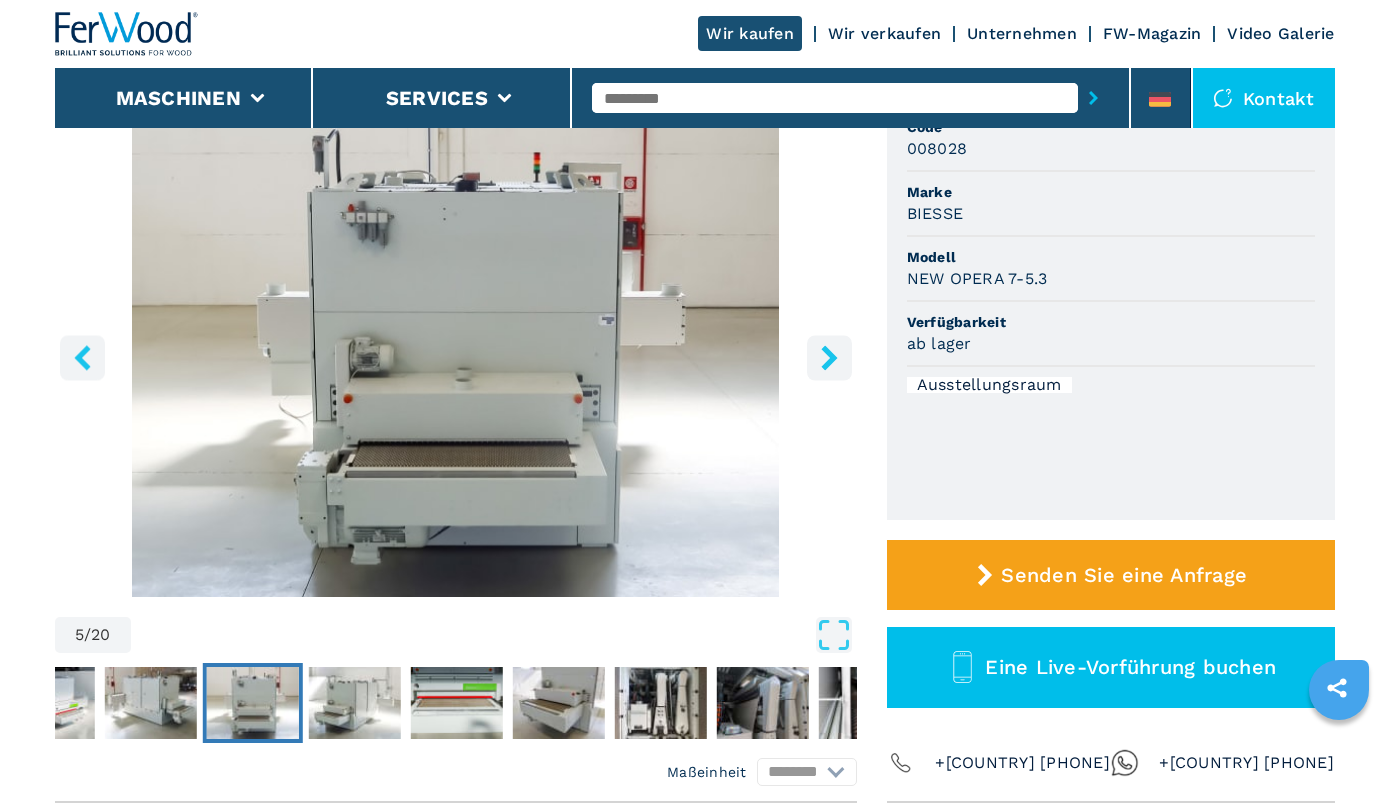 click 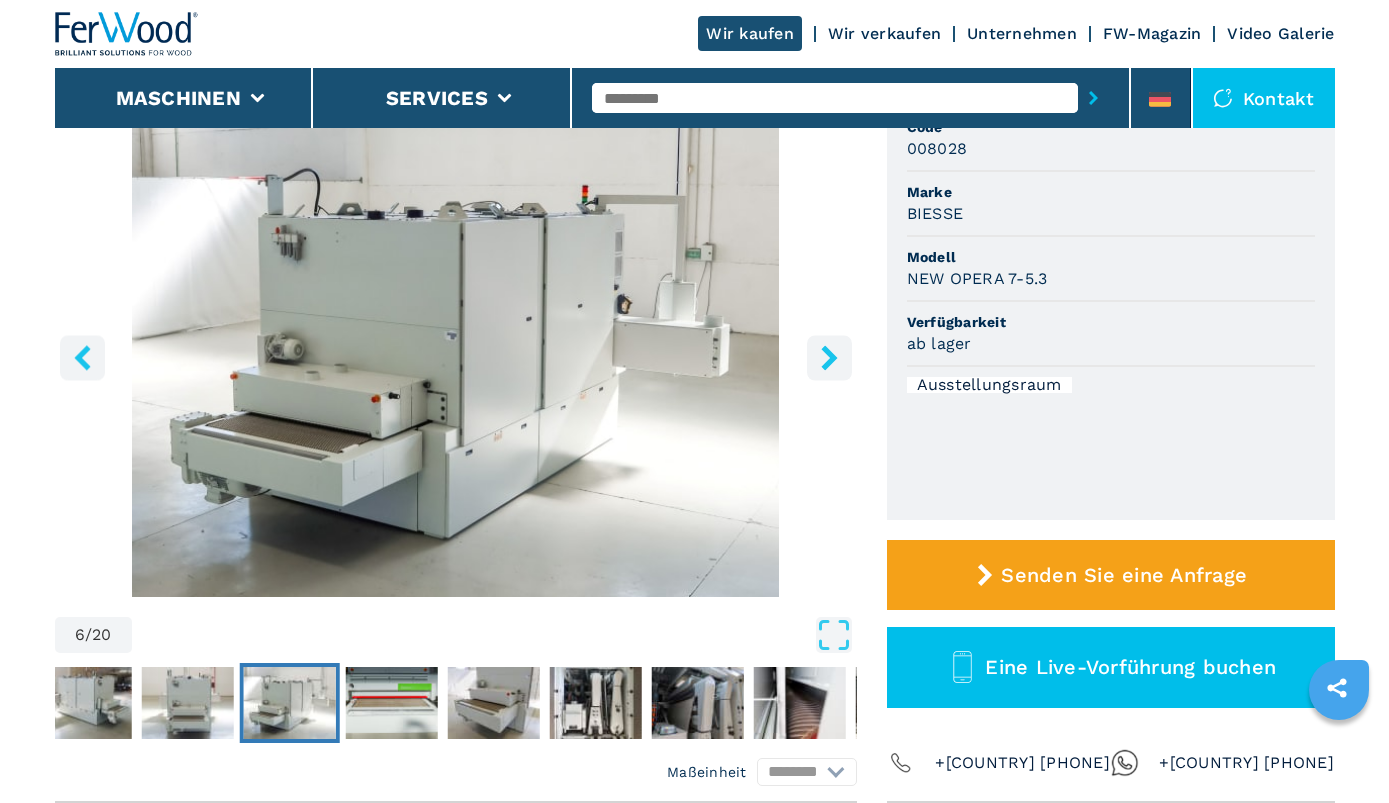 click 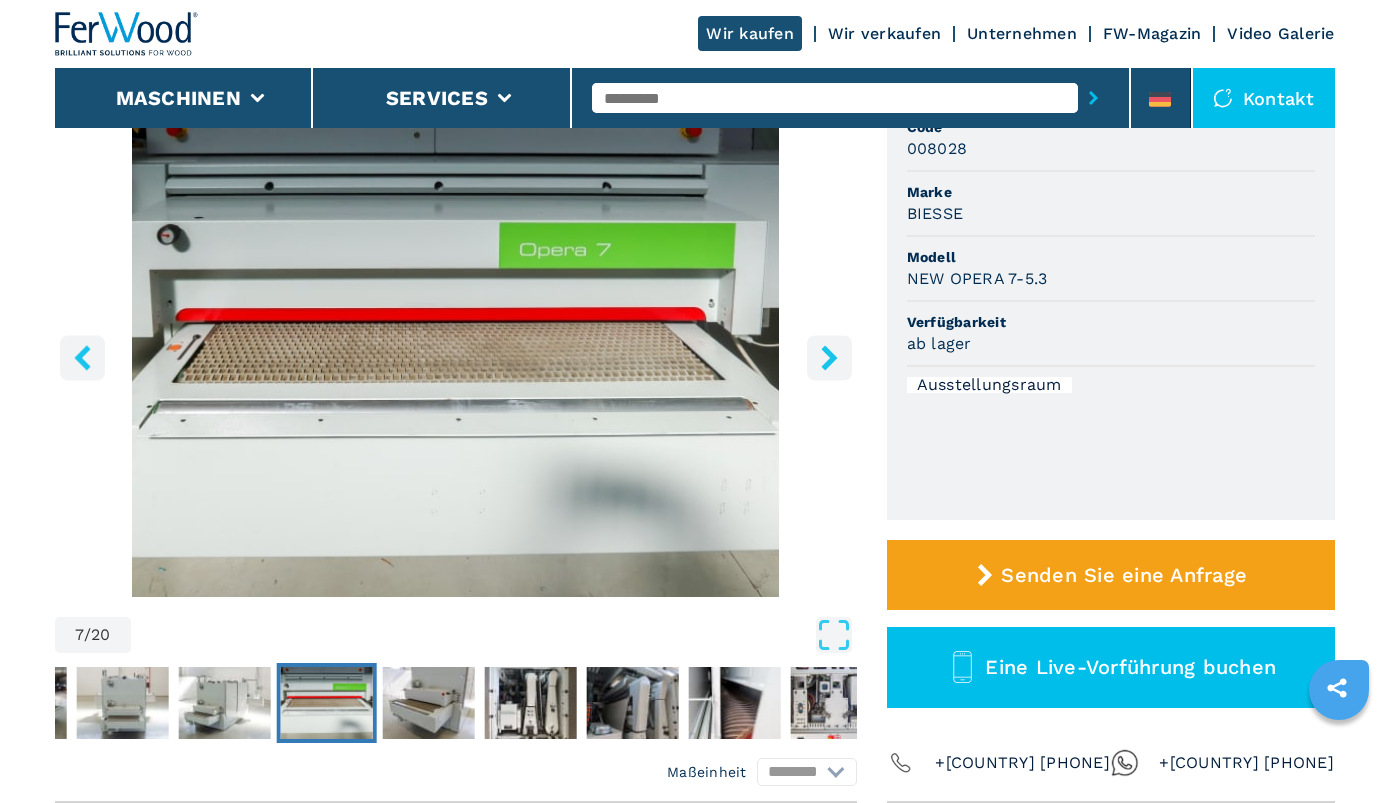 click 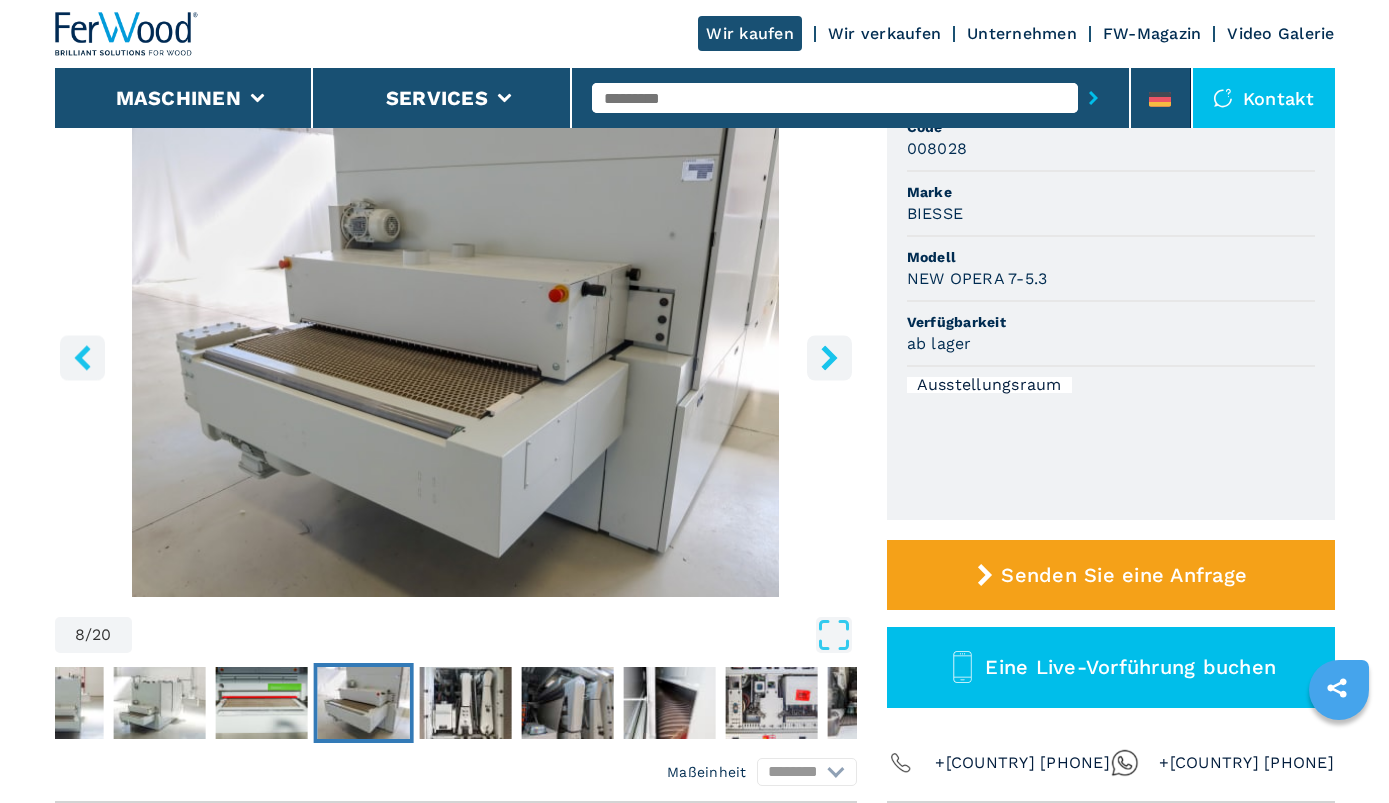 click 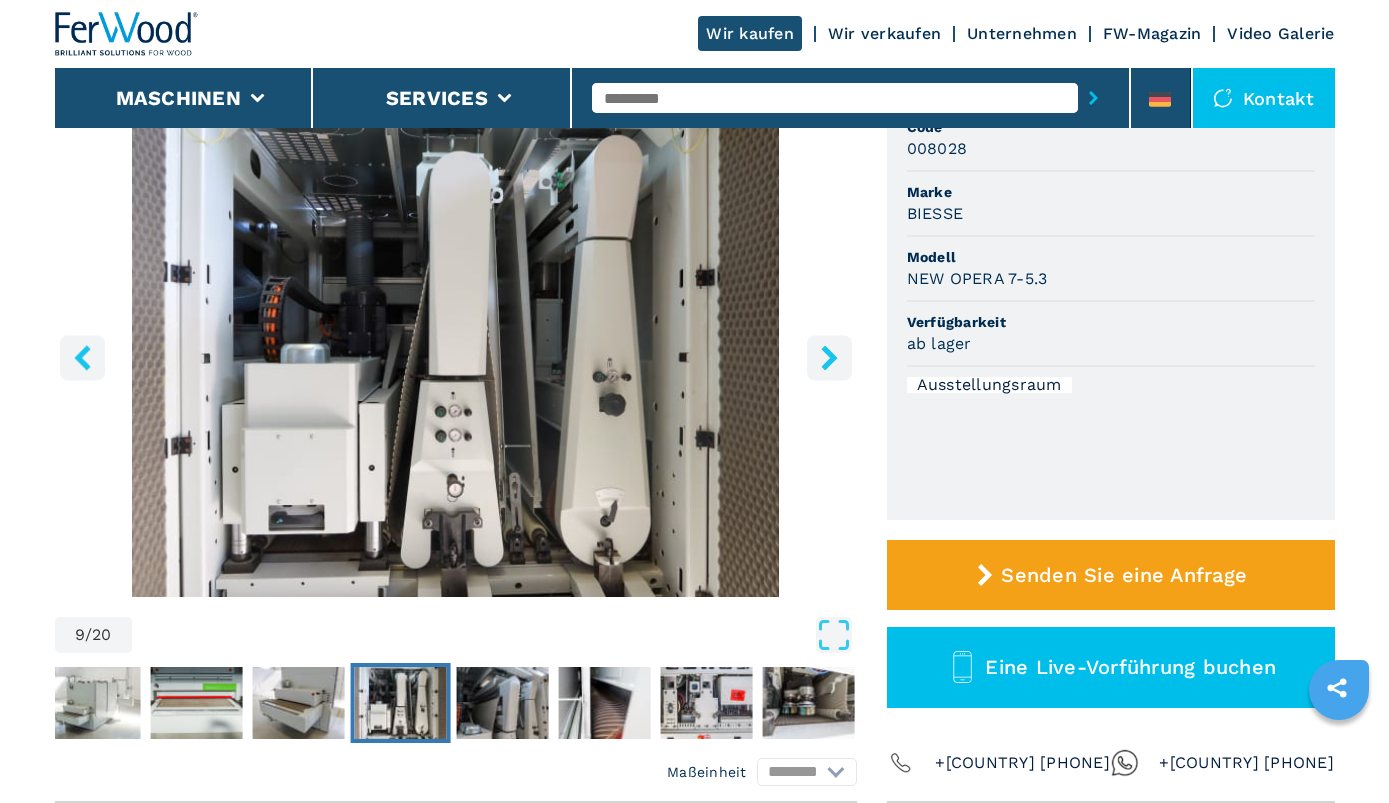 click 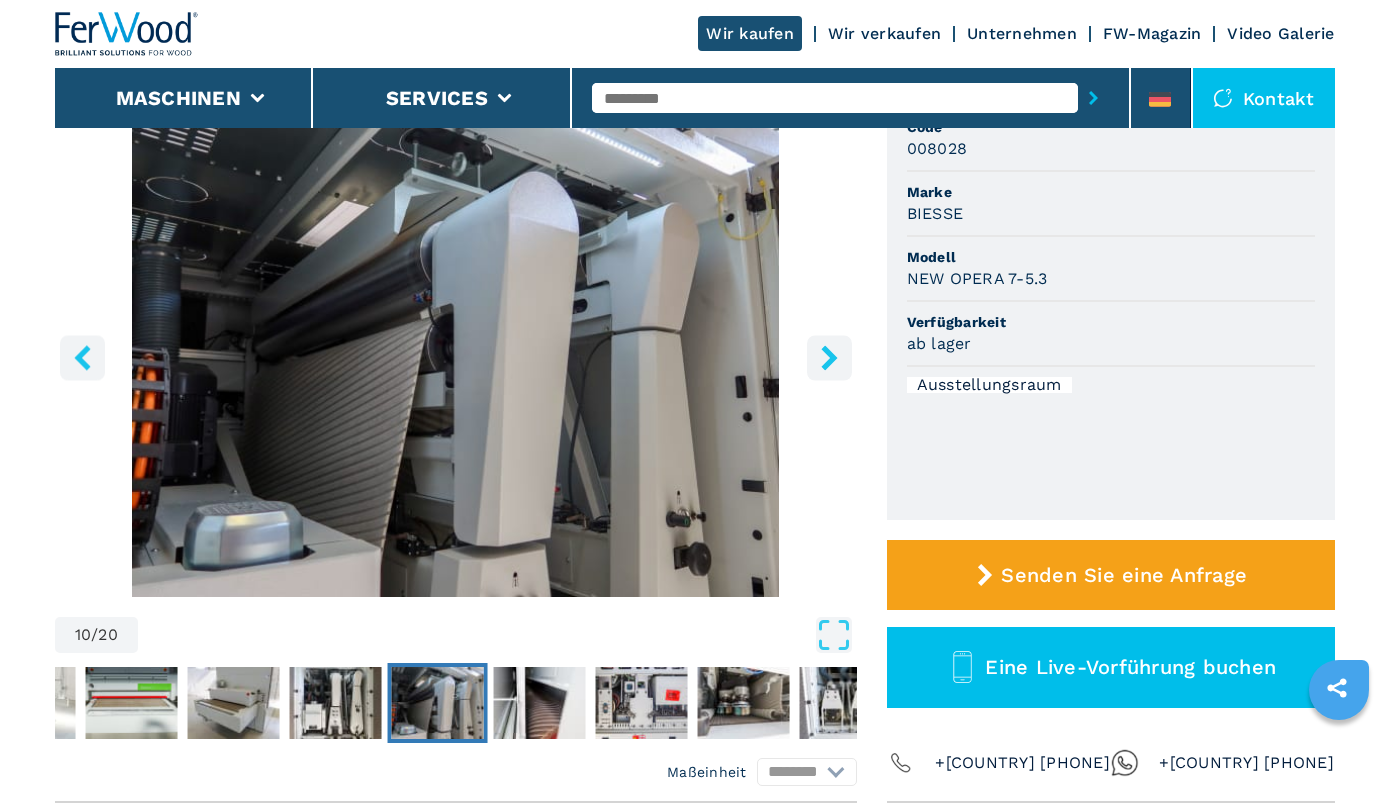 click 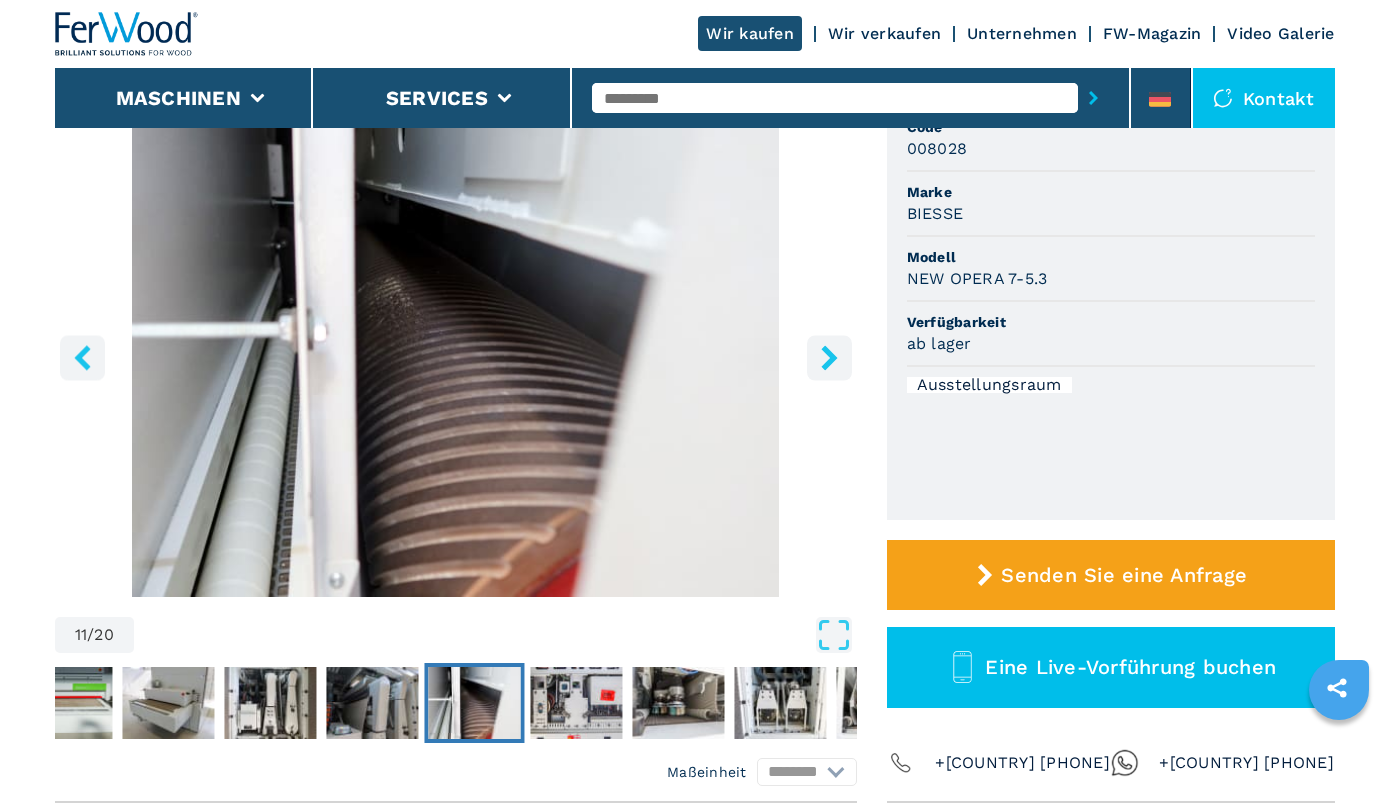 click 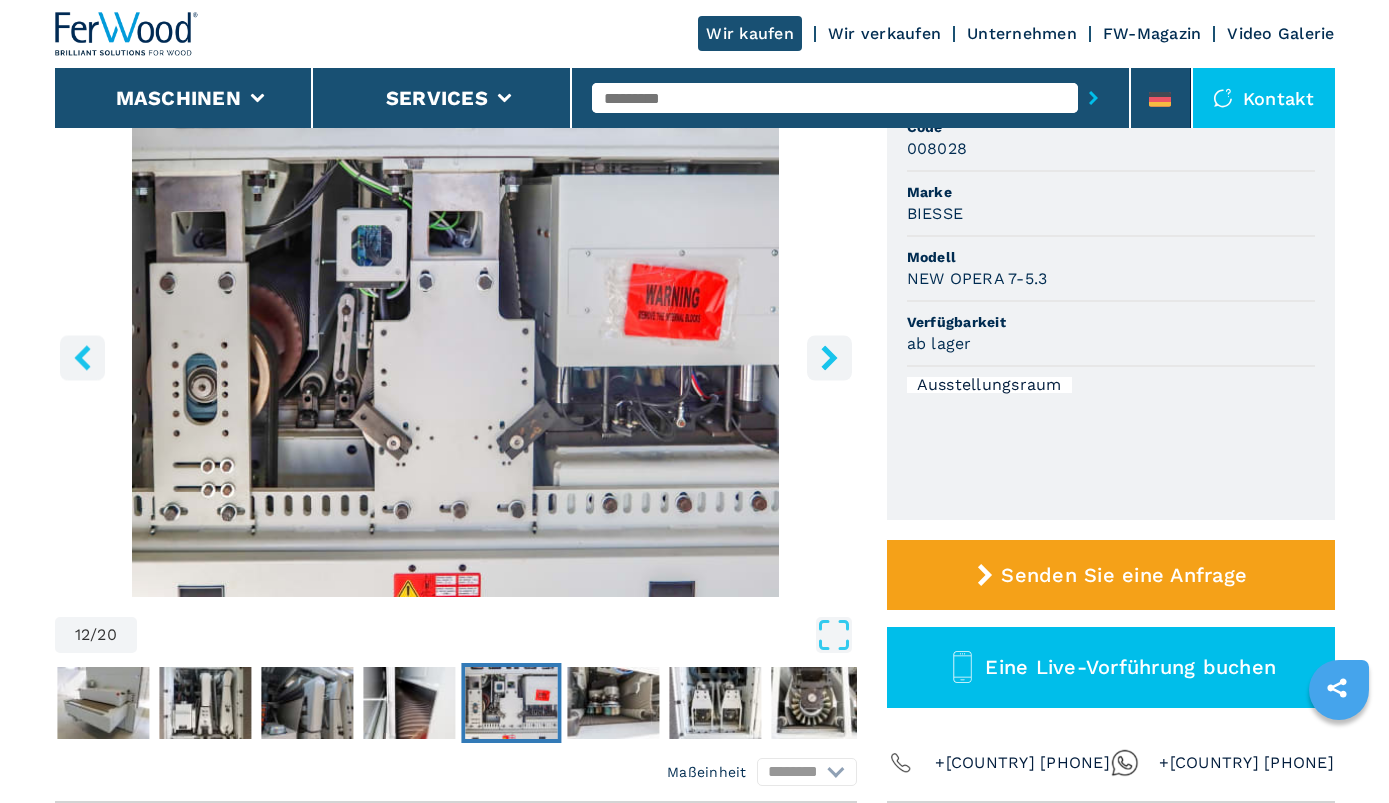 click 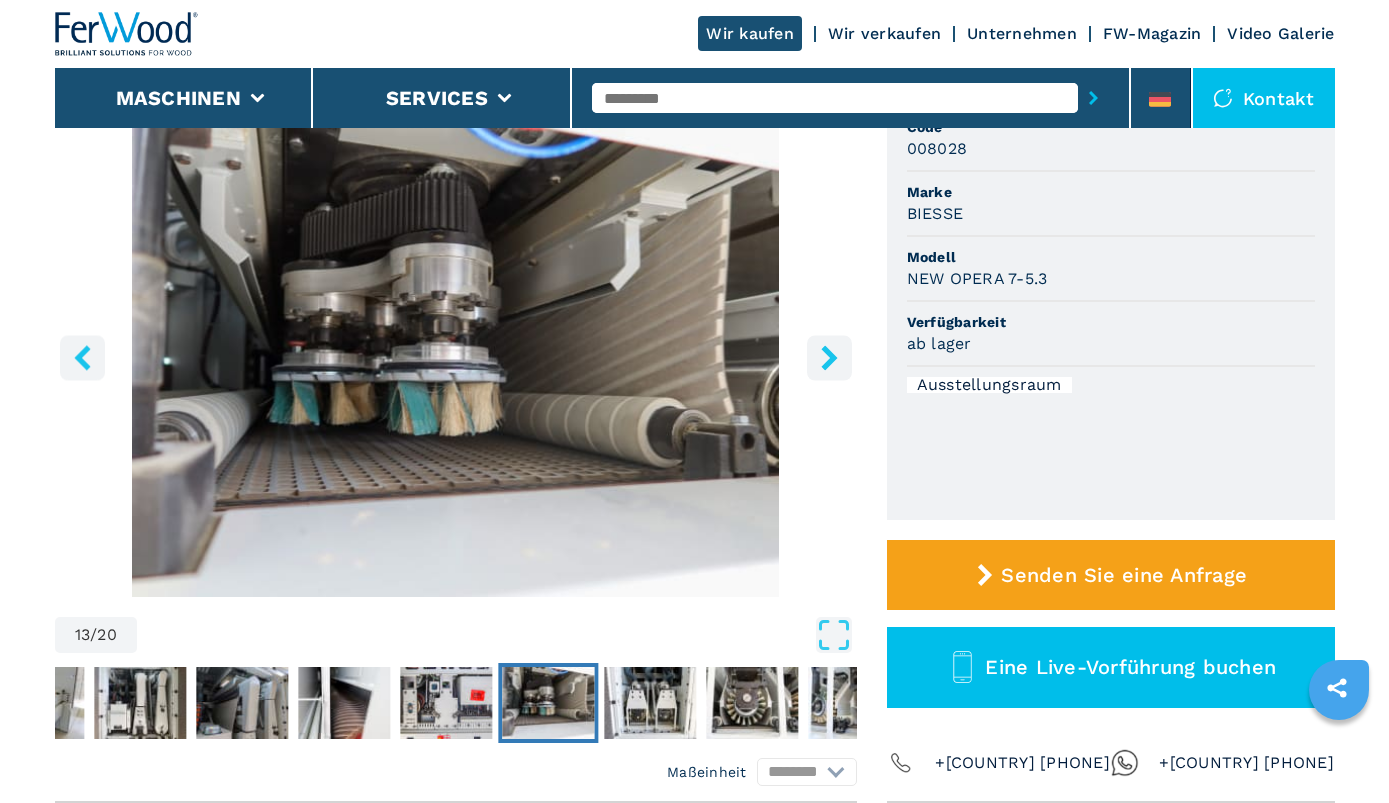 click 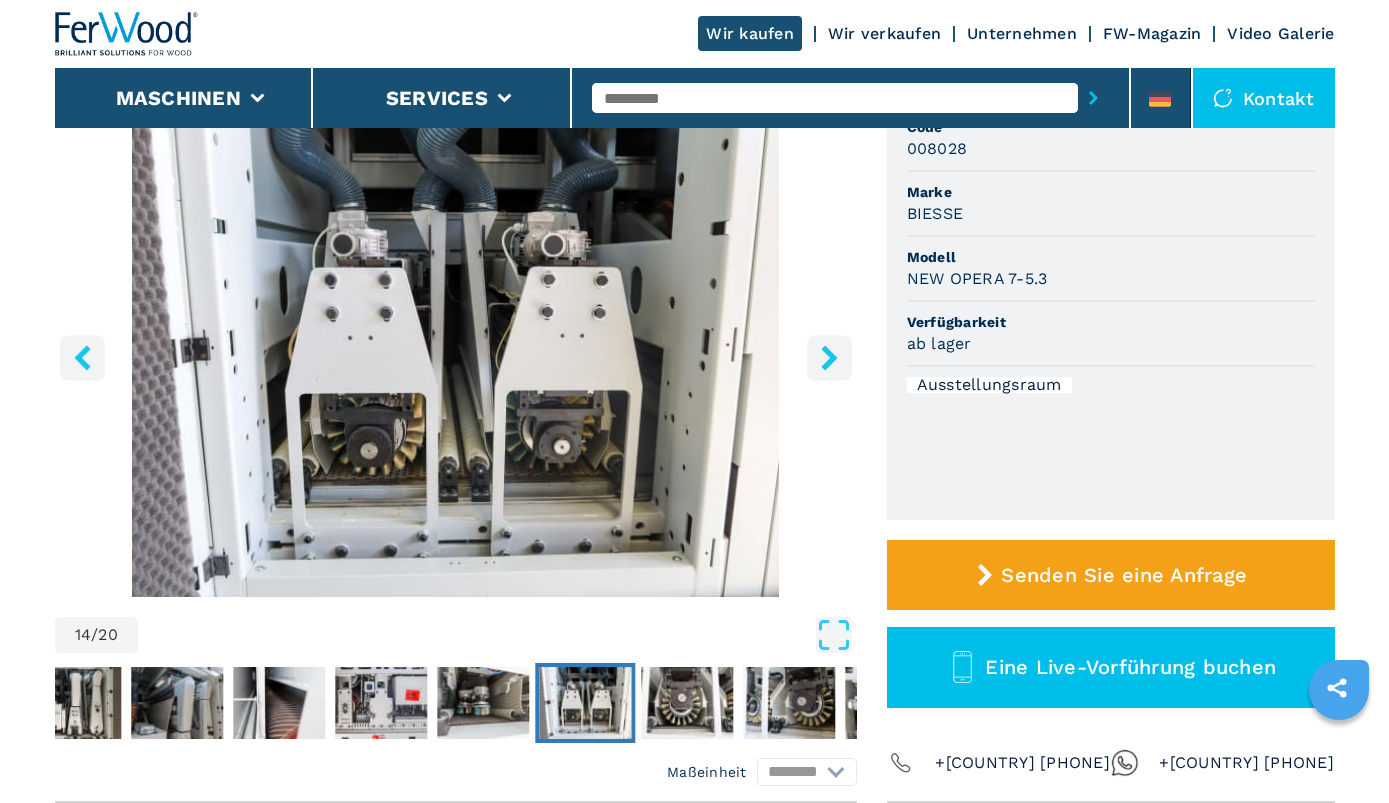 click 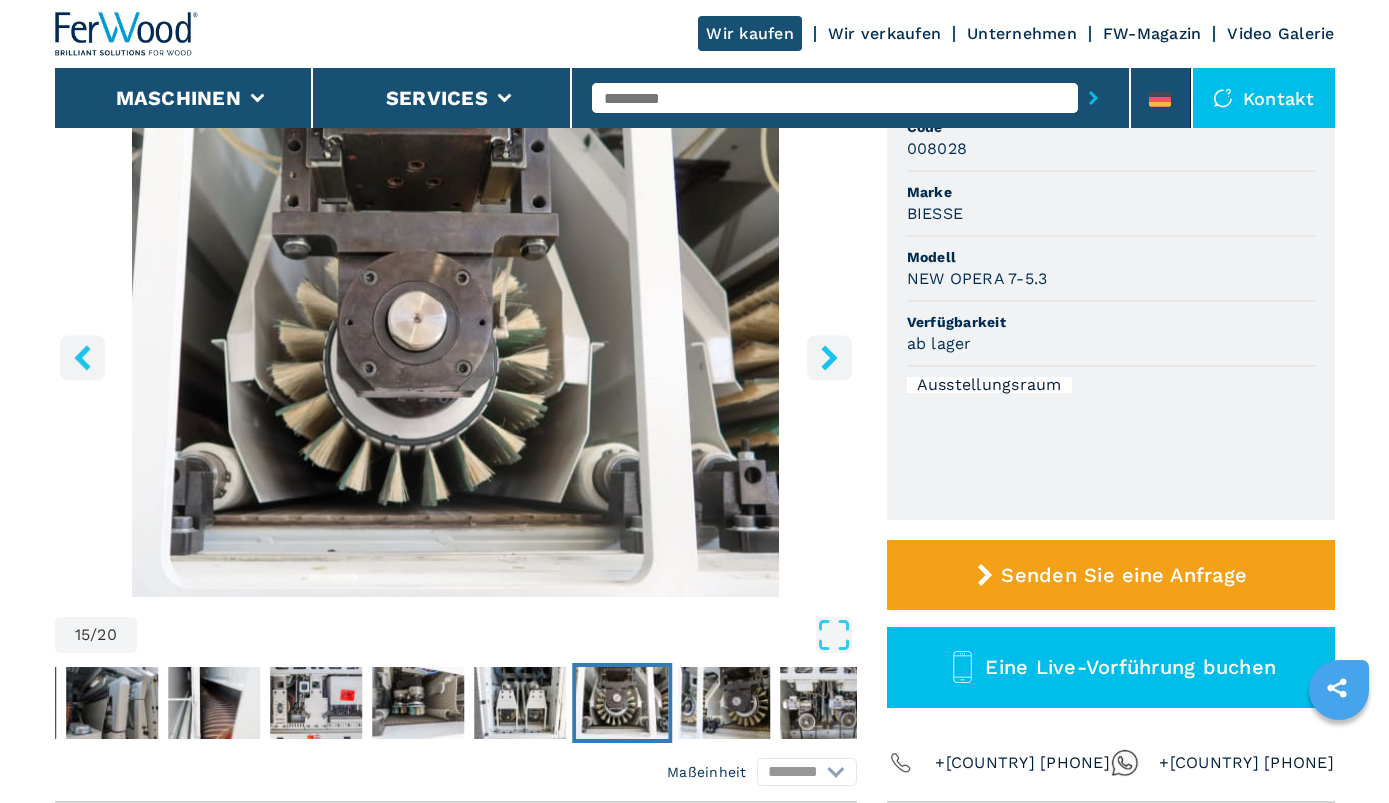 click 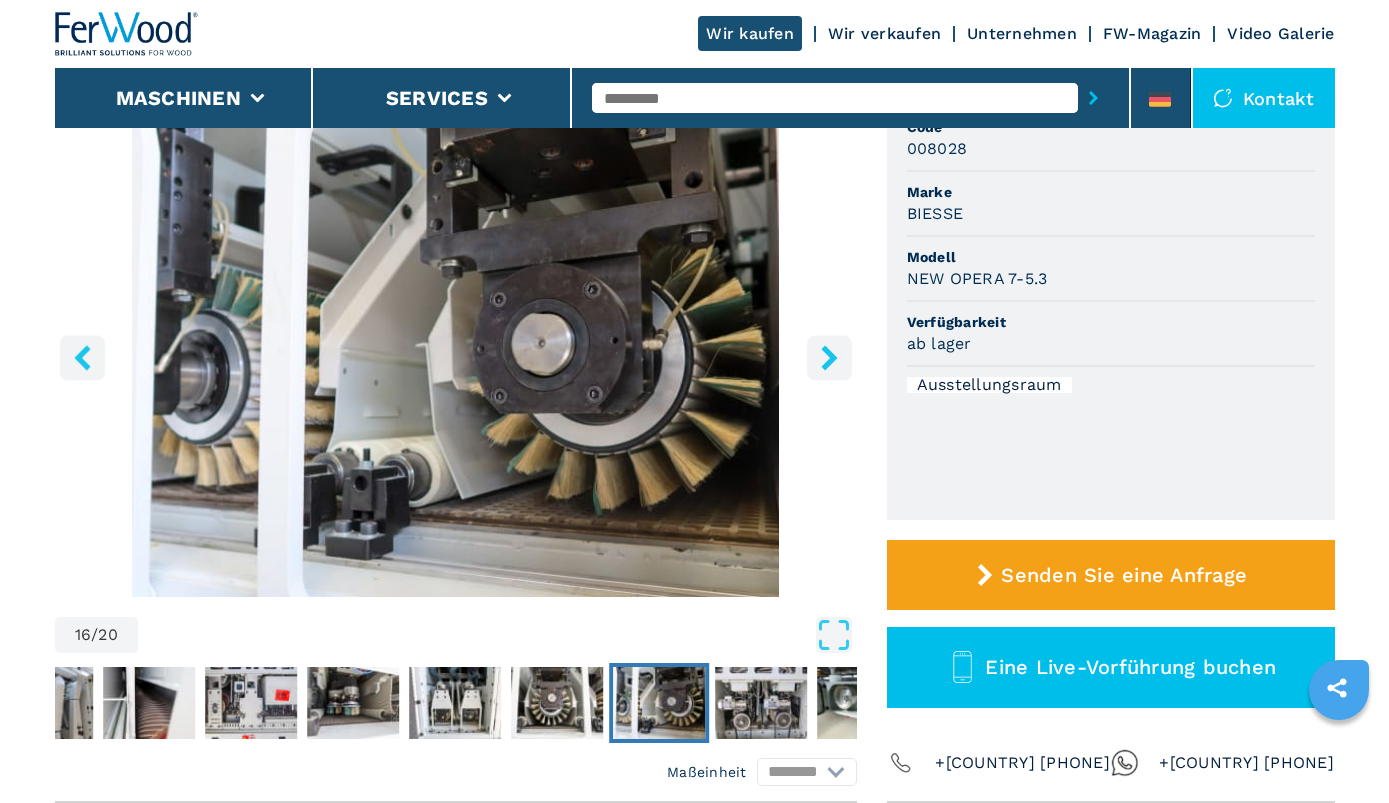 click 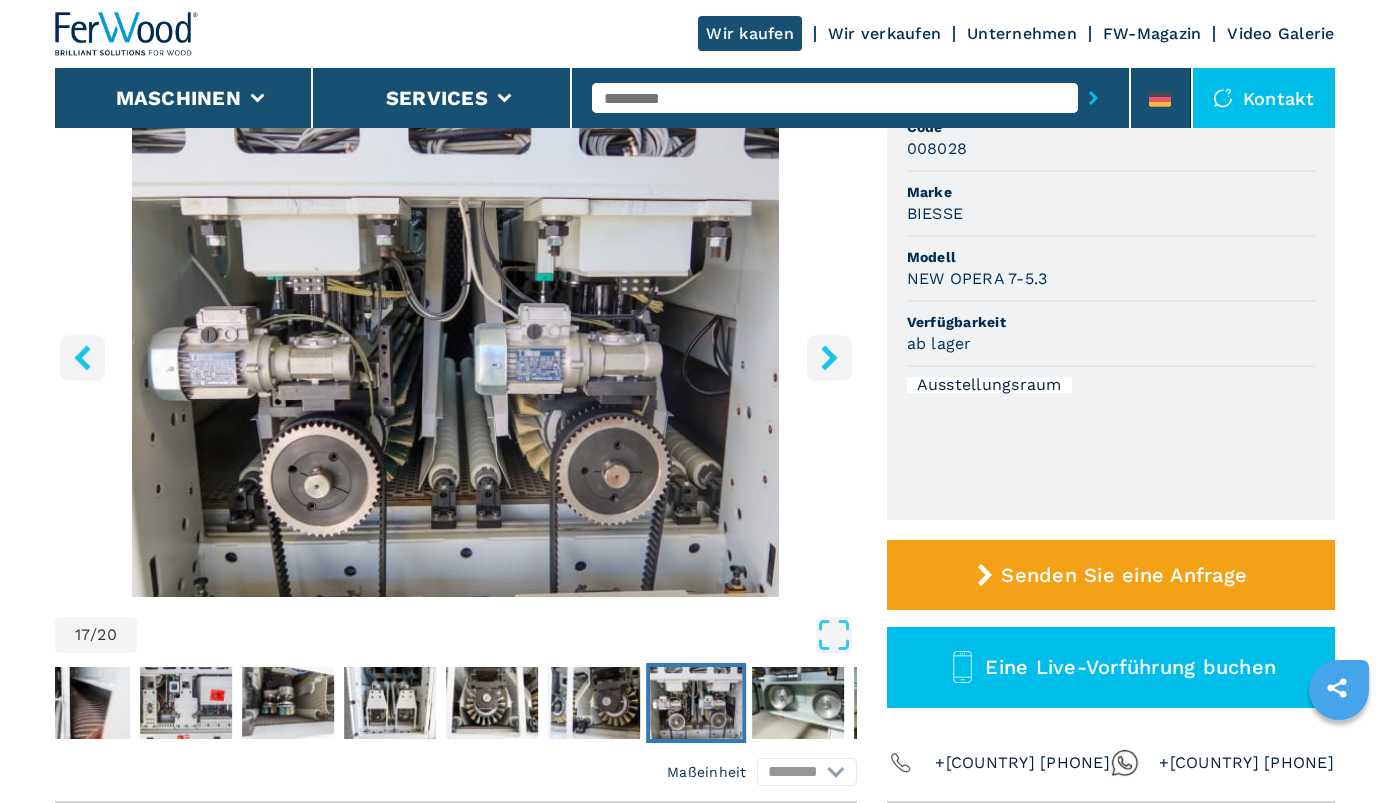 click 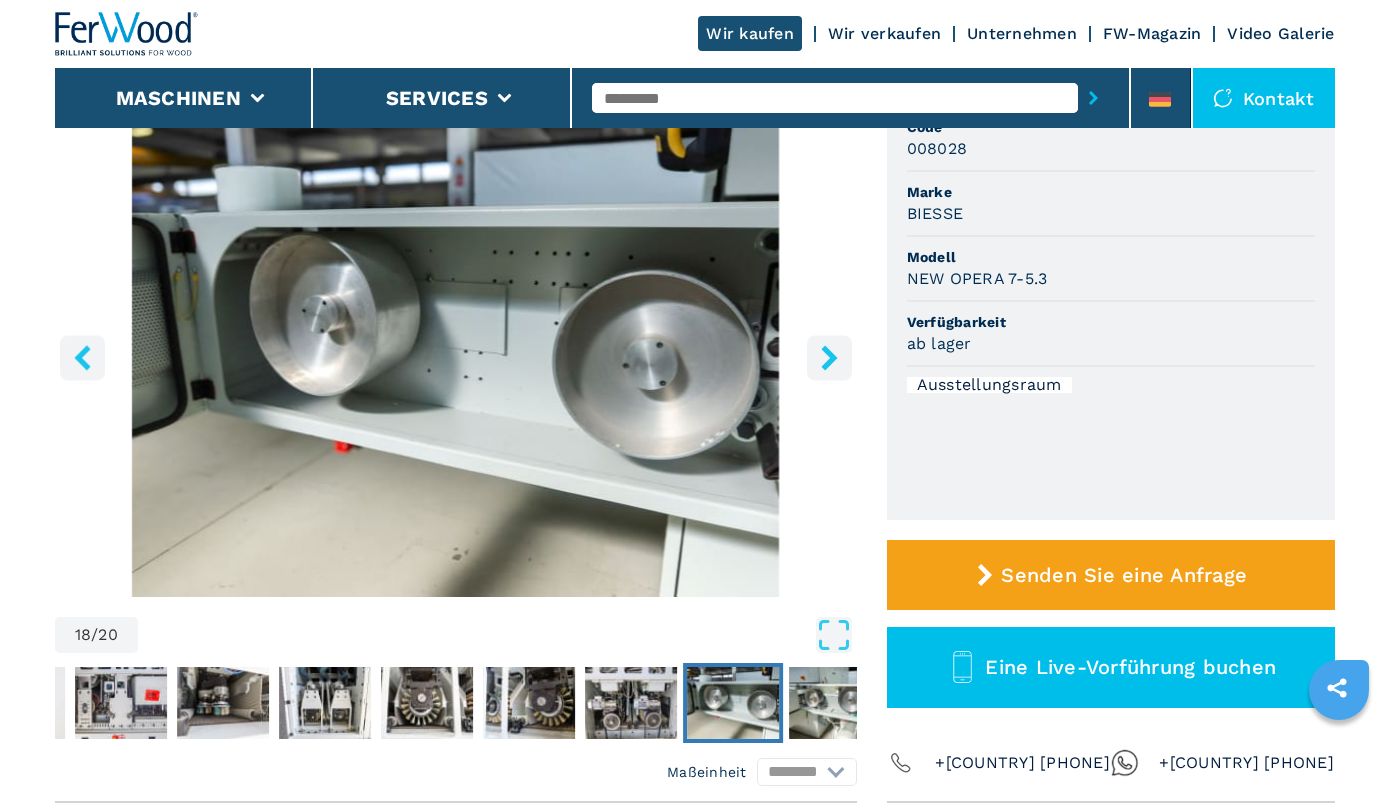 click 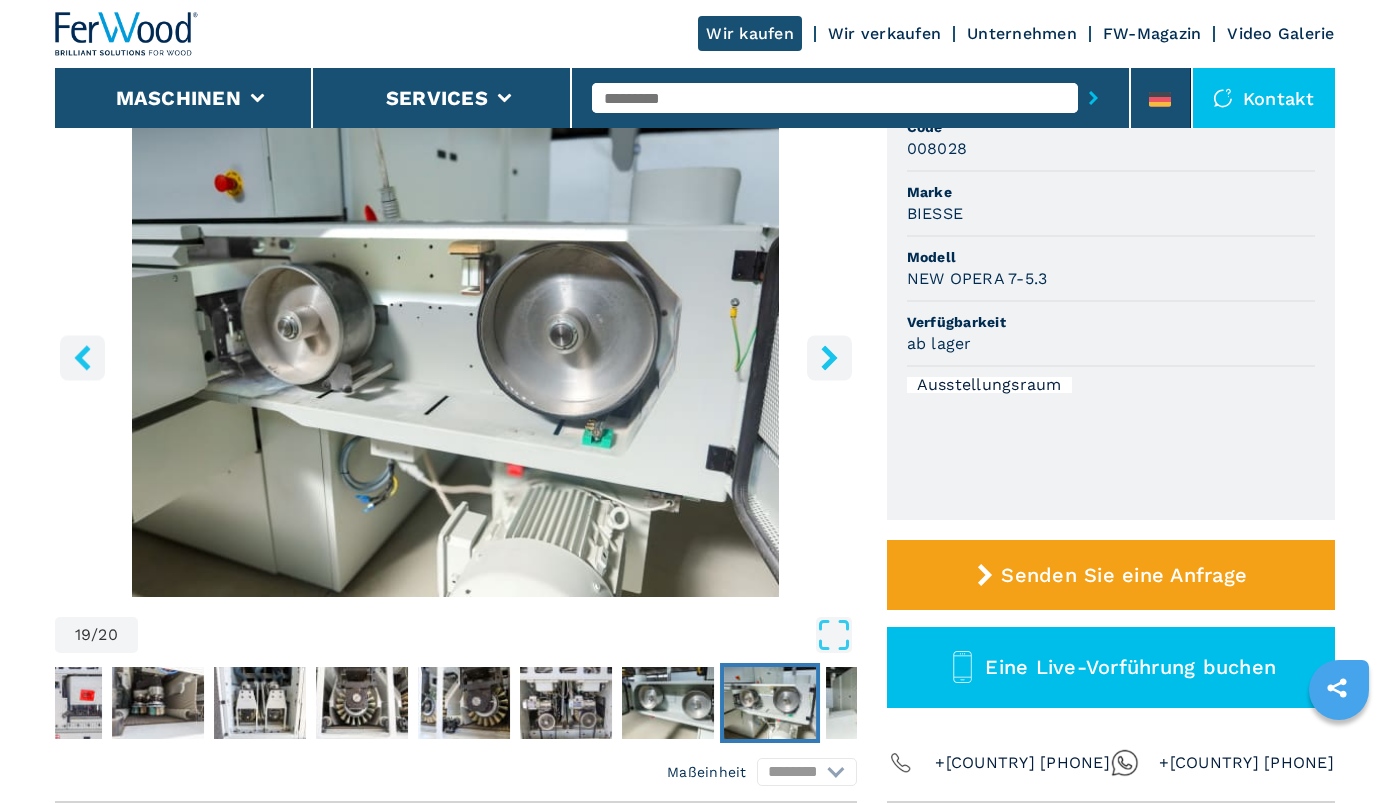 click 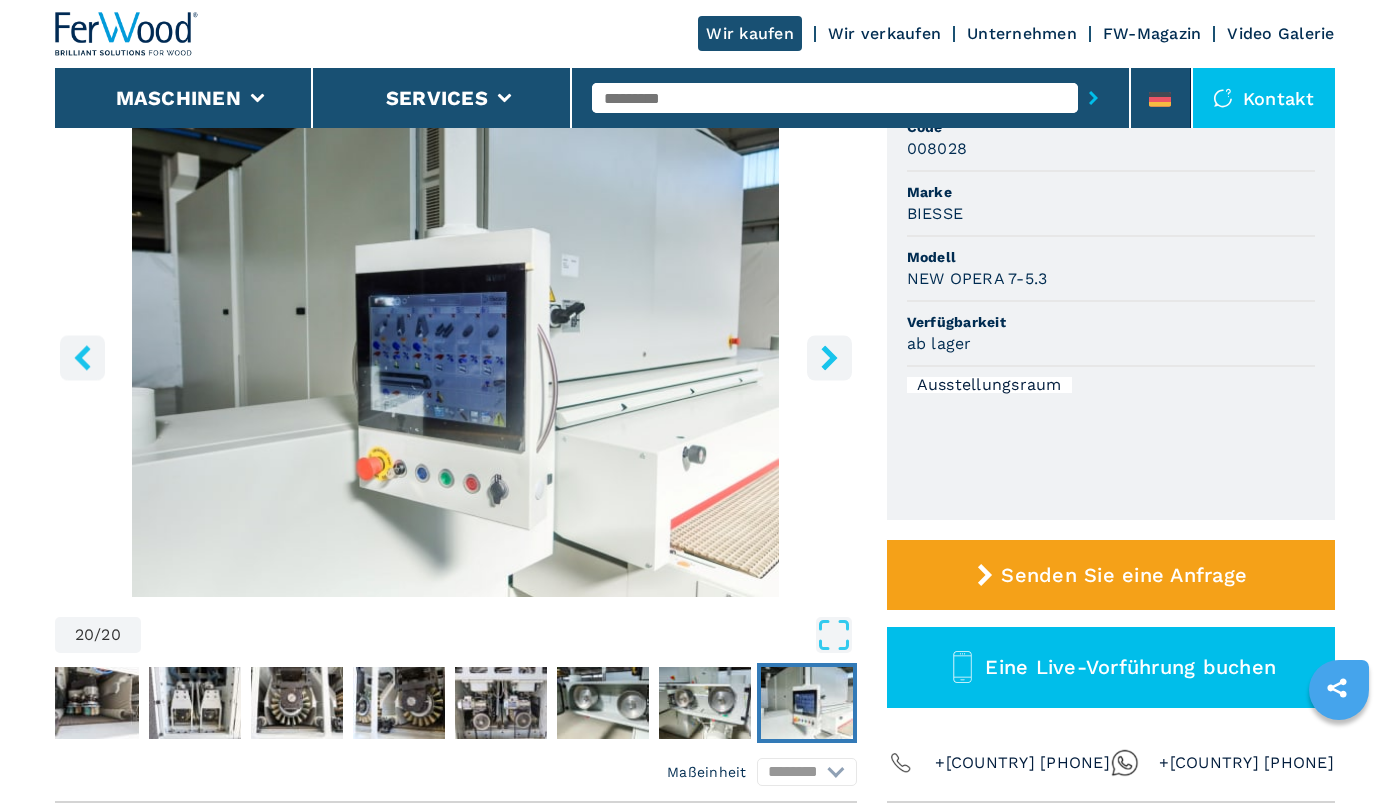 click 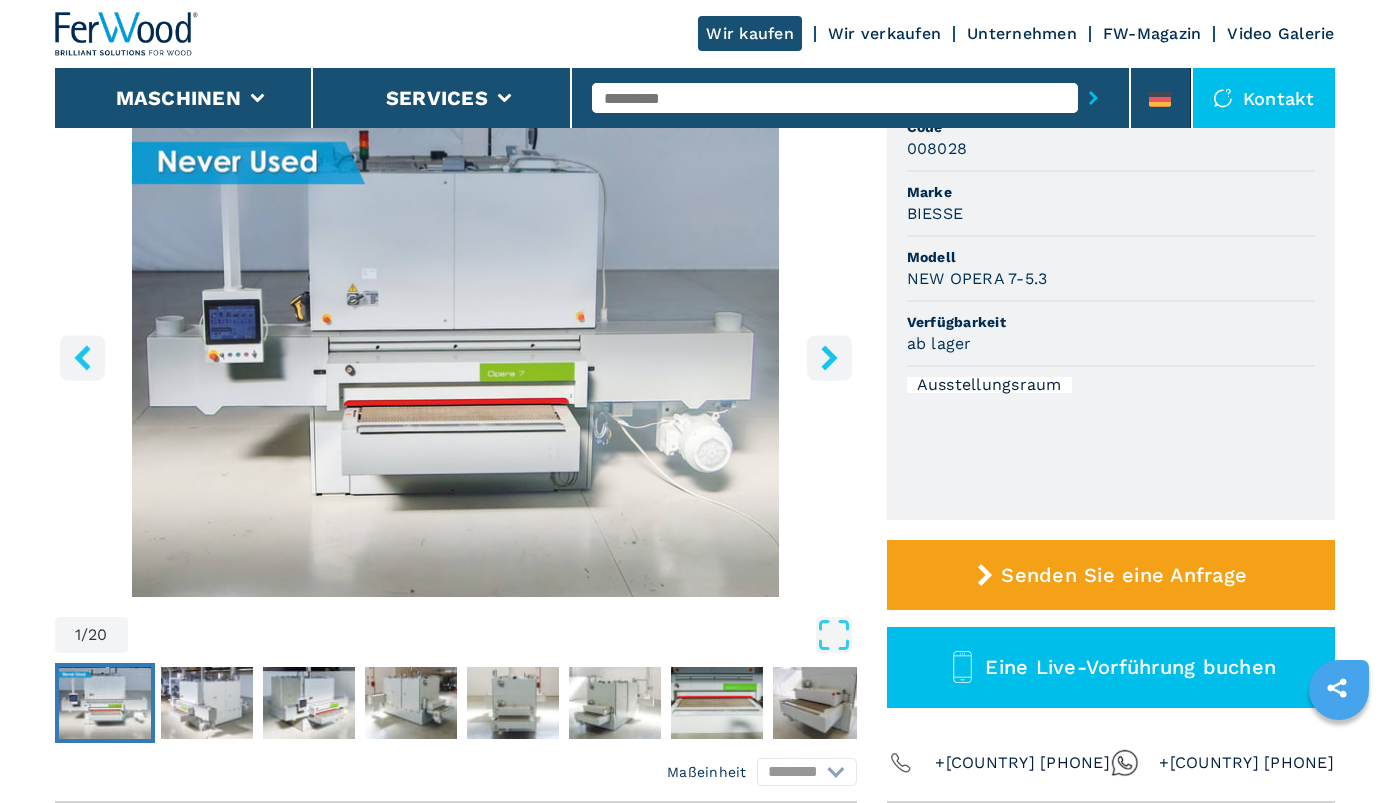 click 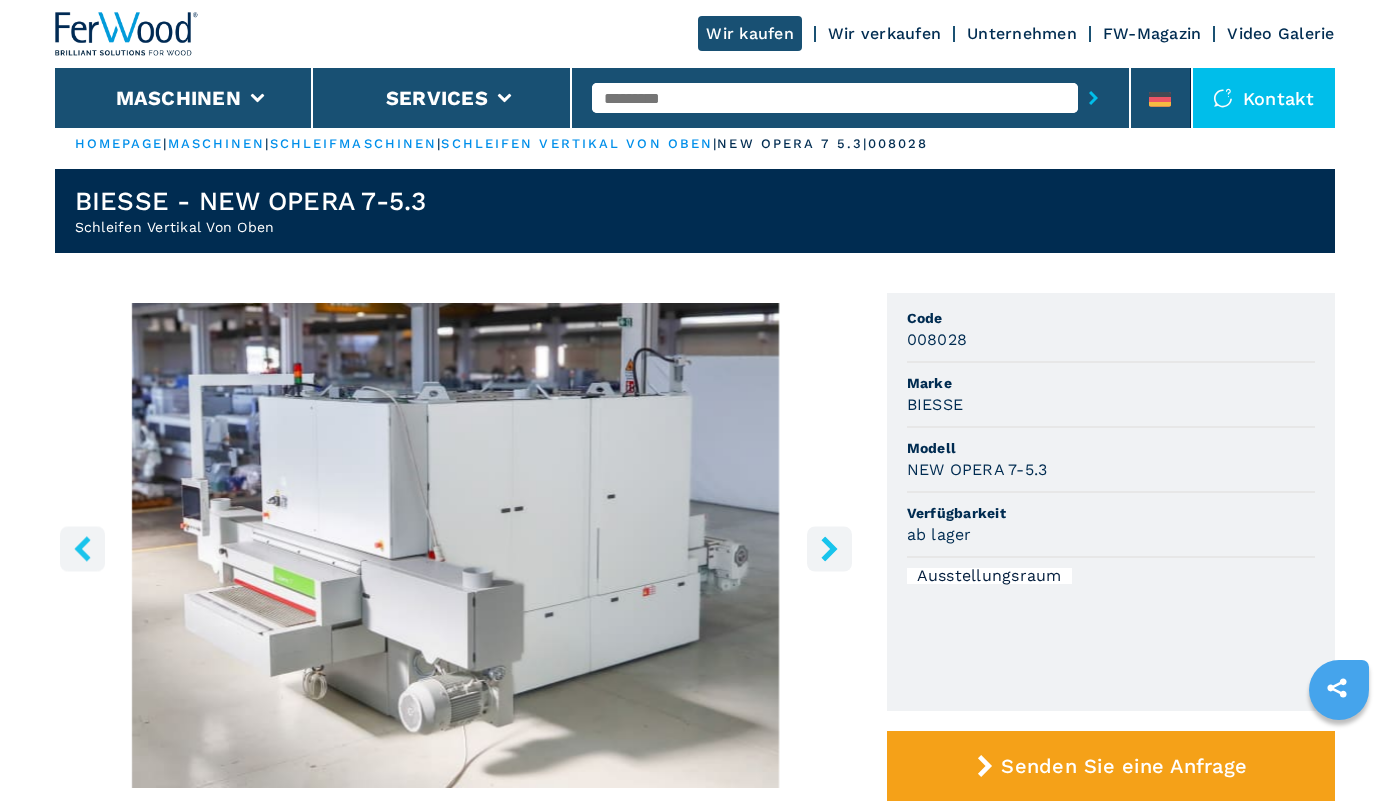 scroll, scrollTop: 0, scrollLeft: 0, axis: both 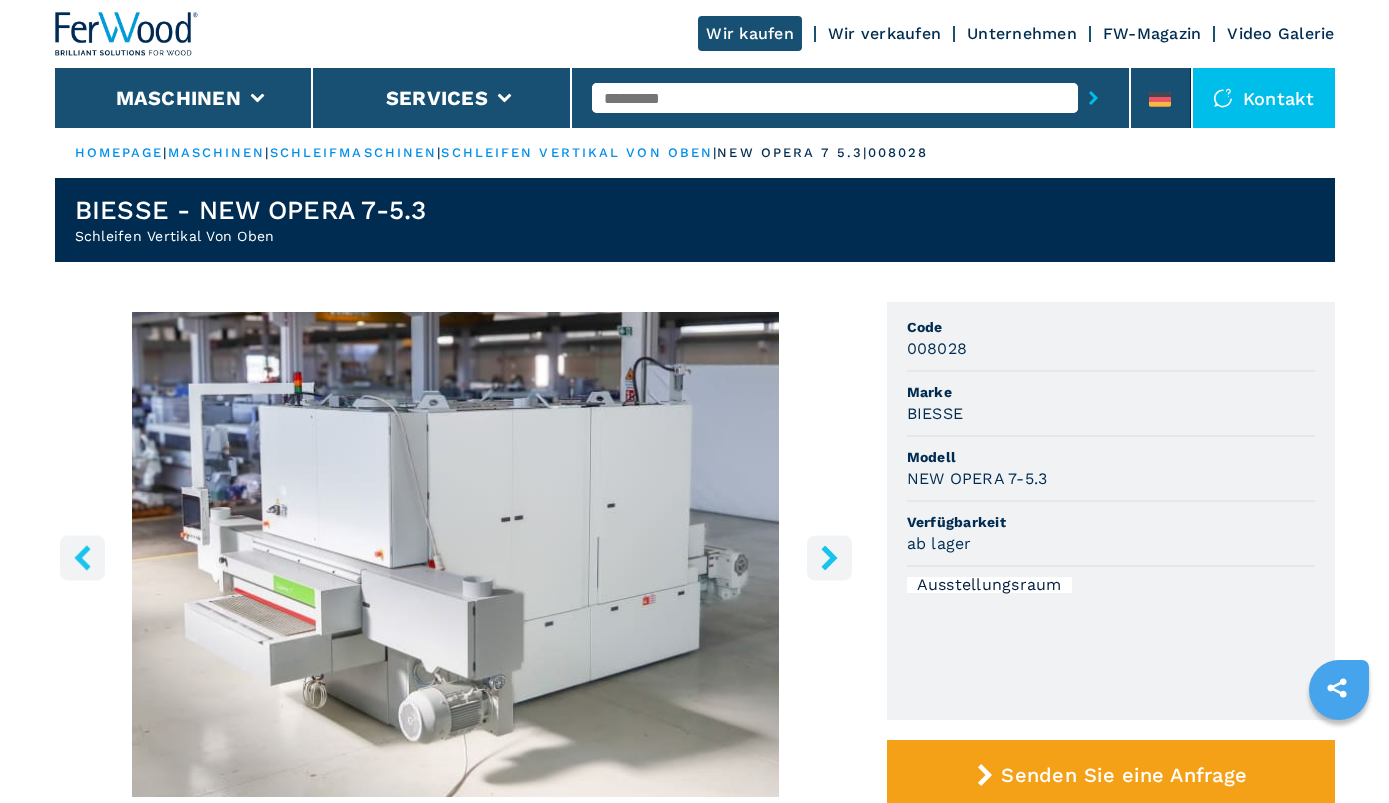 click 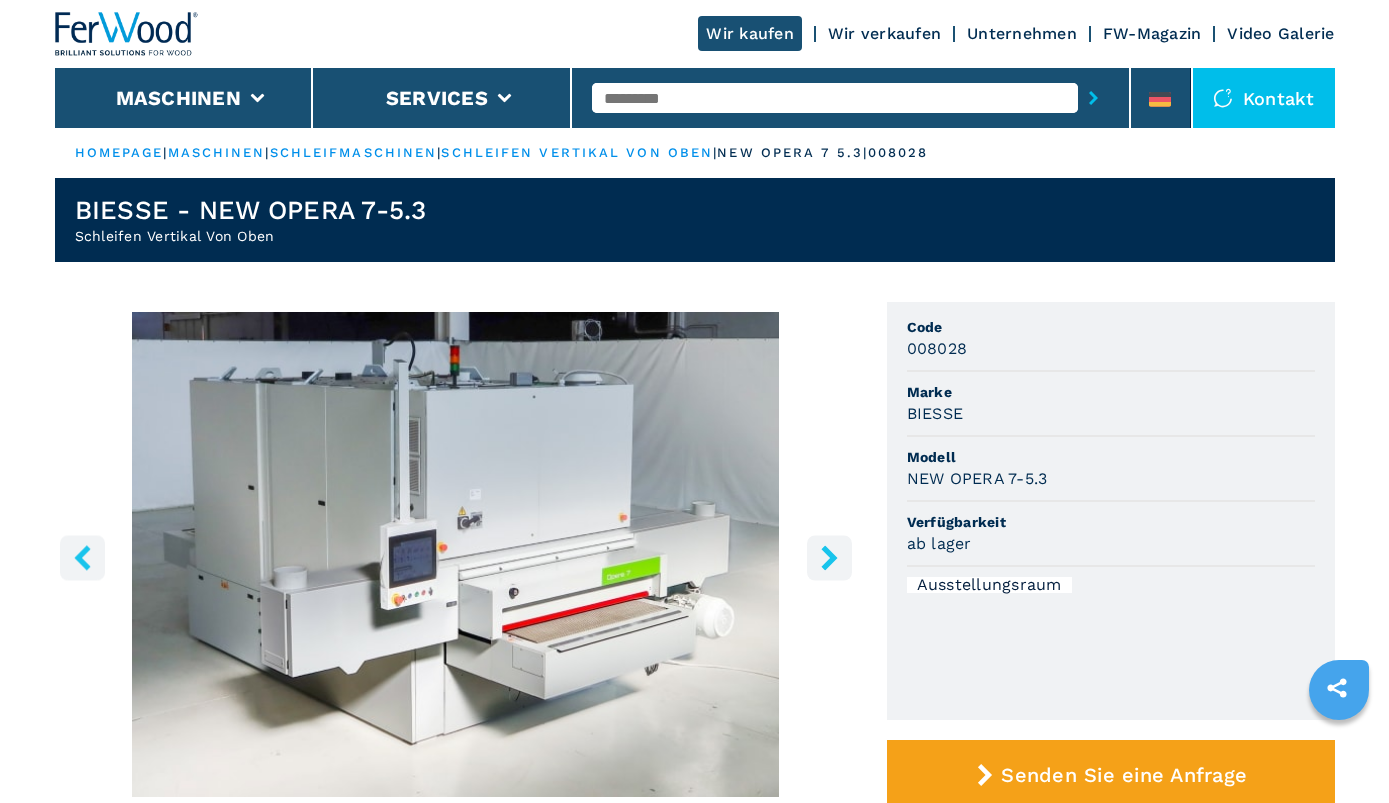 click 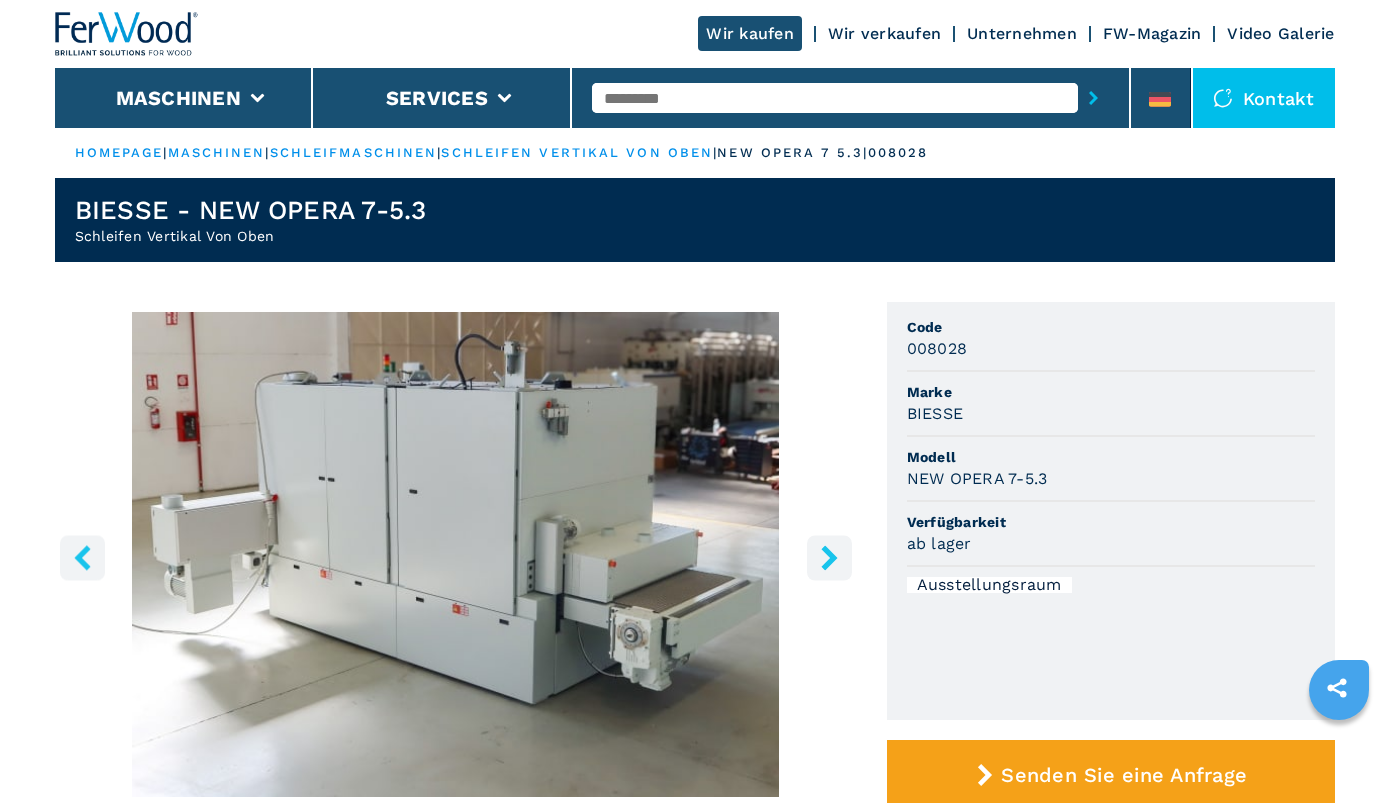 click 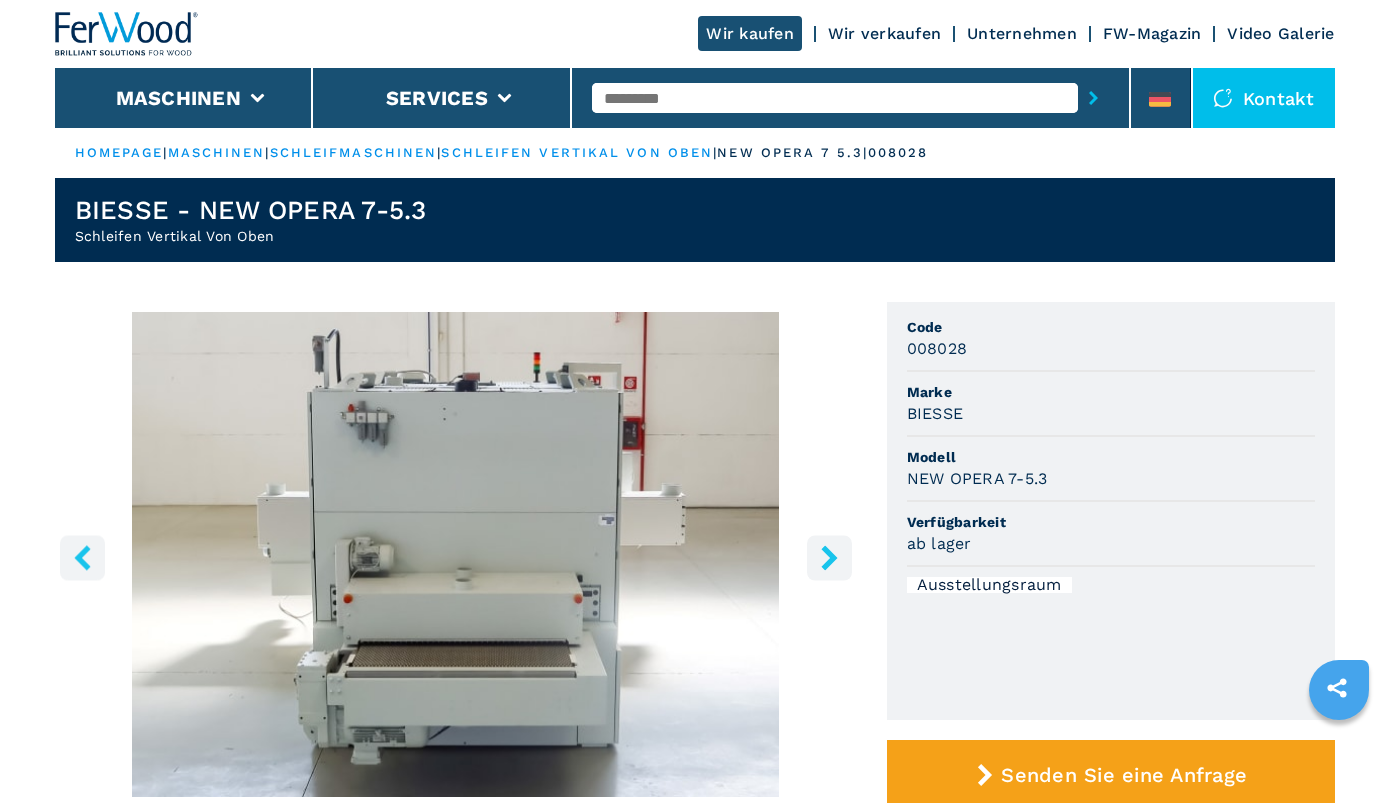 click 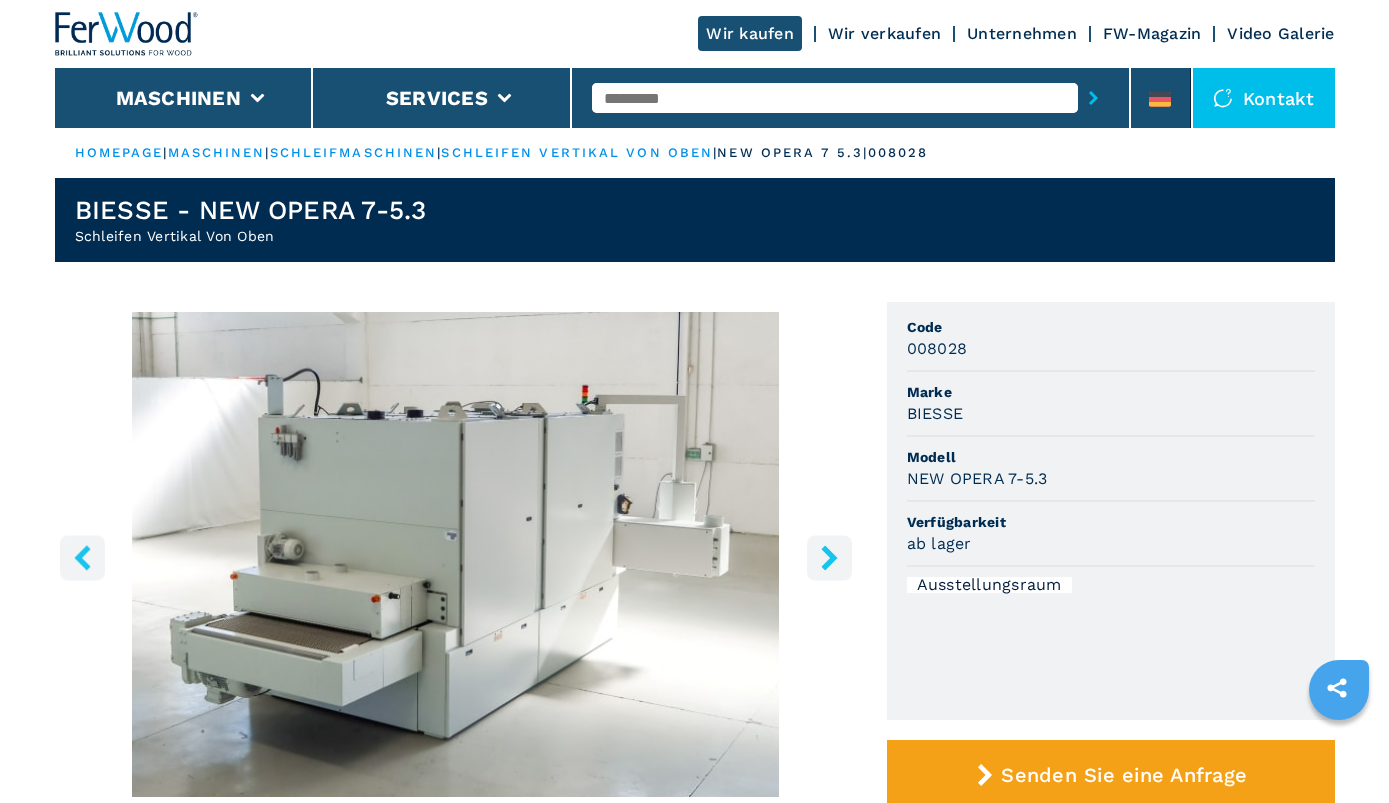 click 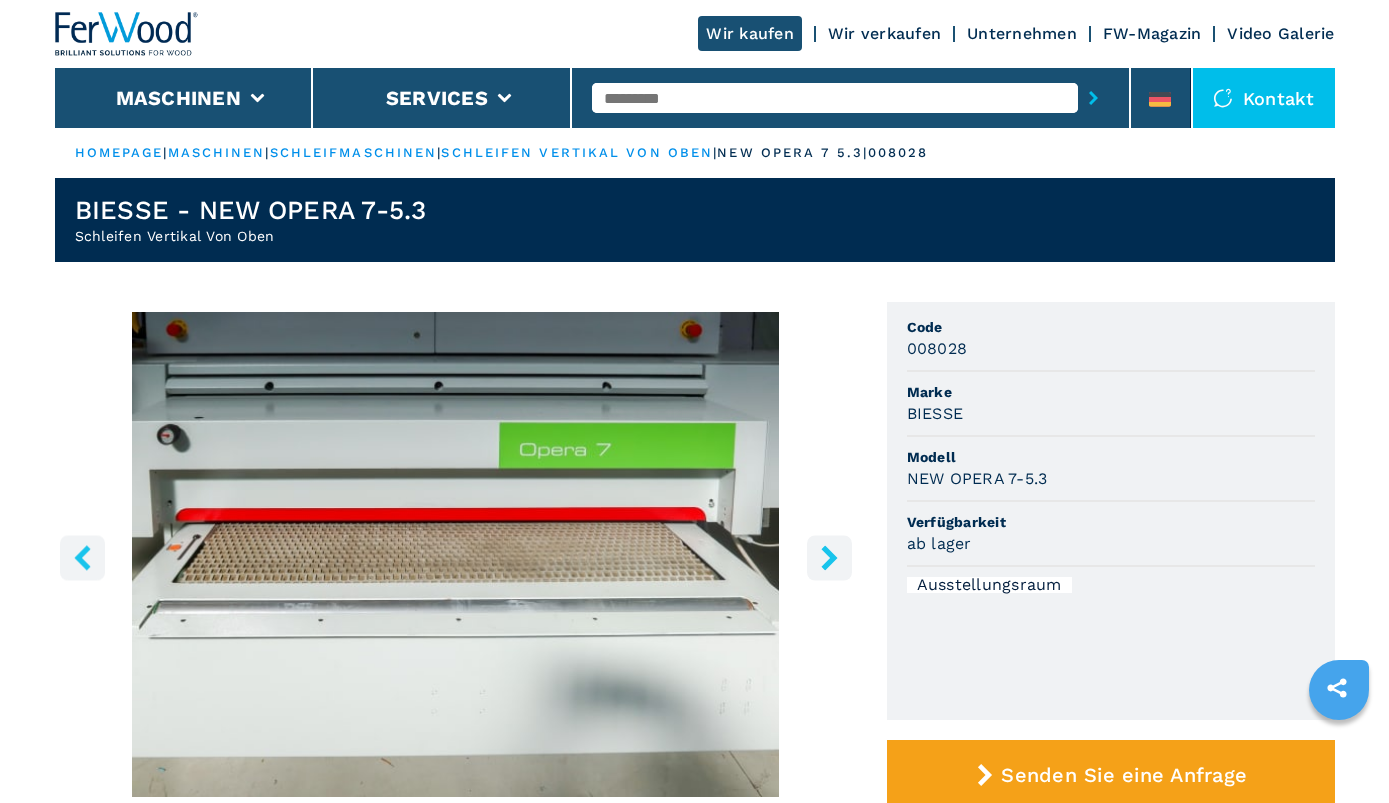 click 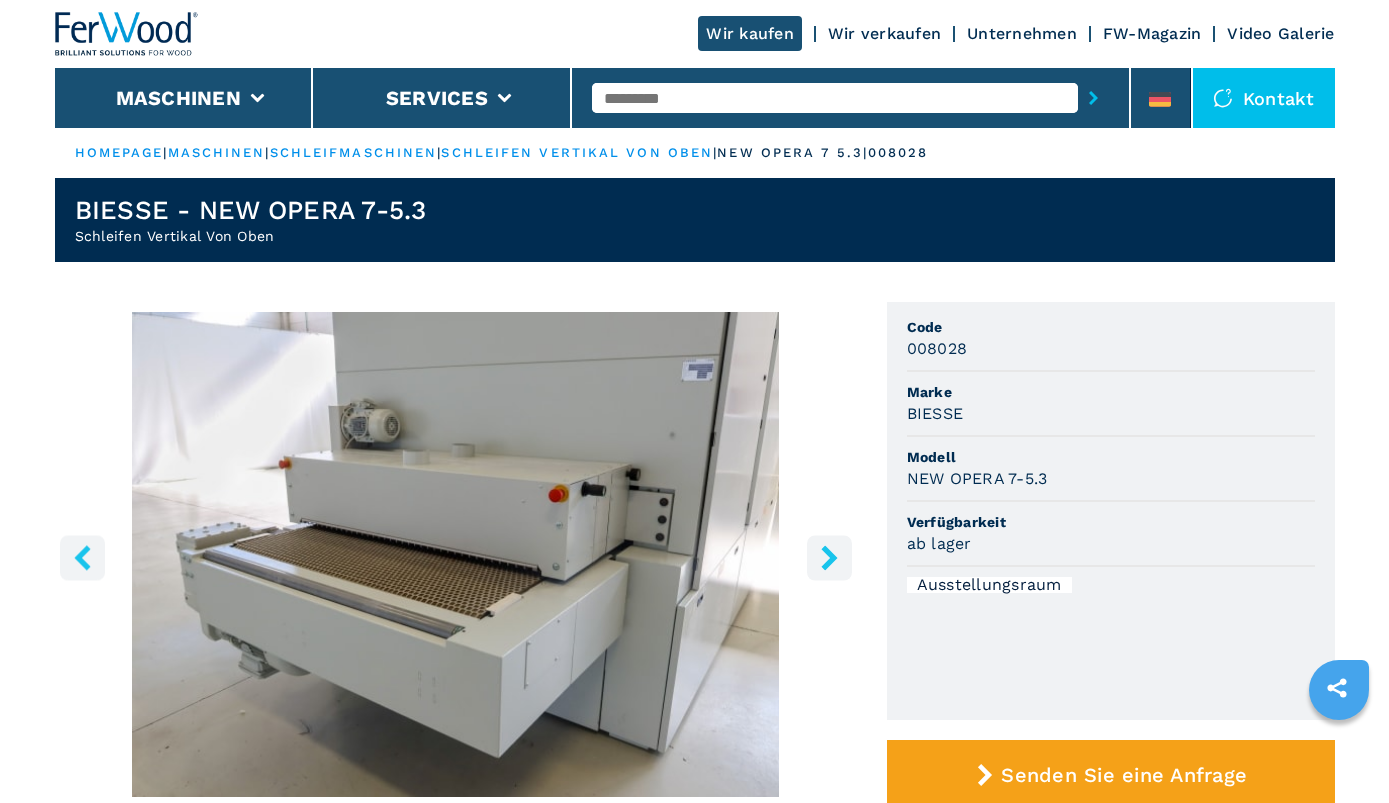click 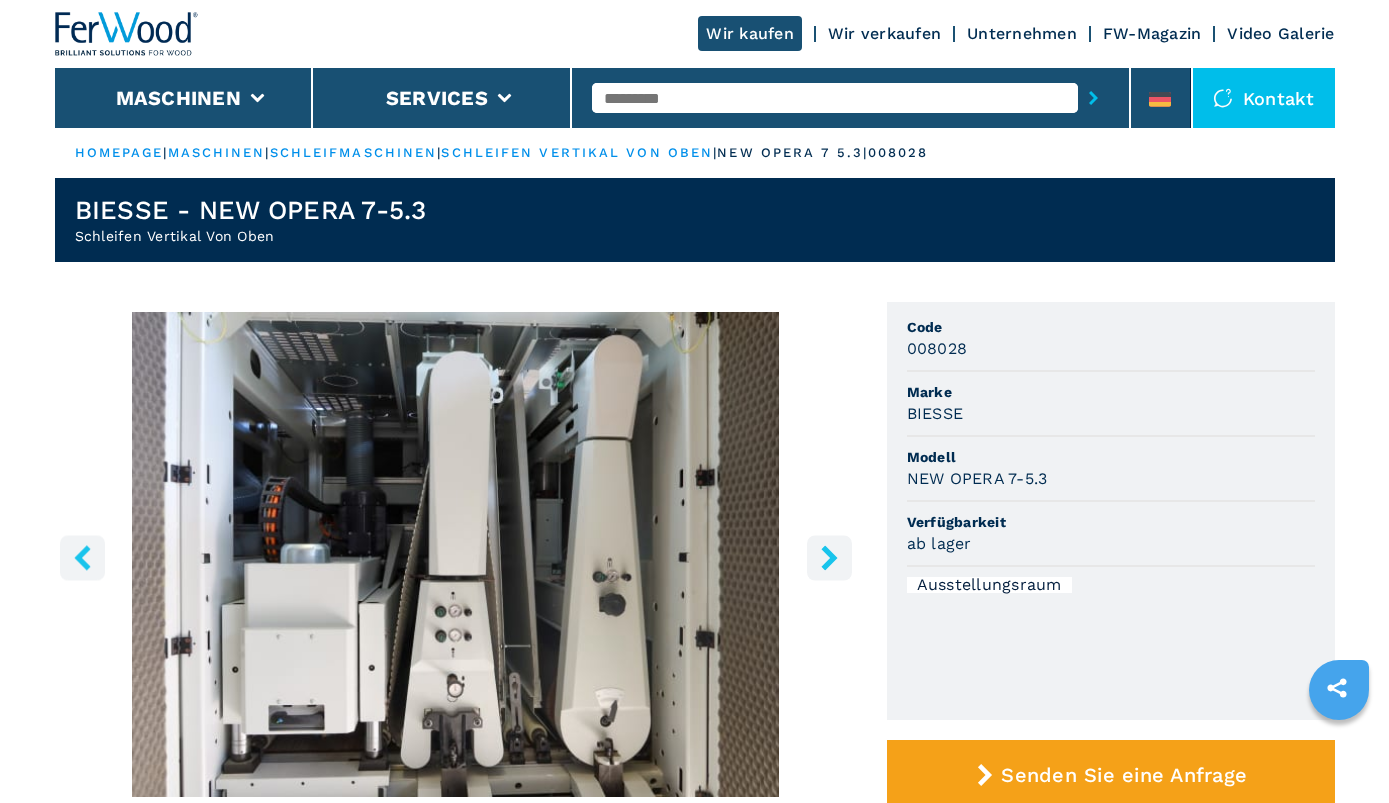click 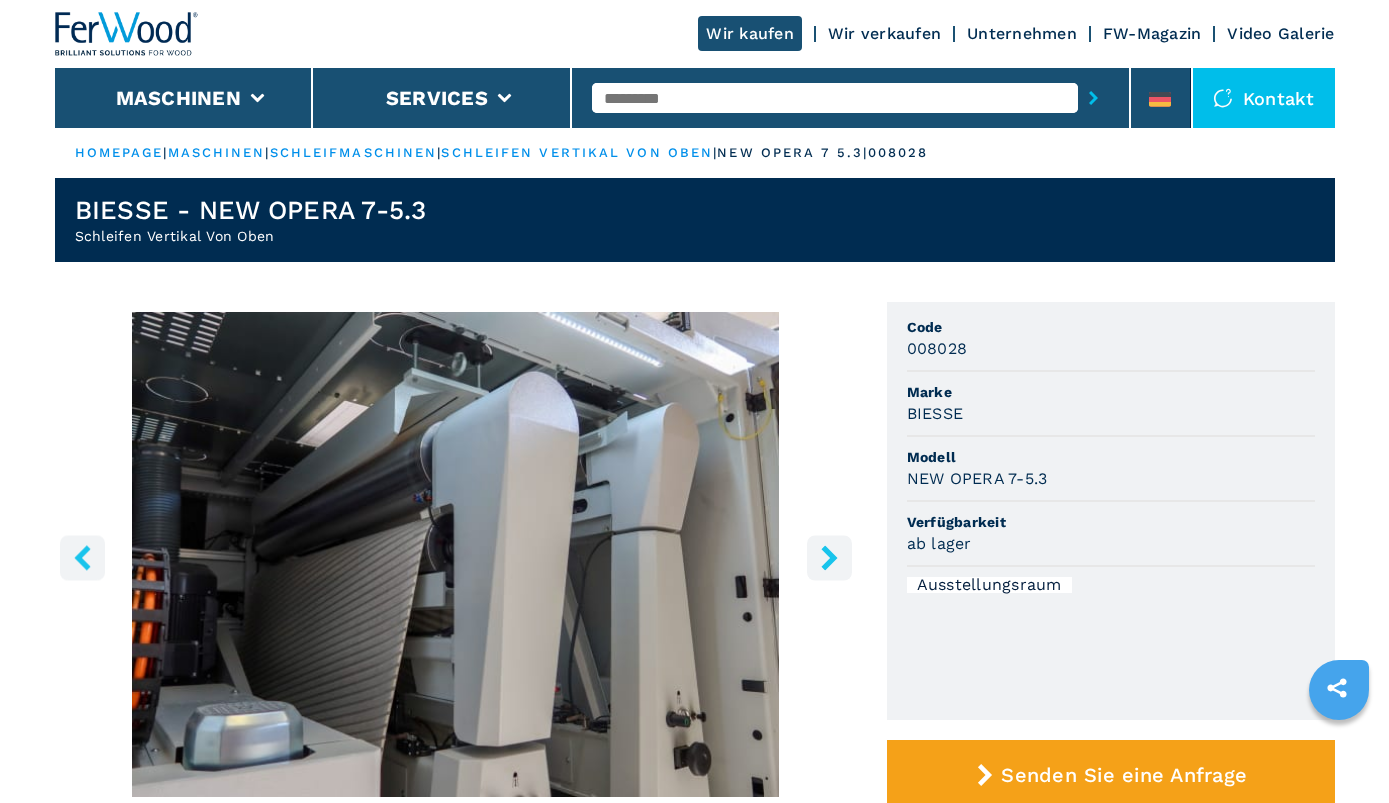 click 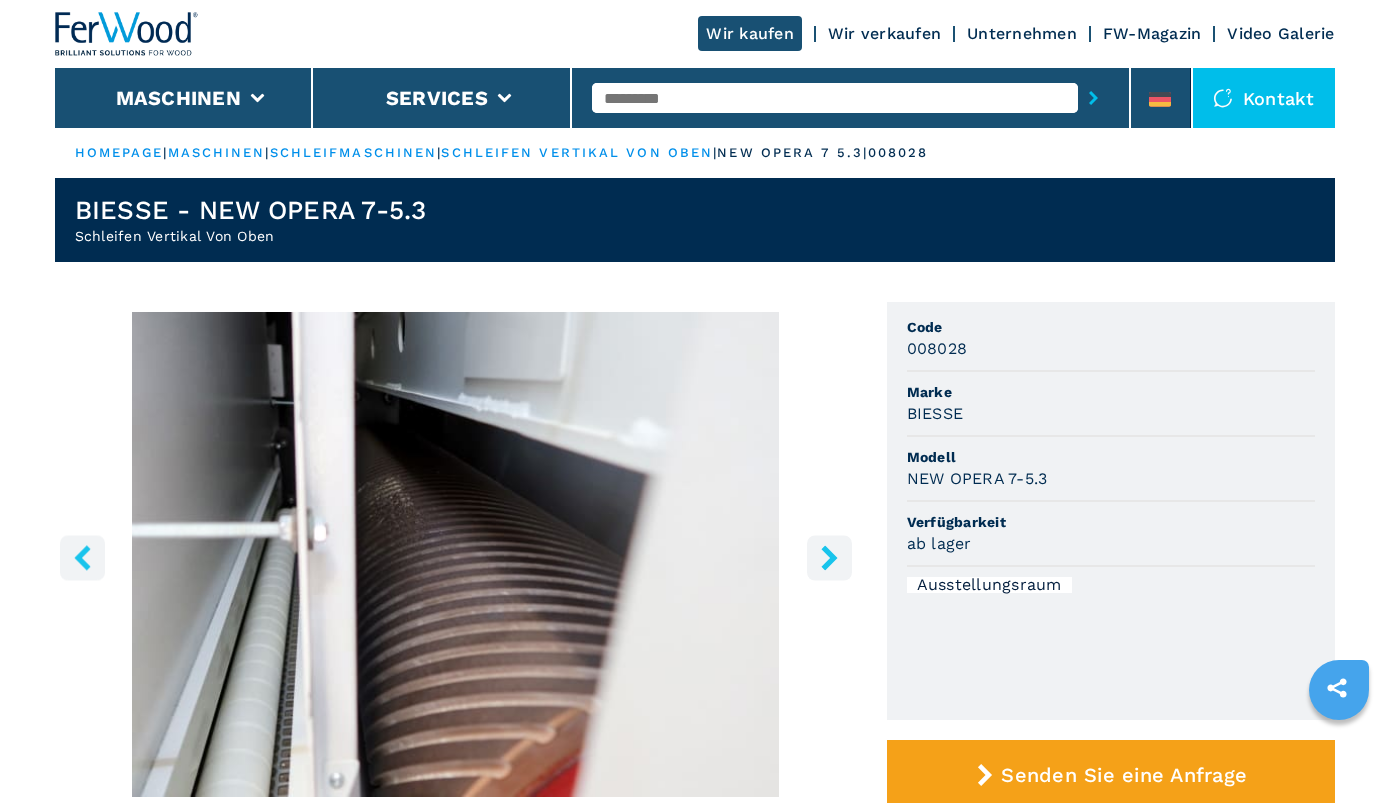 click 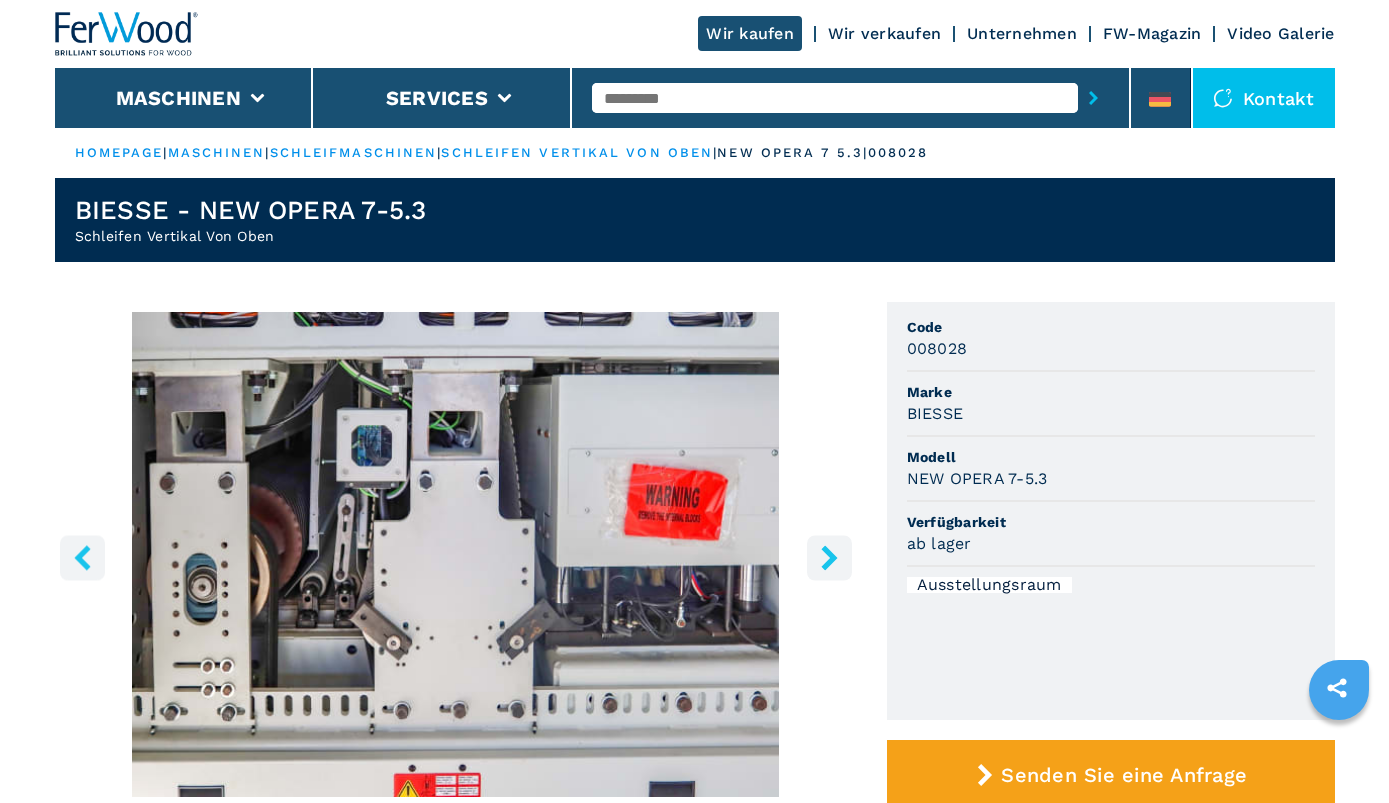 click 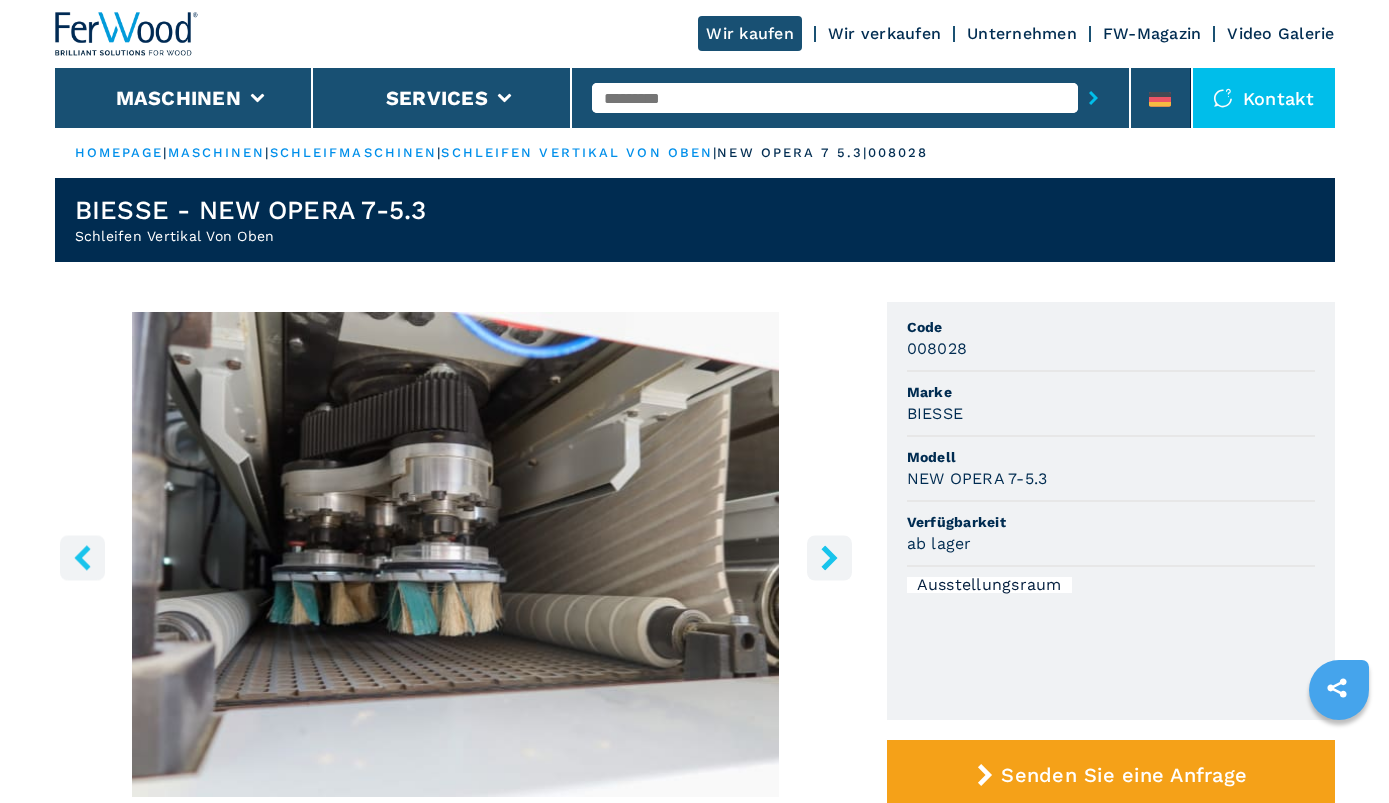 click 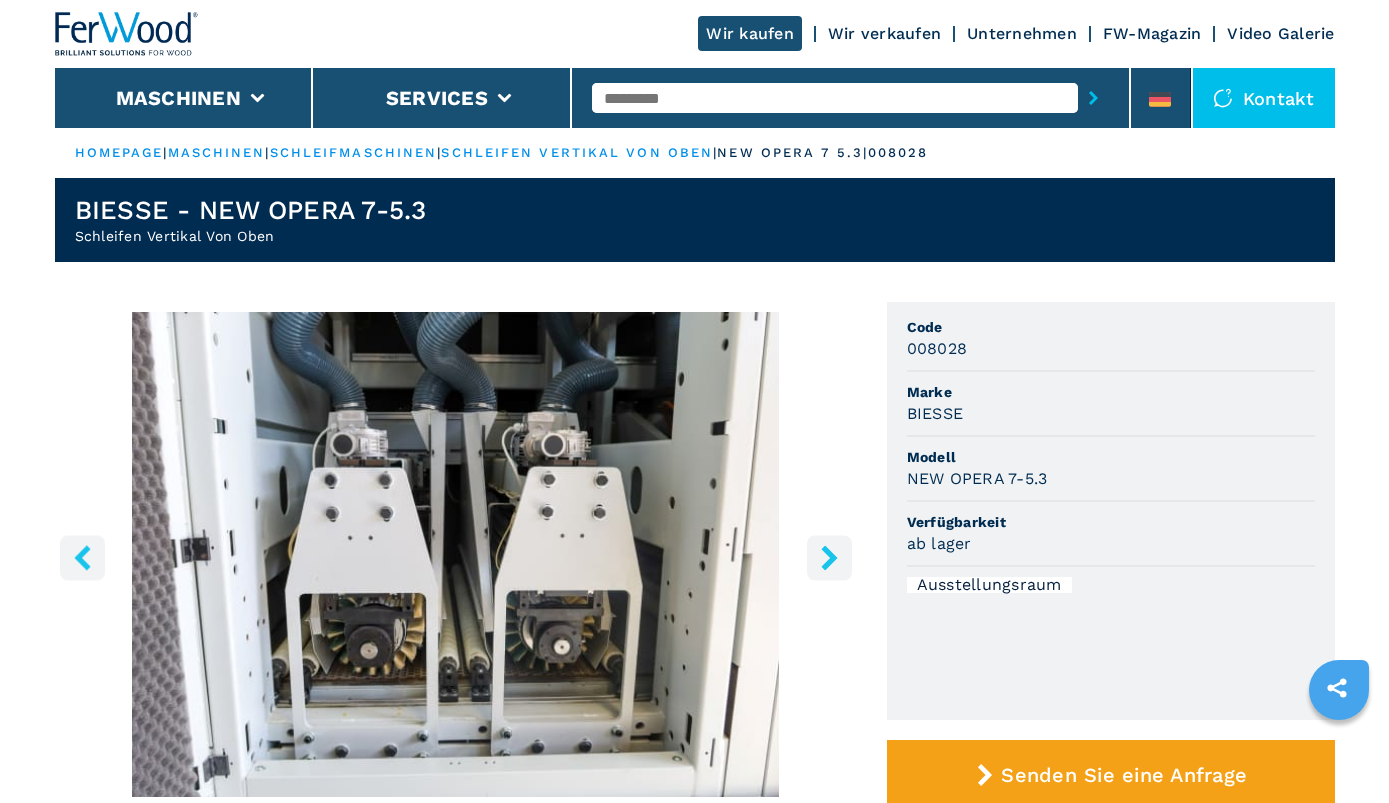 click 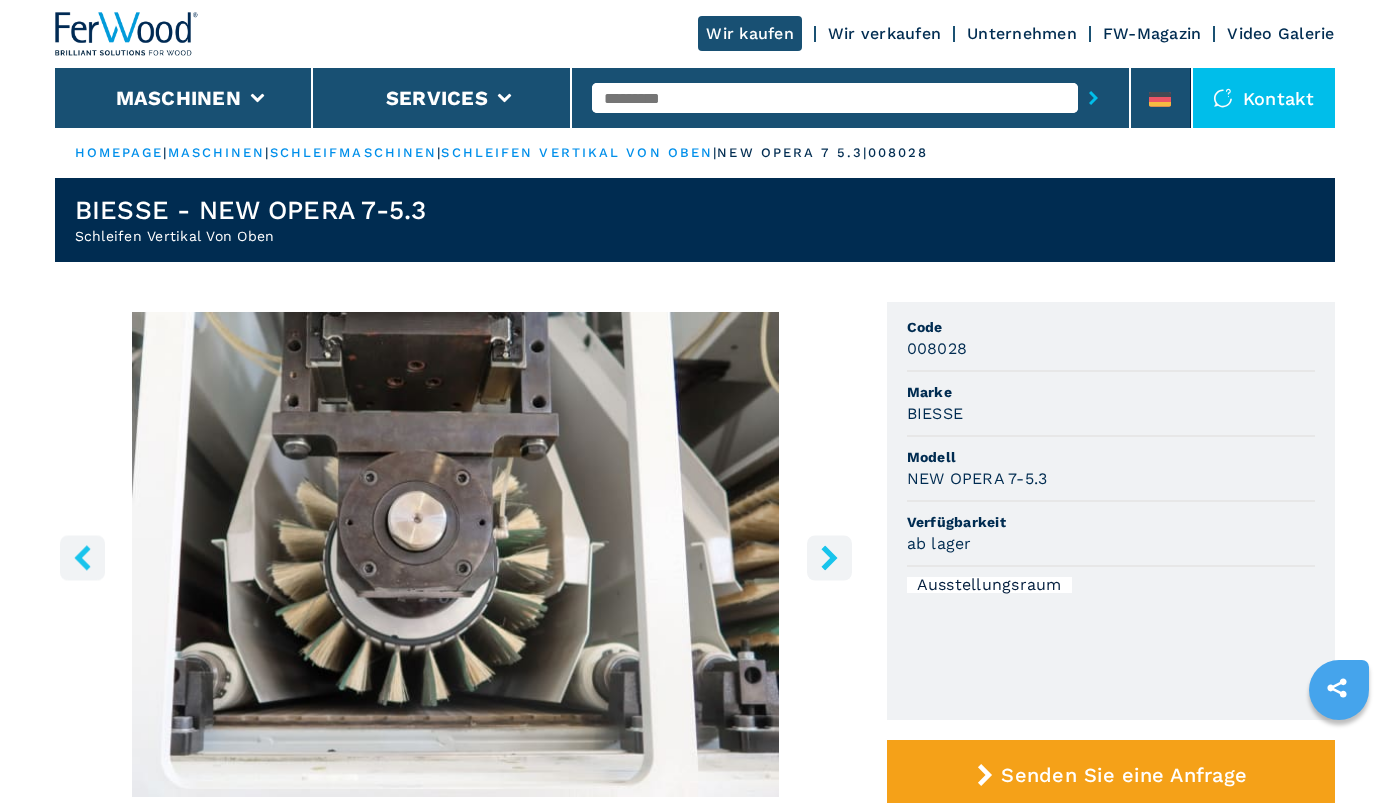 click 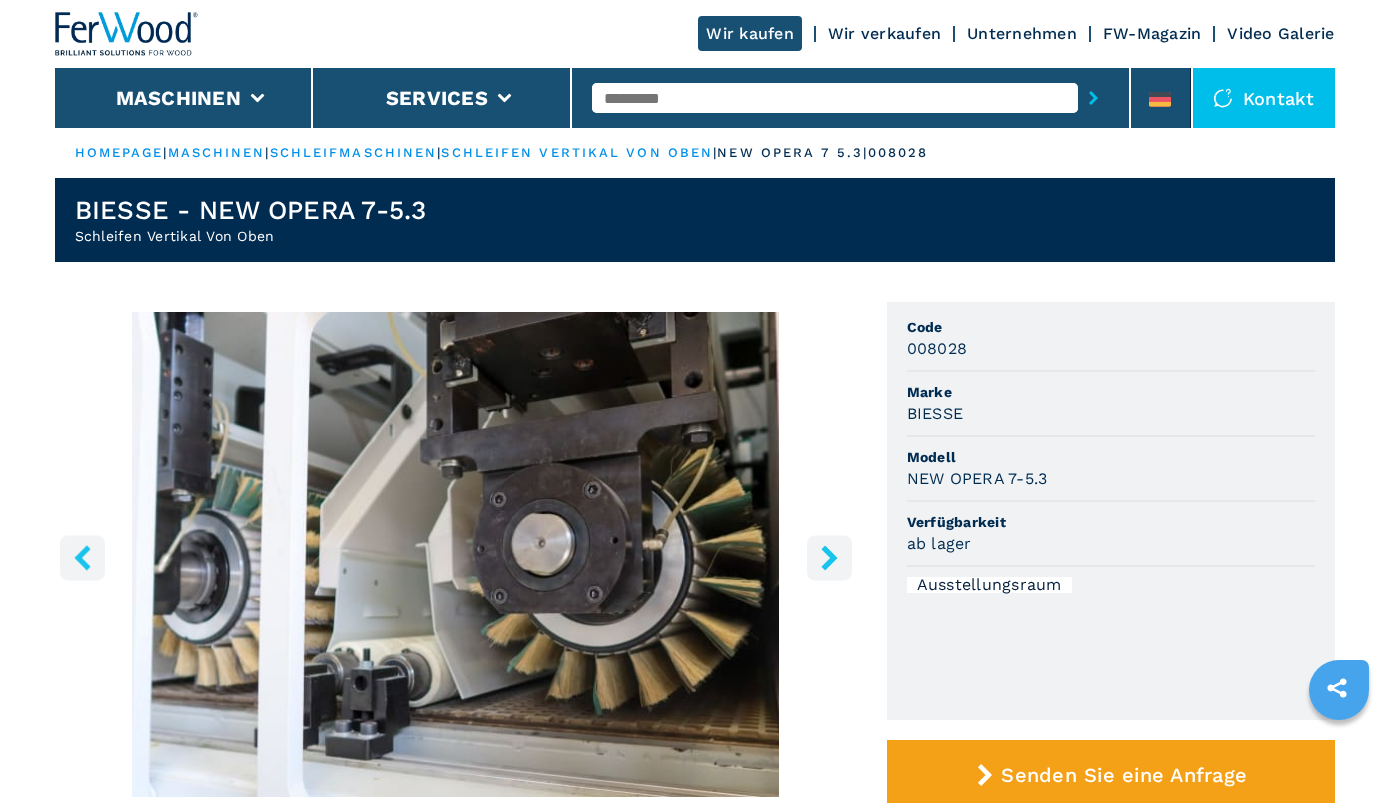 click 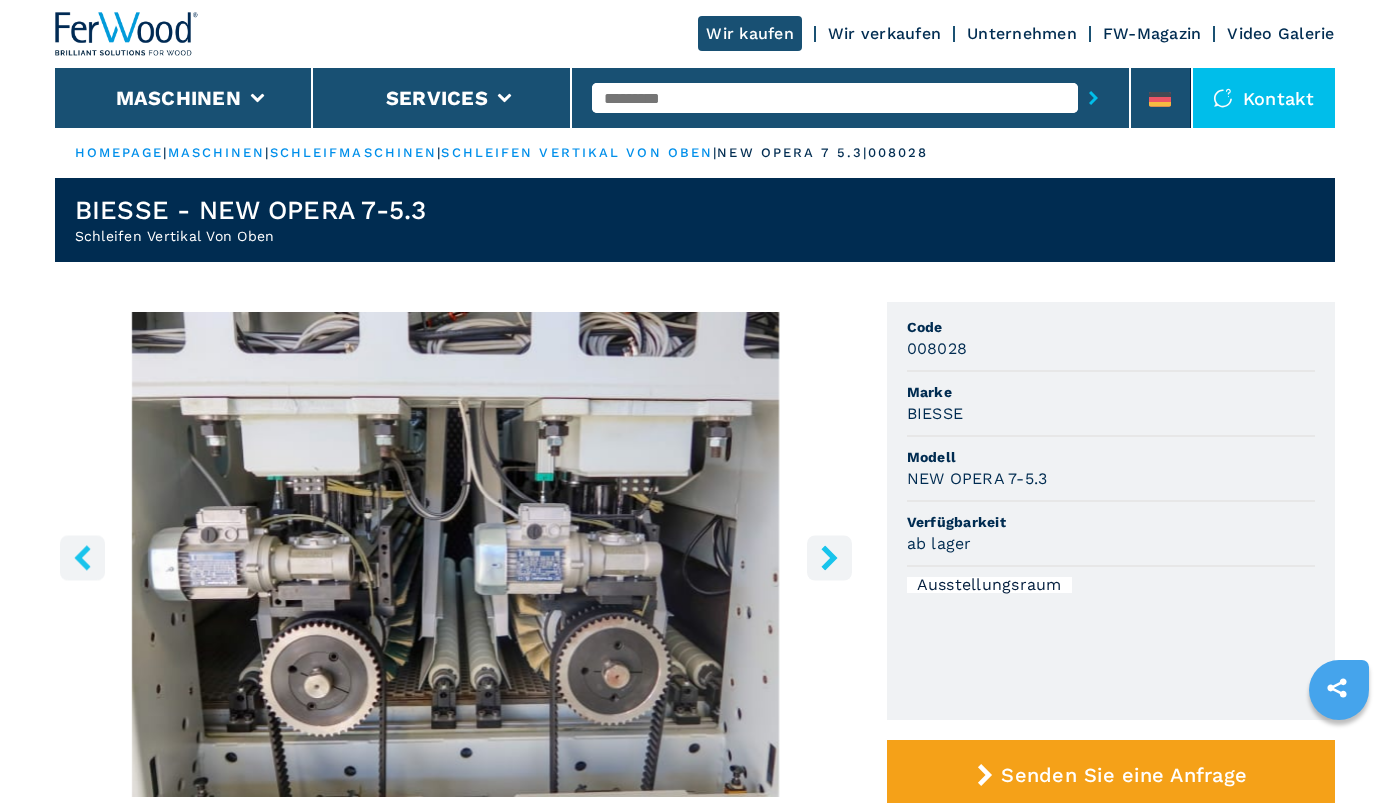 click 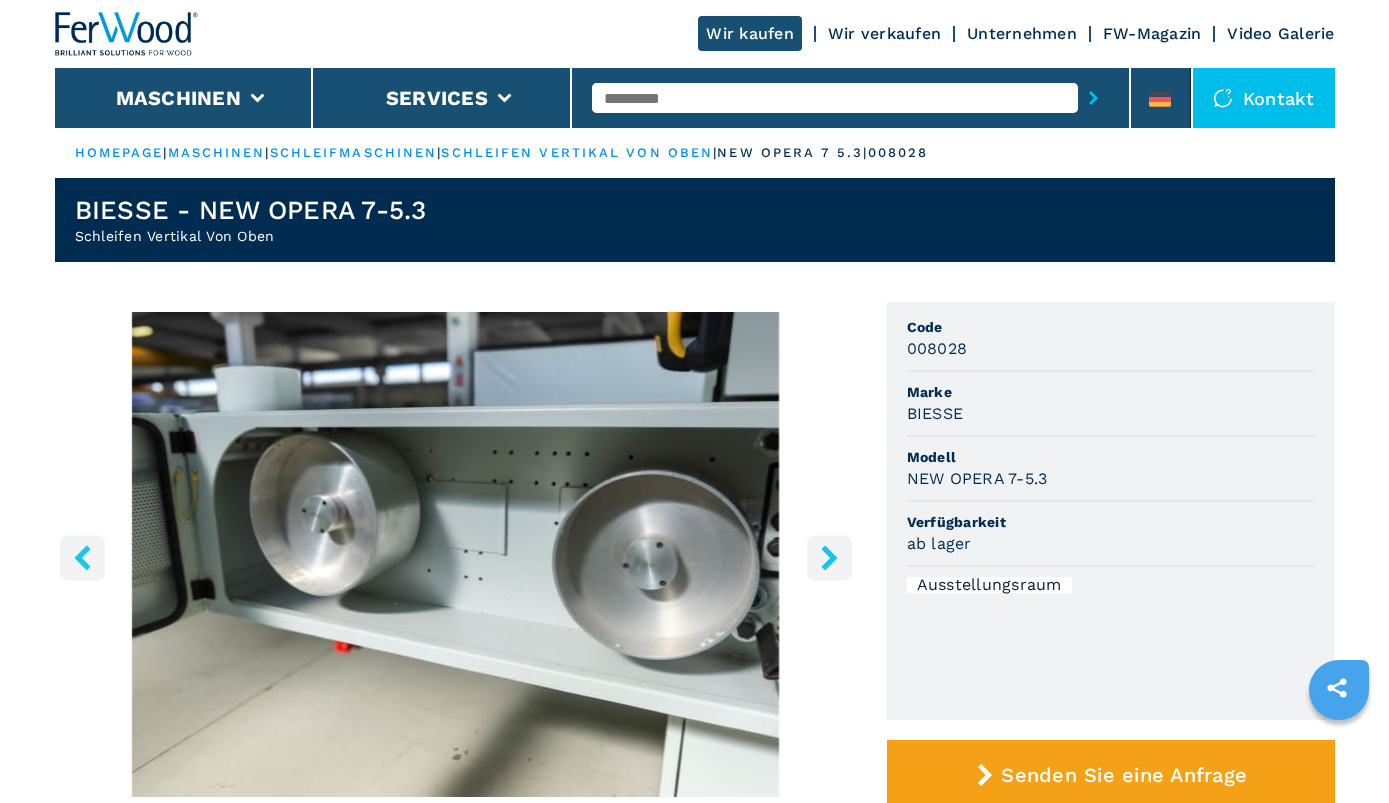 click 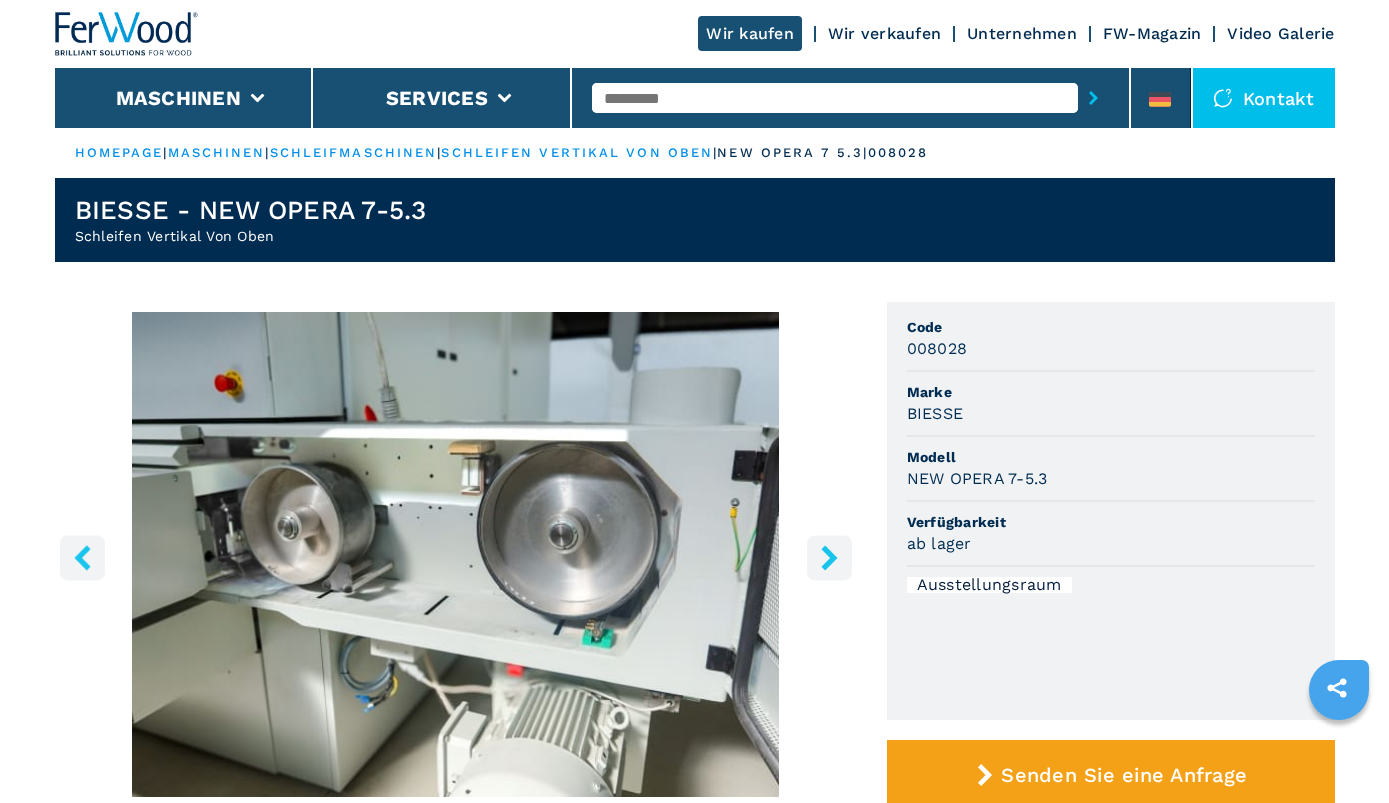 click 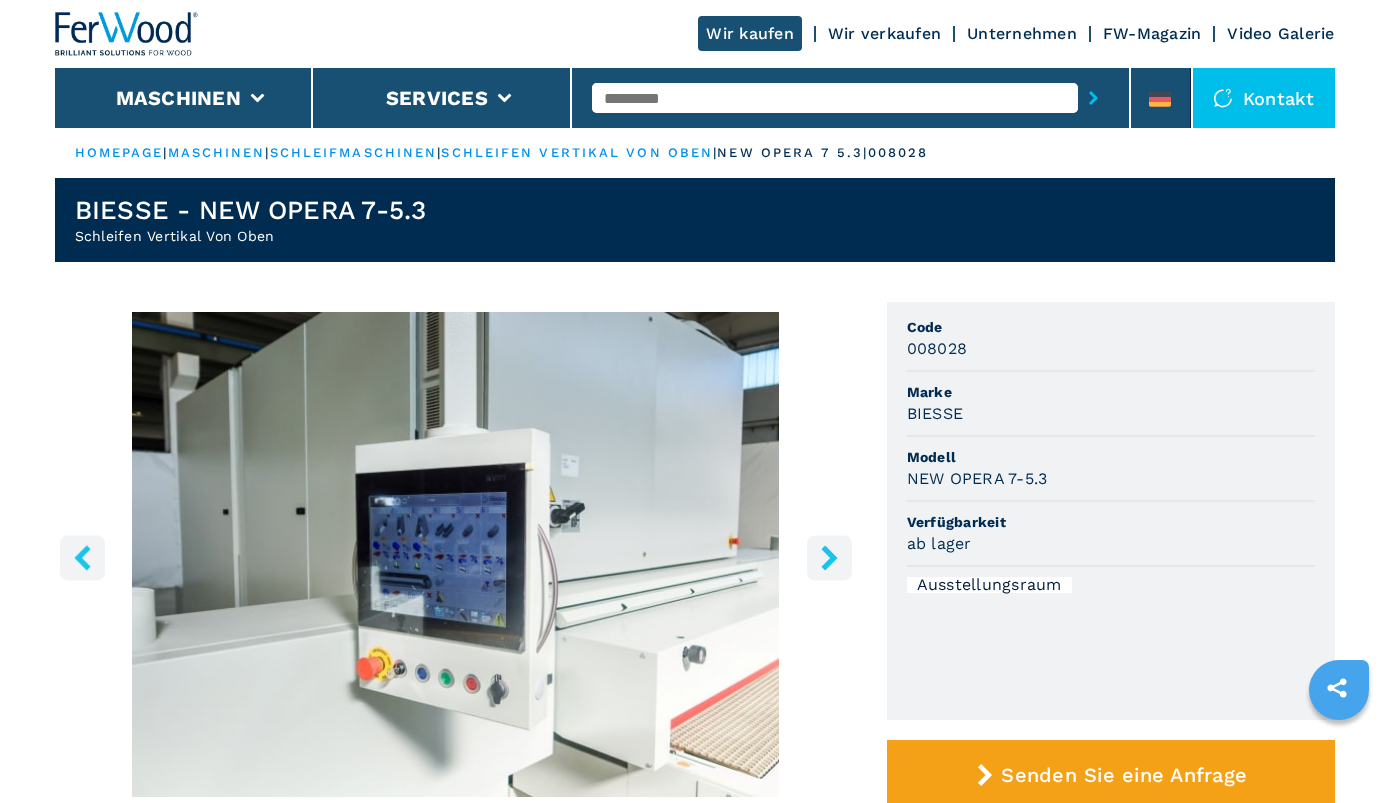 click 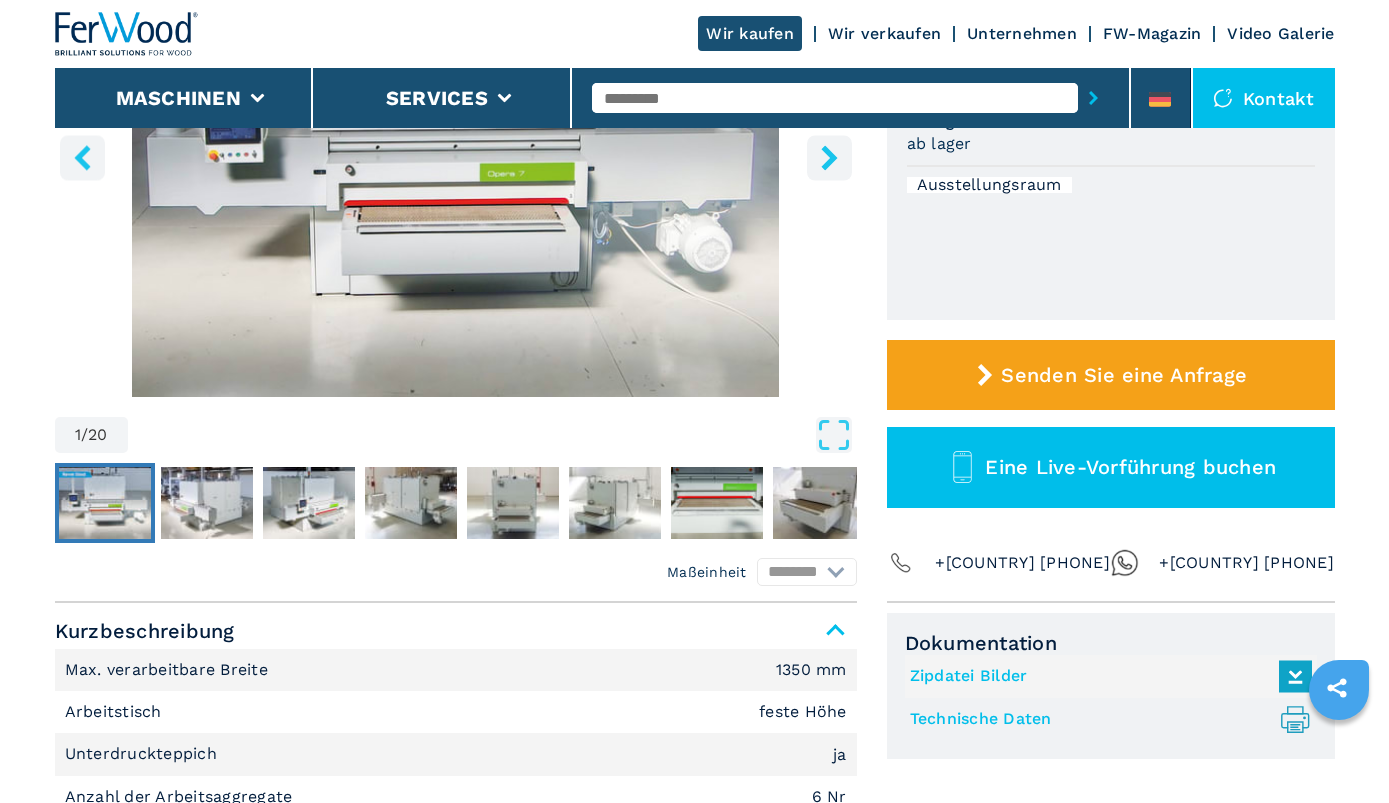 scroll, scrollTop: 0, scrollLeft: 0, axis: both 